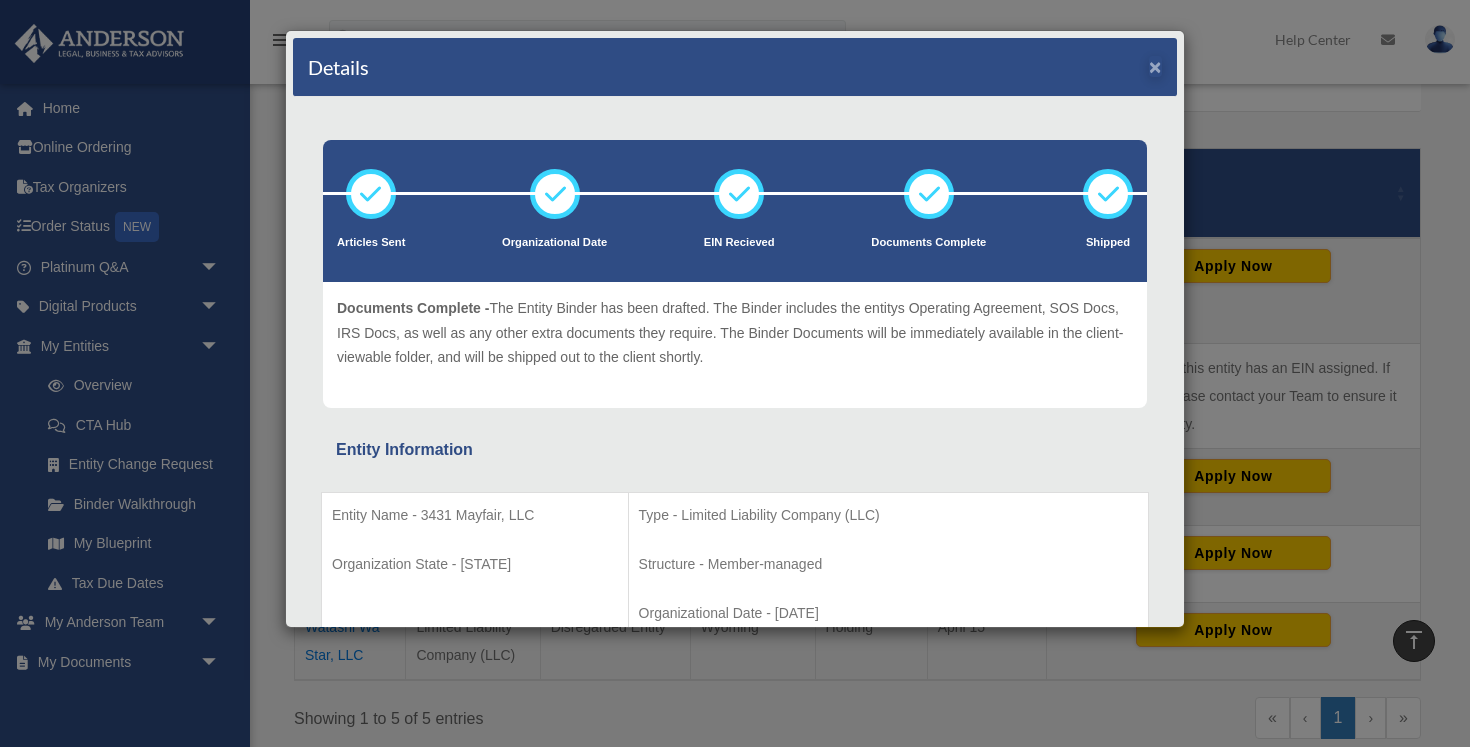 scroll, scrollTop: 386, scrollLeft: 0, axis: vertical 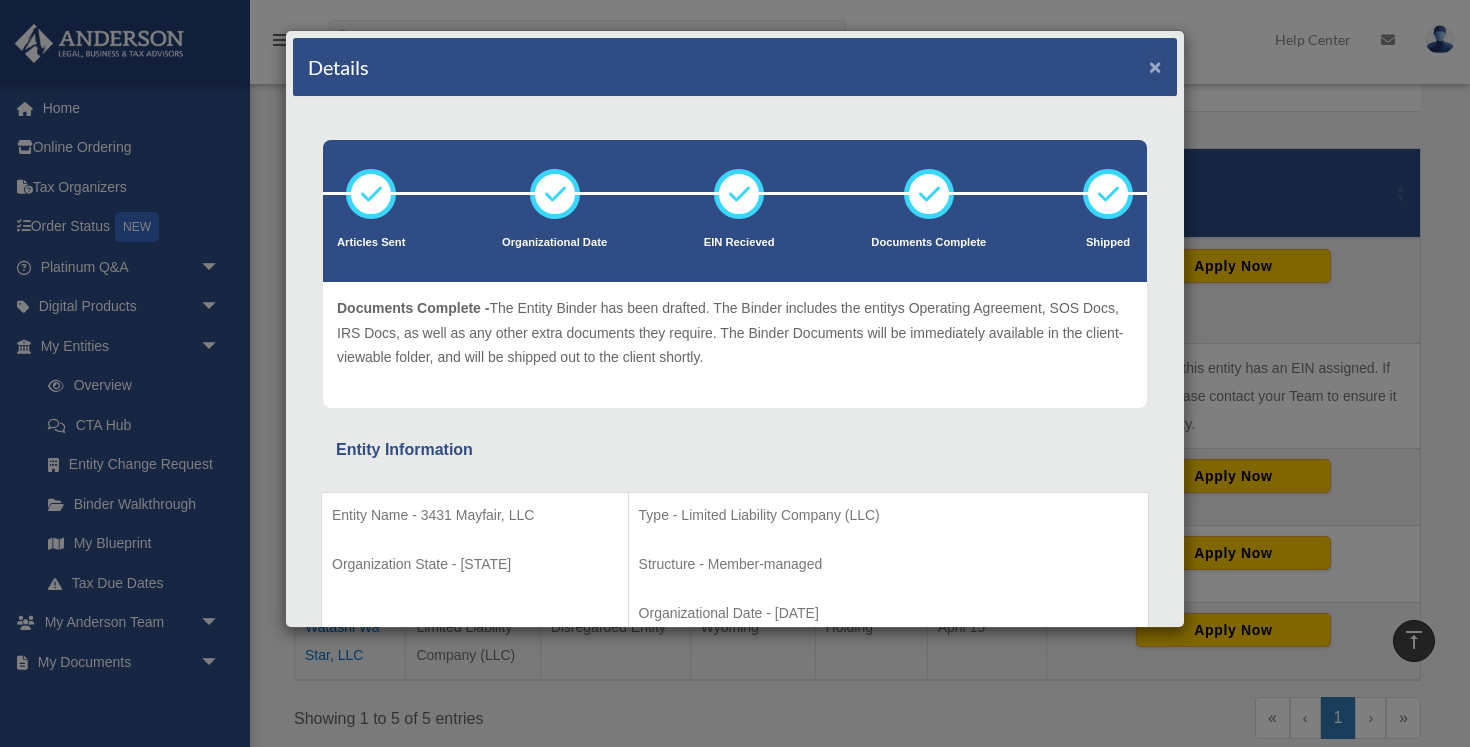 click on "×" at bounding box center [1155, 66] 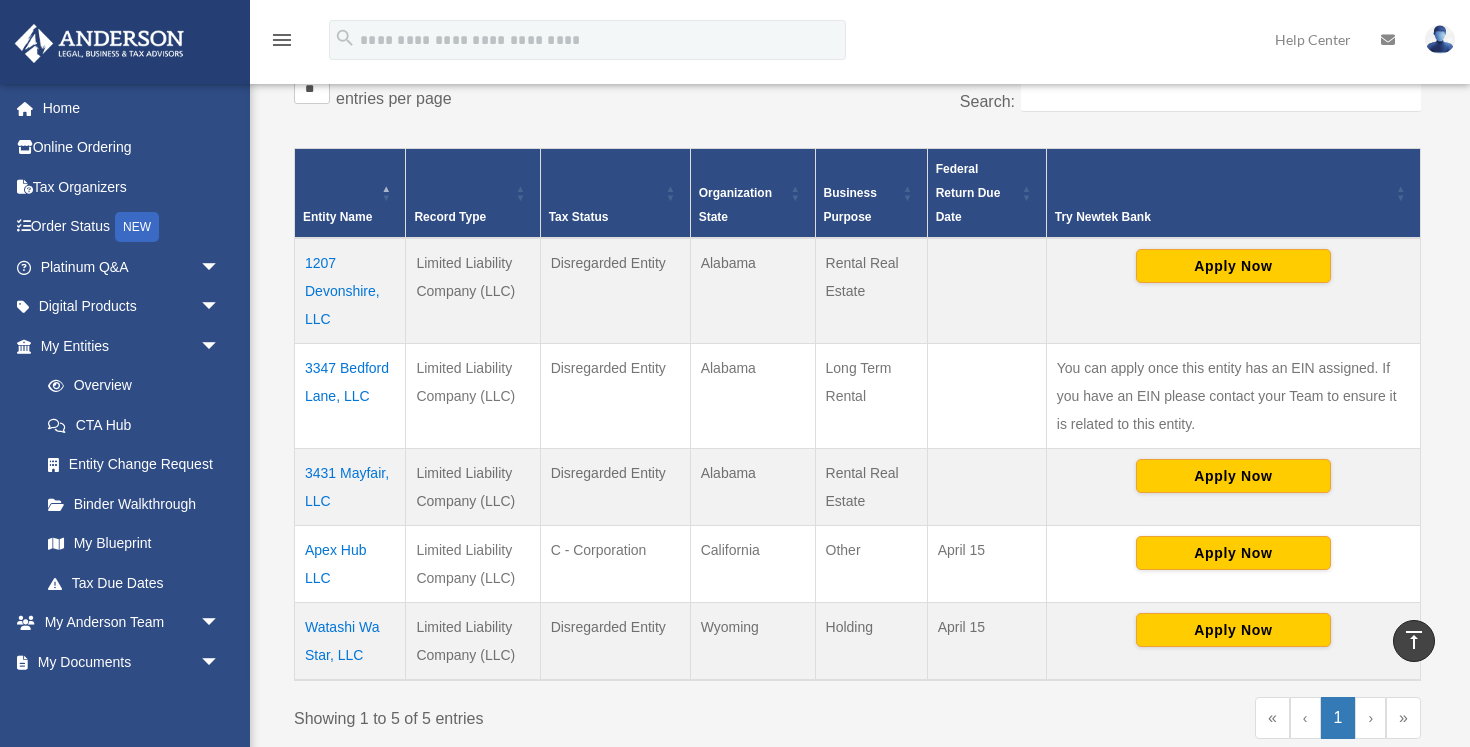 click on "** ** ** ***  entries per page" at bounding box center (568, 99) 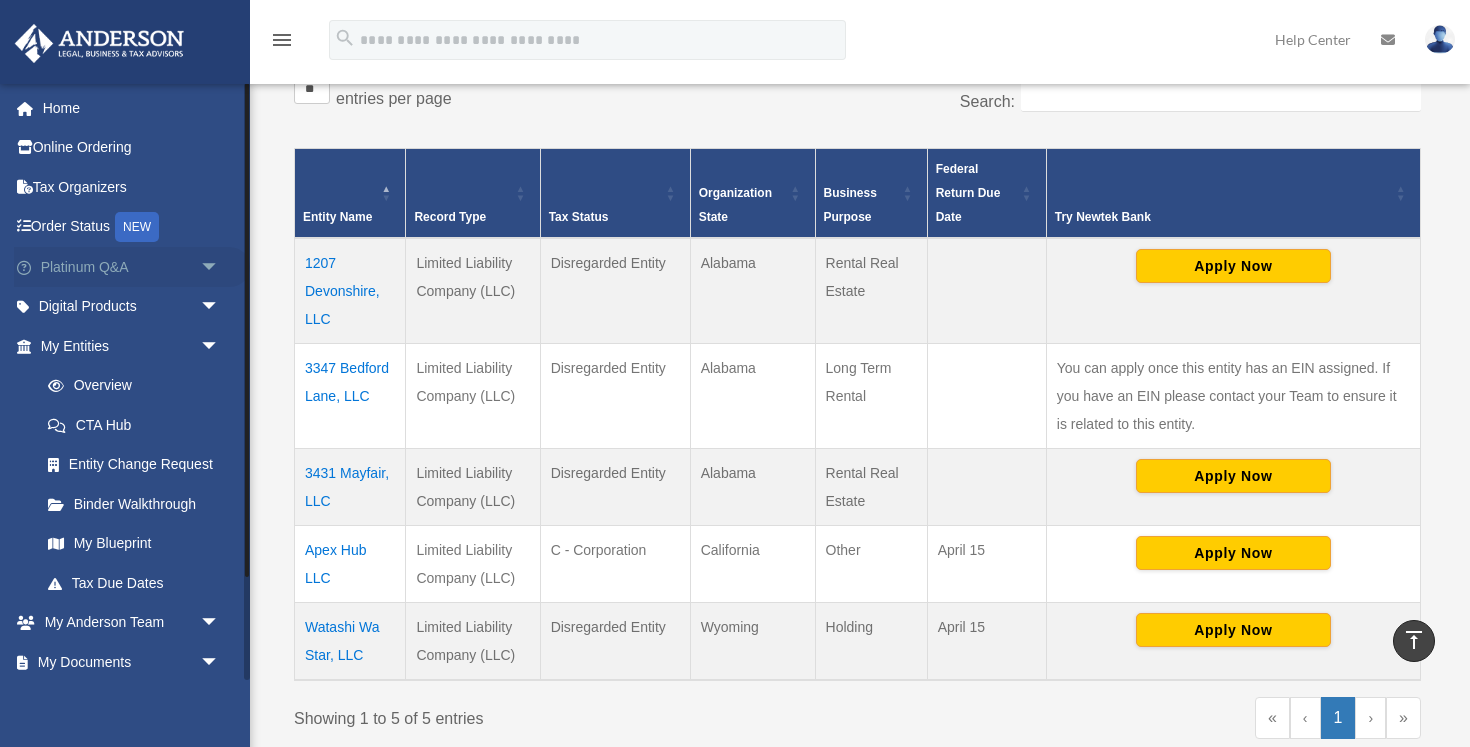 click on "Platinum Q&A arrow_drop_down" at bounding box center [132, 267] 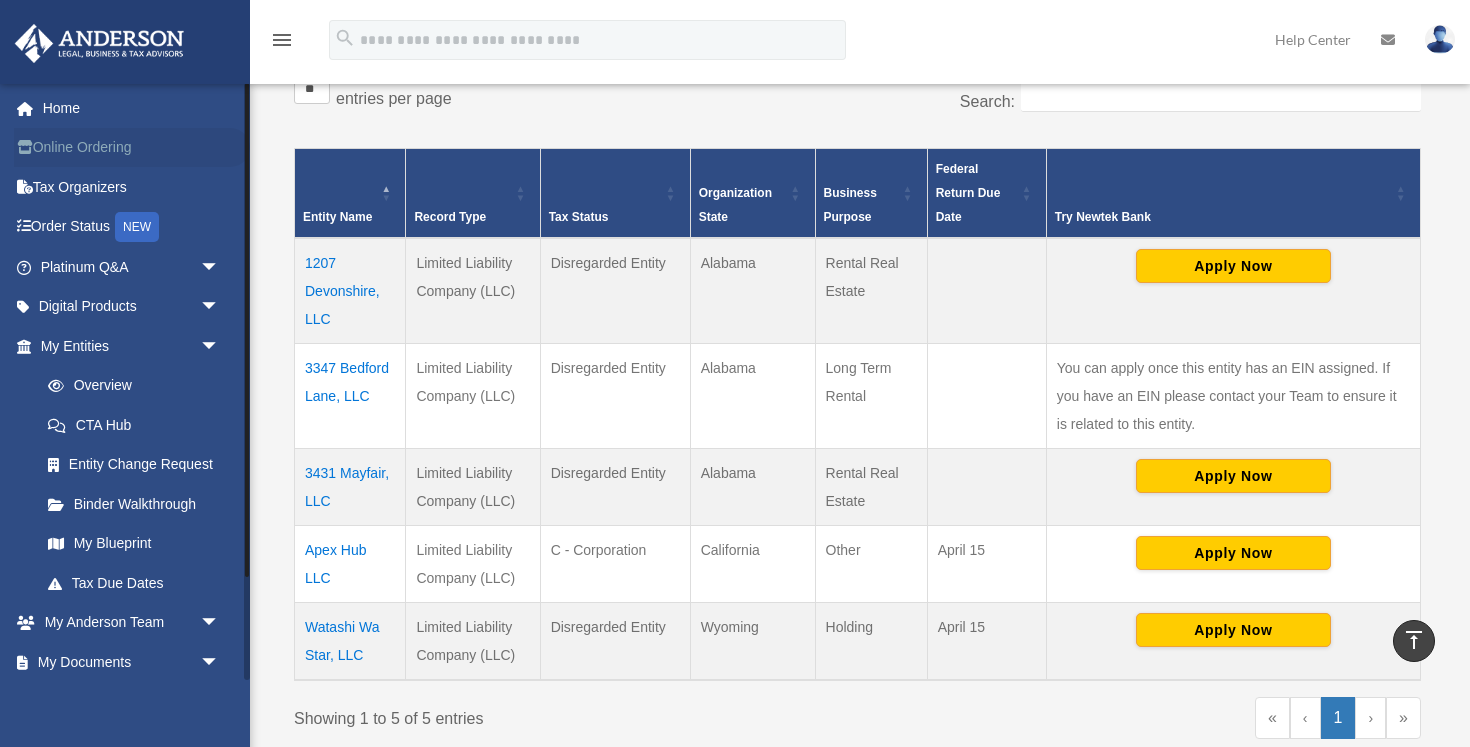 click on "Online Ordering" at bounding box center [132, 148] 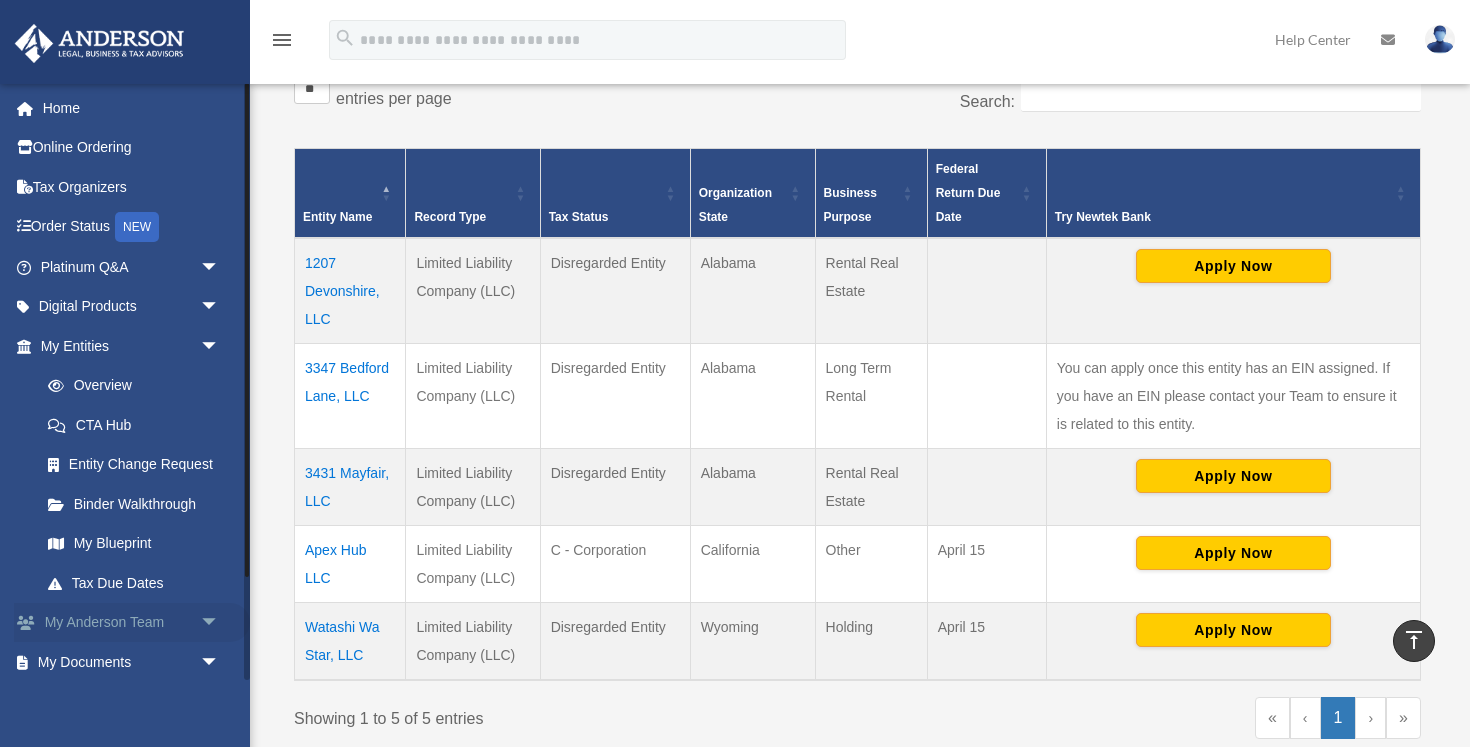 click on "My Anderson Team arrow_drop_down" at bounding box center [132, 623] 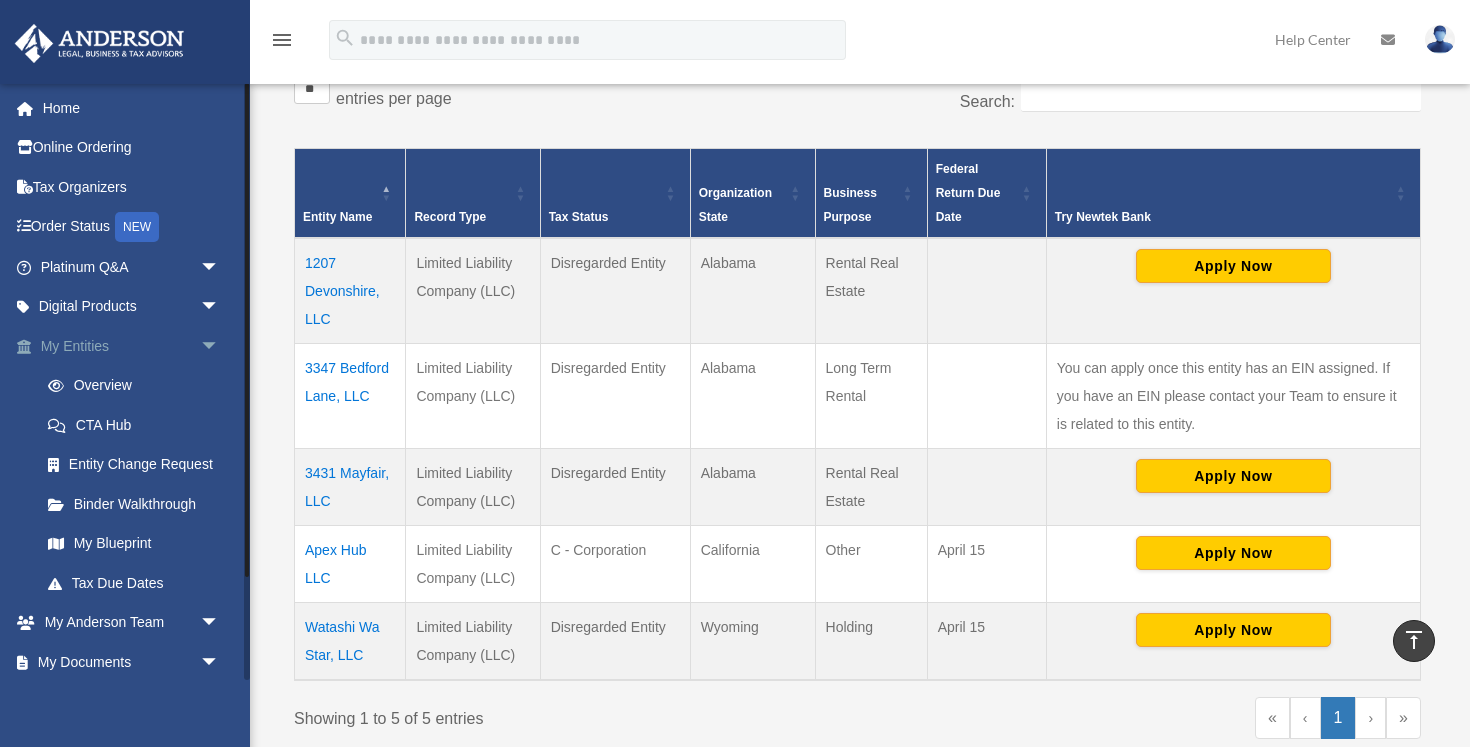 click on "My Entities arrow_drop_down" at bounding box center [132, 346] 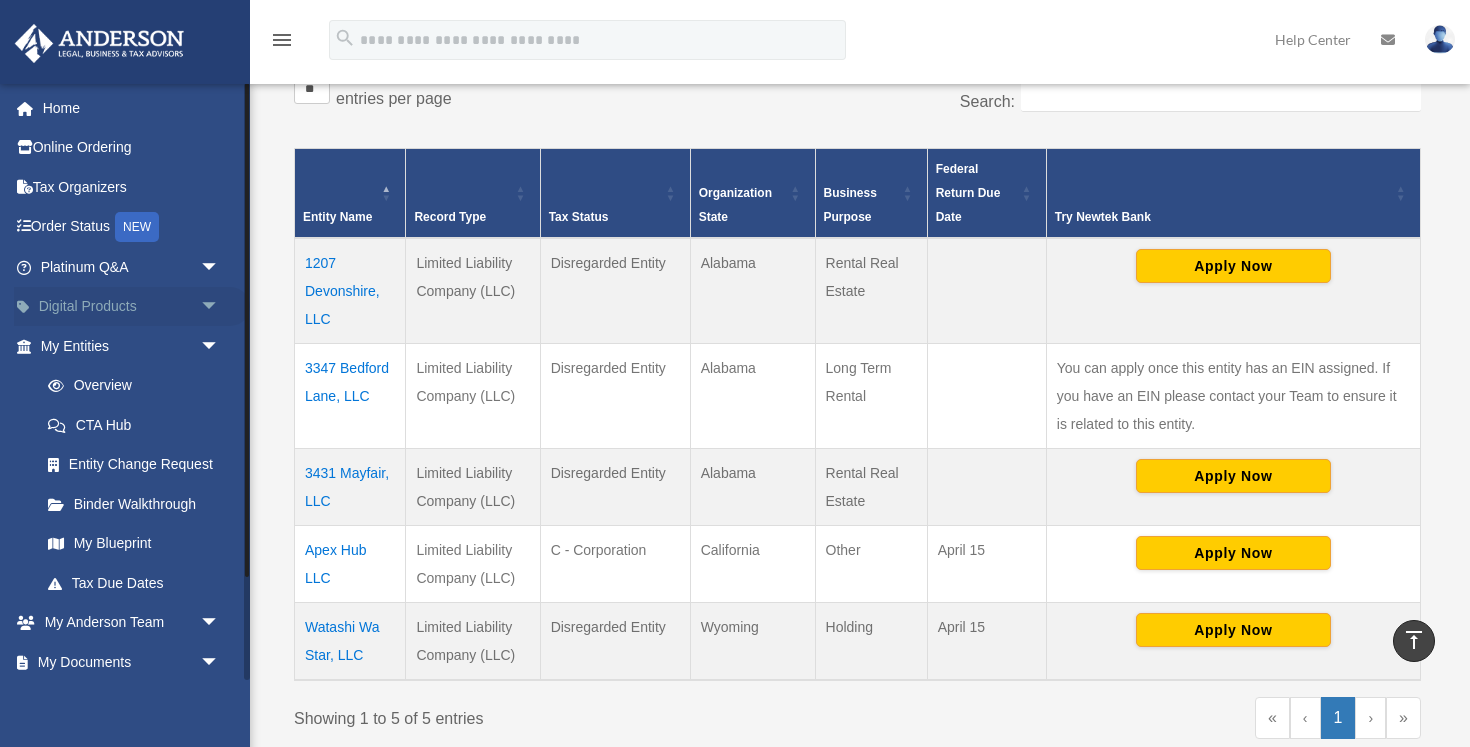 click on "Digital Products arrow_drop_down" at bounding box center [132, 307] 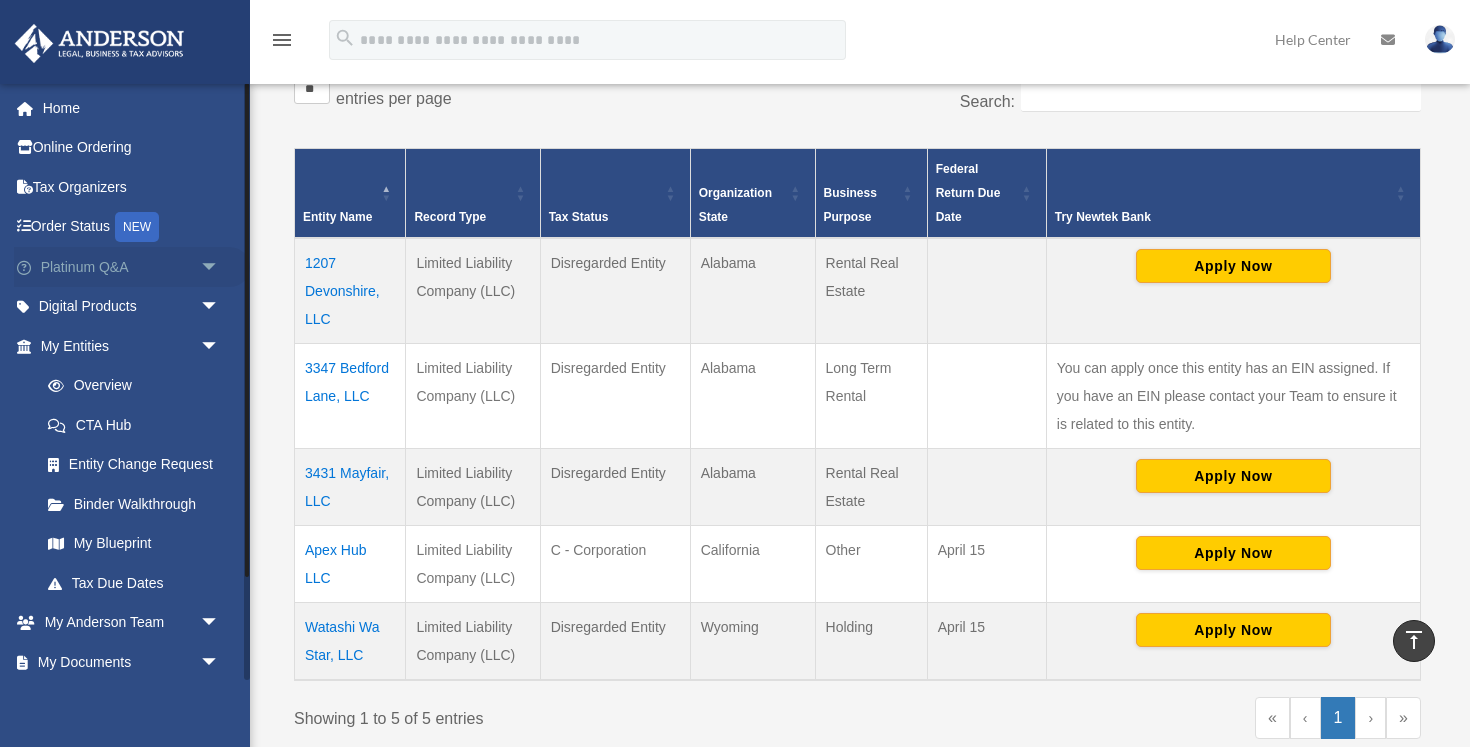 click on "Platinum Q&A arrow_drop_down" at bounding box center [132, 267] 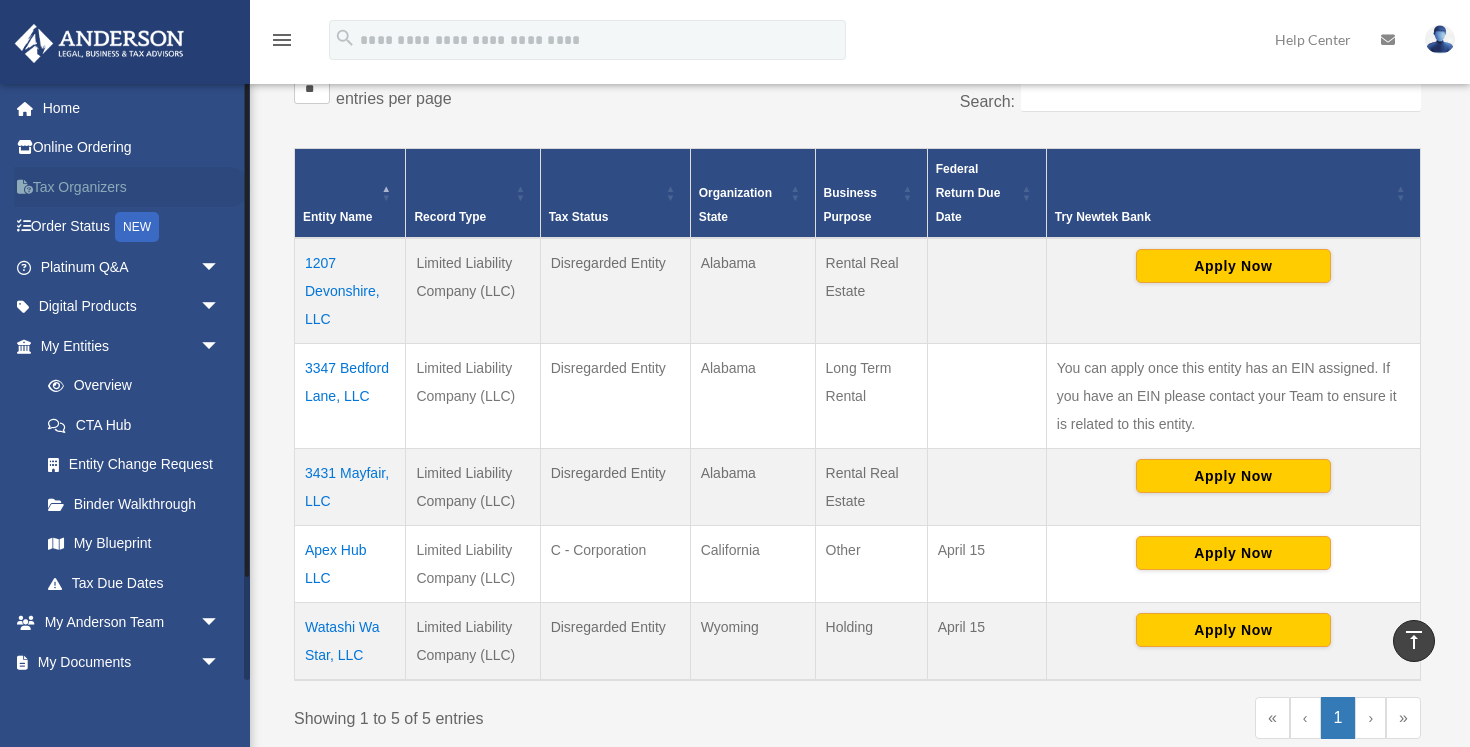 click on "Tax Organizers" at bounding box center (132, 187) 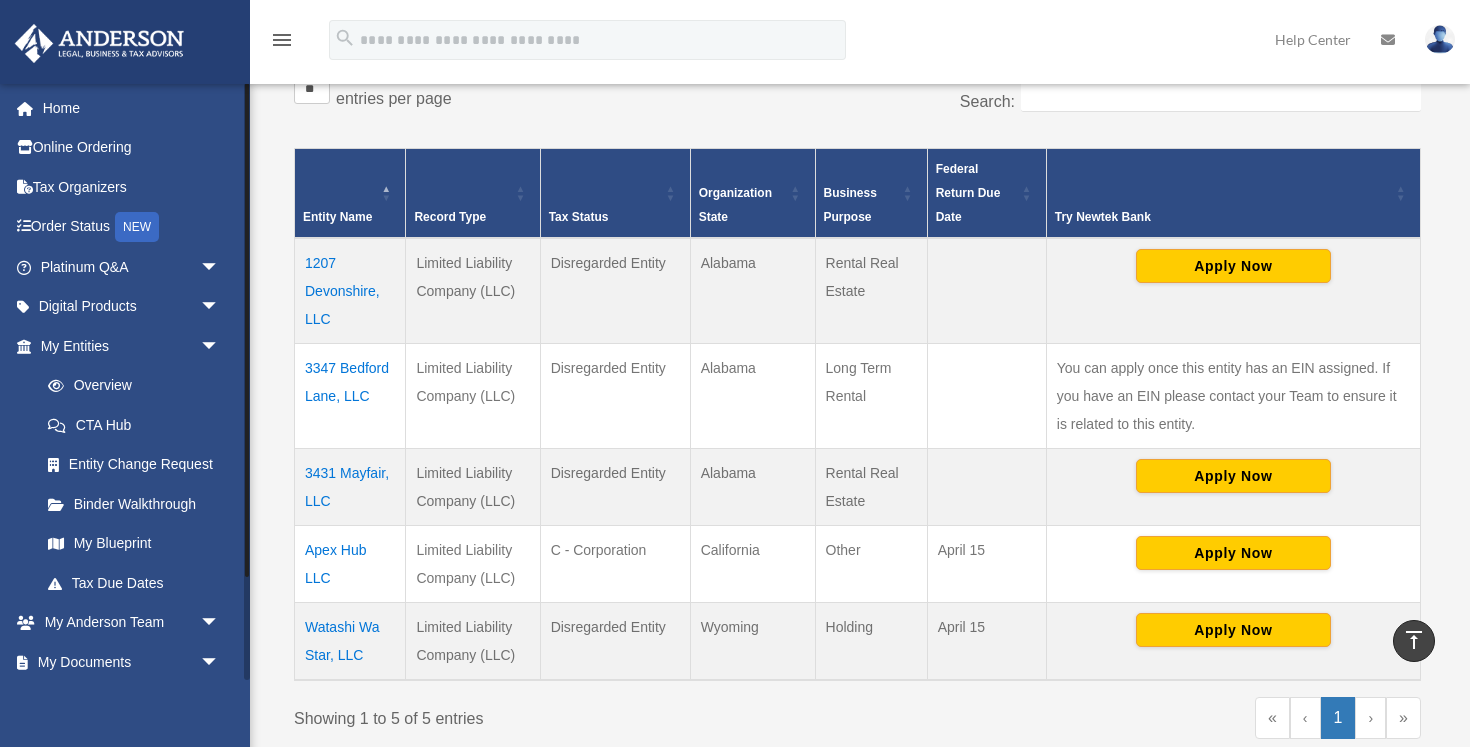 click on "Home
Online Ordering
Tax Organizers
Order Status  NEW
Platinum Q&A arrow_drop_down
Client FAQ
Platinum Walkthrough
Submit a Question
Answered Questions
Document Review
Platinum Knowledge Room
Tax & Bookkeeping Packages
Land Trust & Deed Forum
Portal Feedback
Digital Products arrow_drop_down
Tax Toolbox
Virtual Bookkeeping
Land Trust Kit
Wholesale Trust Kit
My Entities arrow_drop_down
Overview
CTA Hub
Entity Change Request
Binder Walkthrough
My Blueprint
Tax Due Dates
My Anderson Team arrow_drop_down
My Anderson Team
Anderson System
Client Referrals
My Documents arrow_drop_down
Box
Meeting Minutes
Forms Library
Notarize
Online Learning arrow_drop_down
Courses
Video Training
Resources
Billing arrow_drop_down
$ Open Invoices
Past Invoices
Manage Payments
Events Calendar" at bounding box center (125, 444) 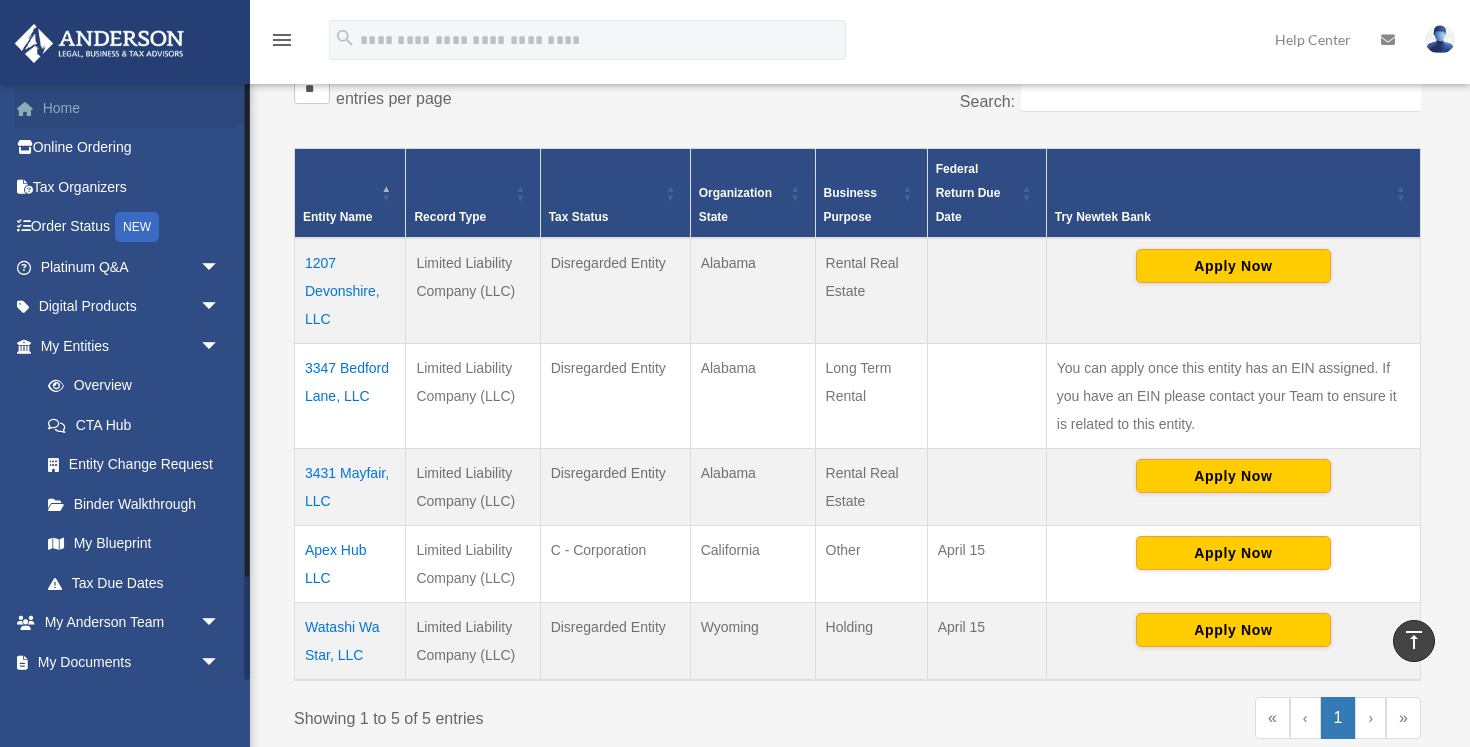 click on "Home" at bounding box center [132, 108] 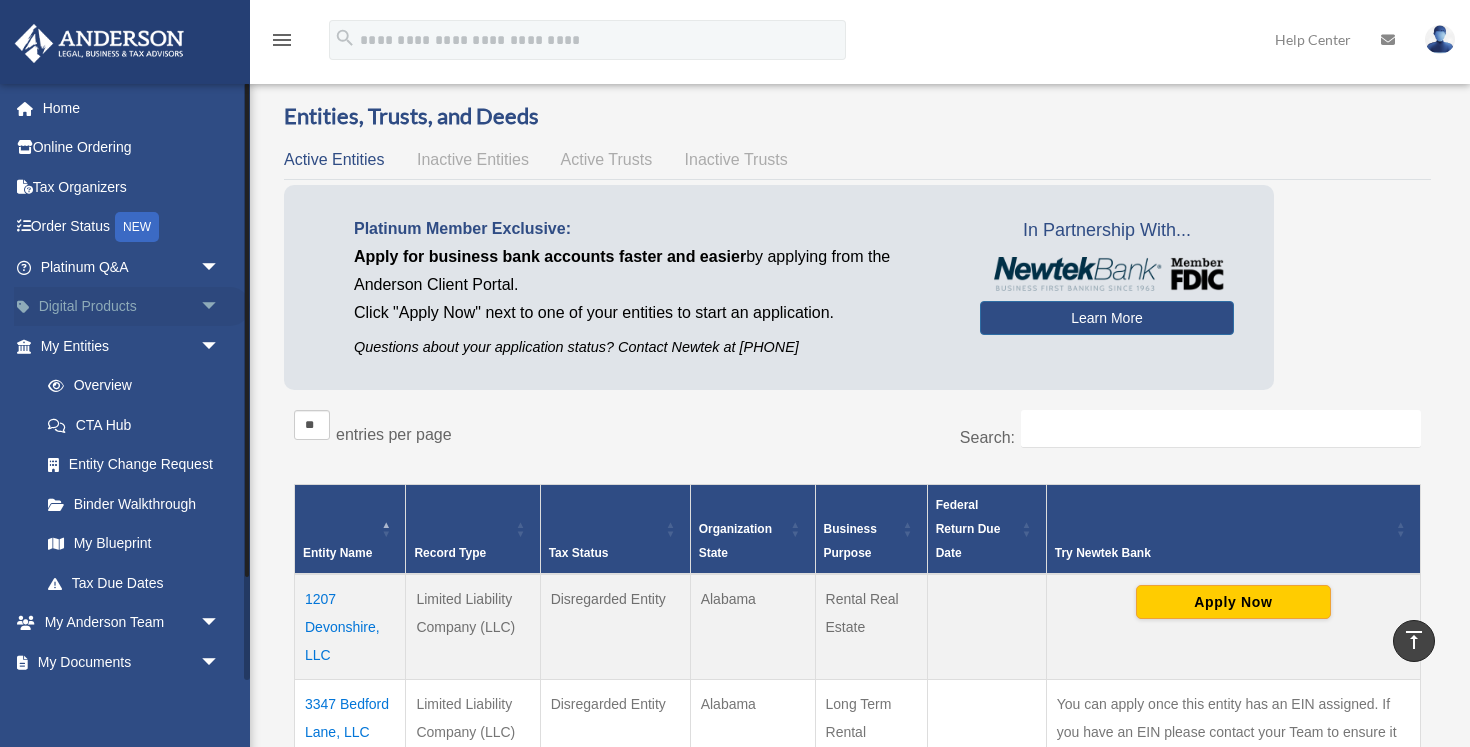 scroll, scrollTop: 0, scrollLeft: 0, axis: both 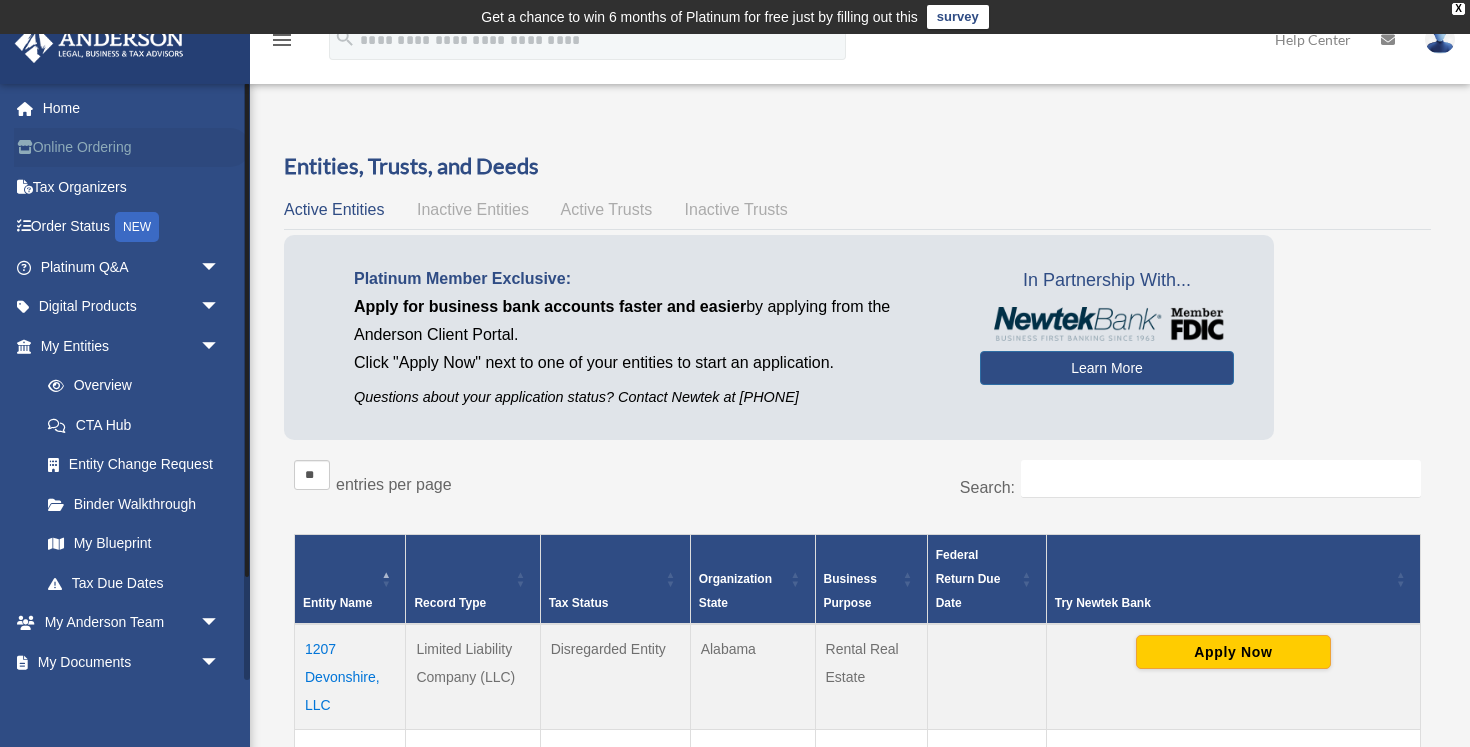 click on "Online Ordering" at bounding box center (132, 148) 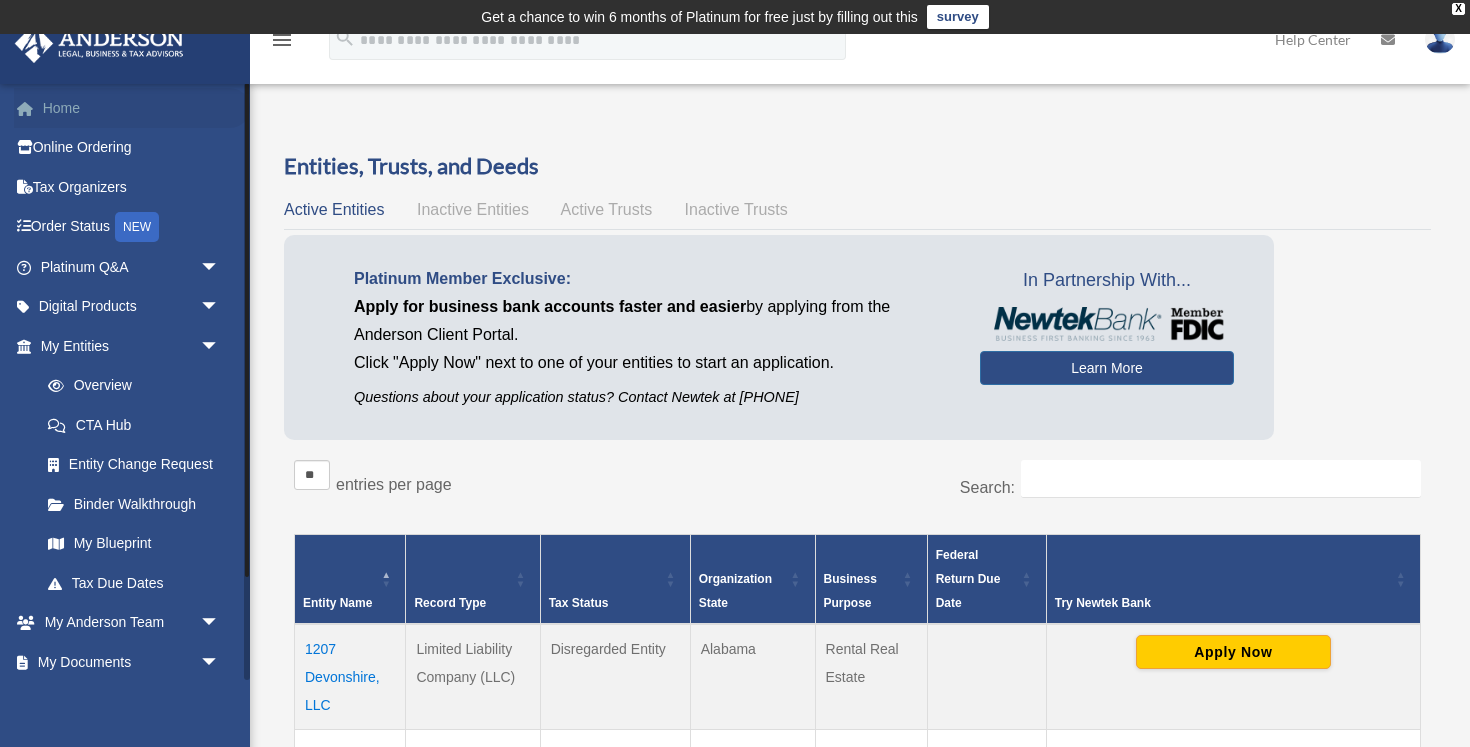 click on "Home" at bounding box center (132, 108) 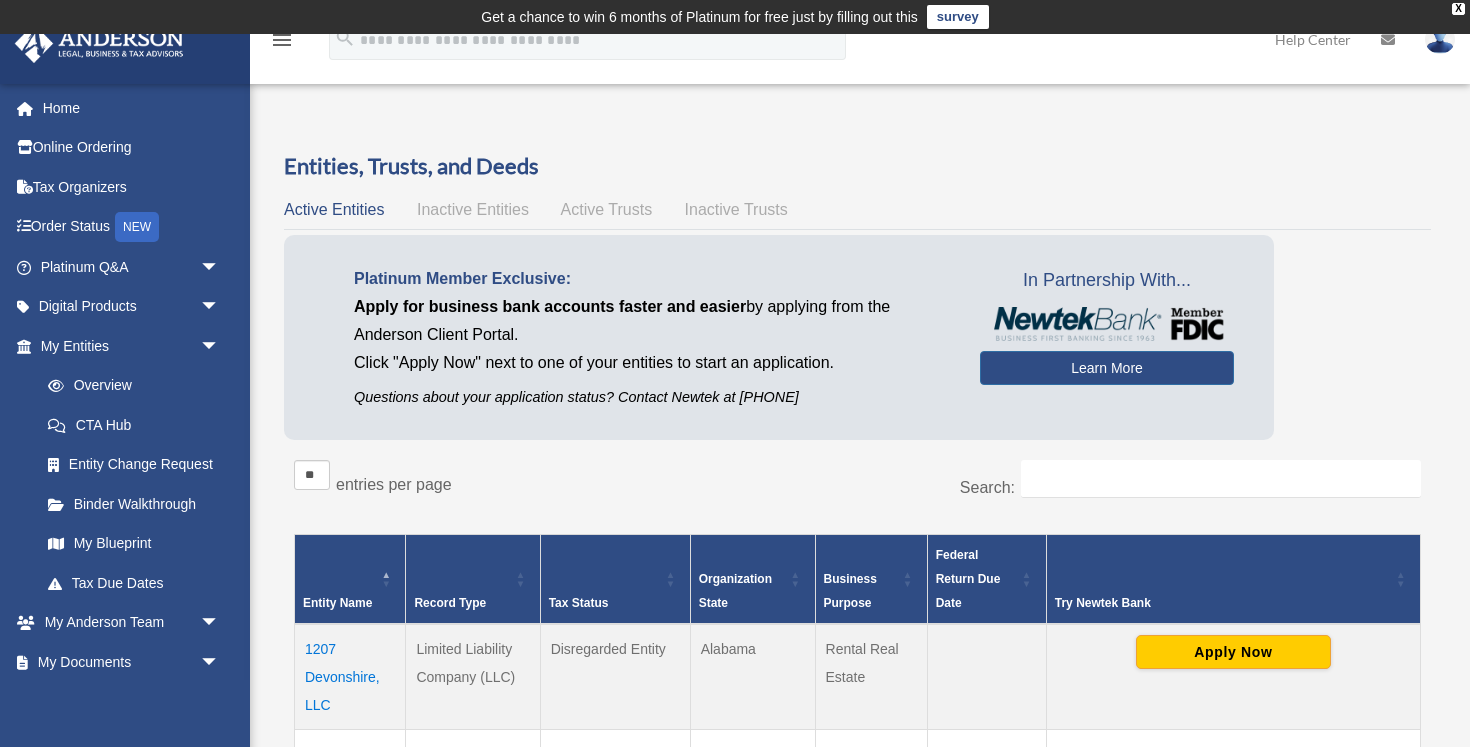 click on "menu" at bounding box center (282, 40) 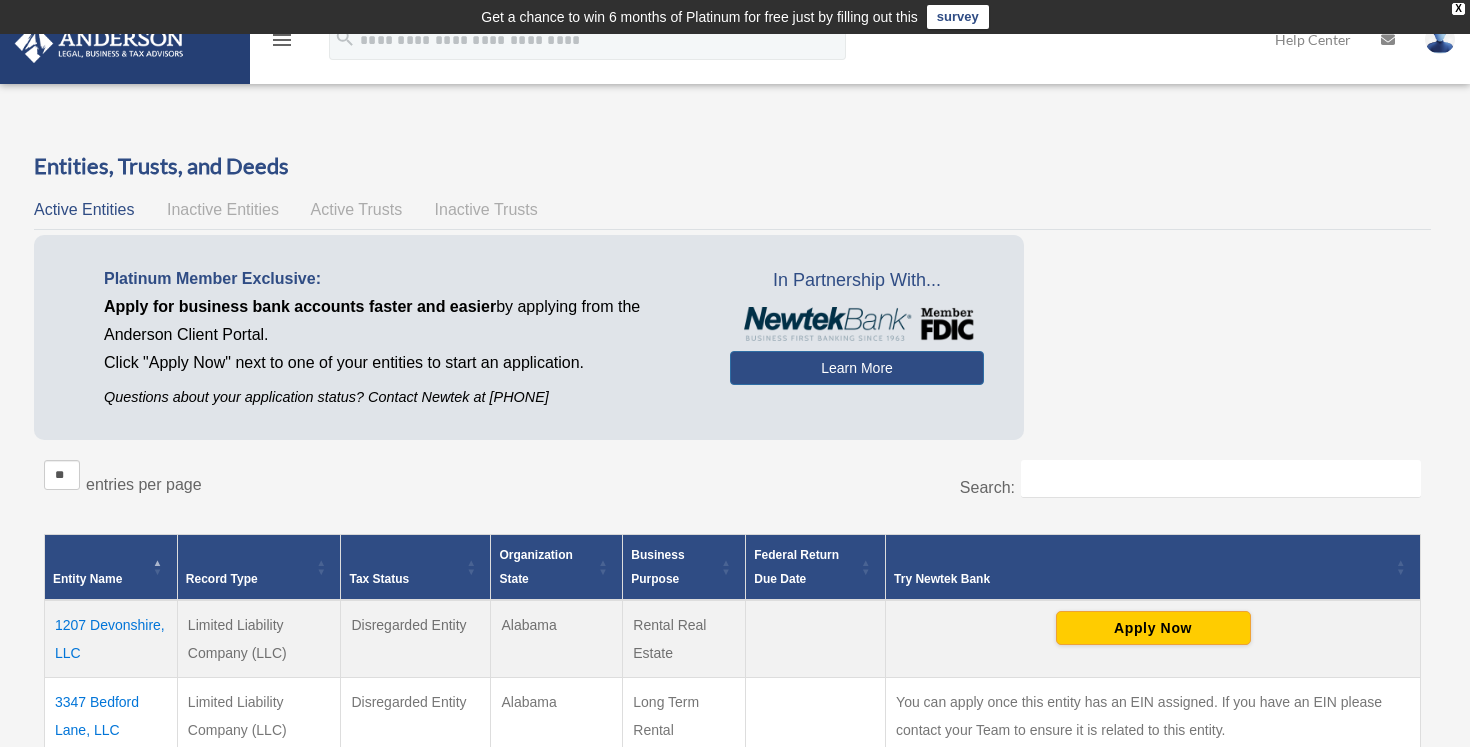 click on "menu" at bounding box center (282, 40) 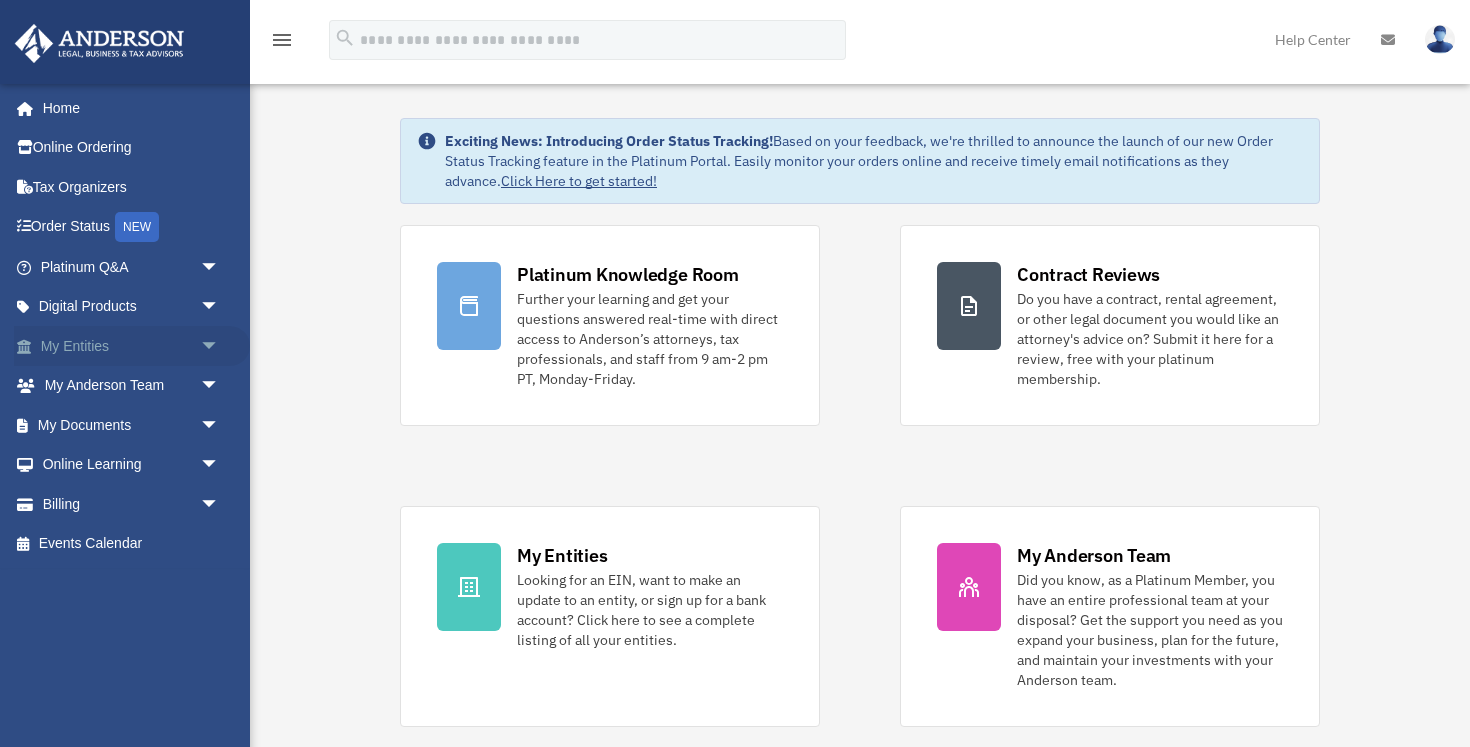 scroll, scrollTop: 47, scrollLeft: 0, axis: vertical 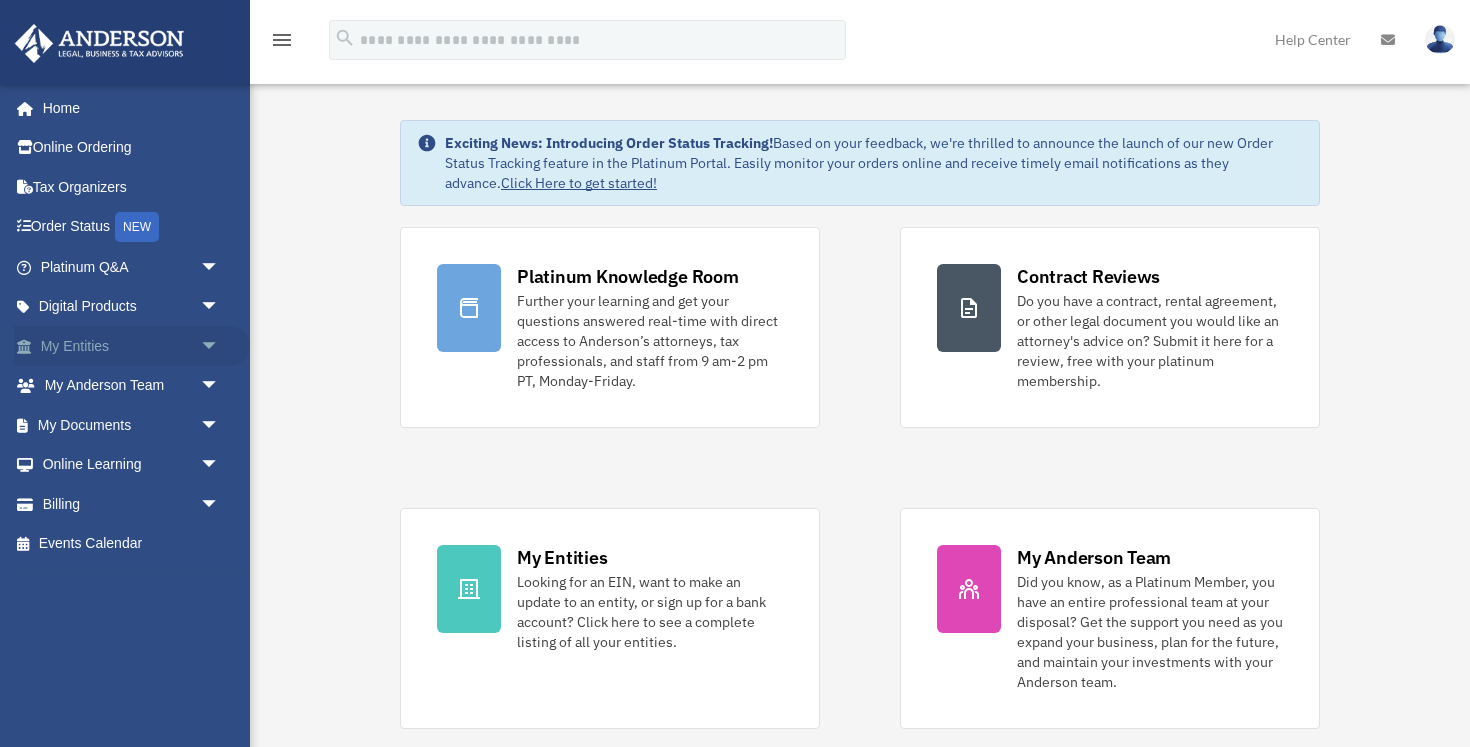 click on "My Entities arrow_drop_down" at bounding box center (132, 346) 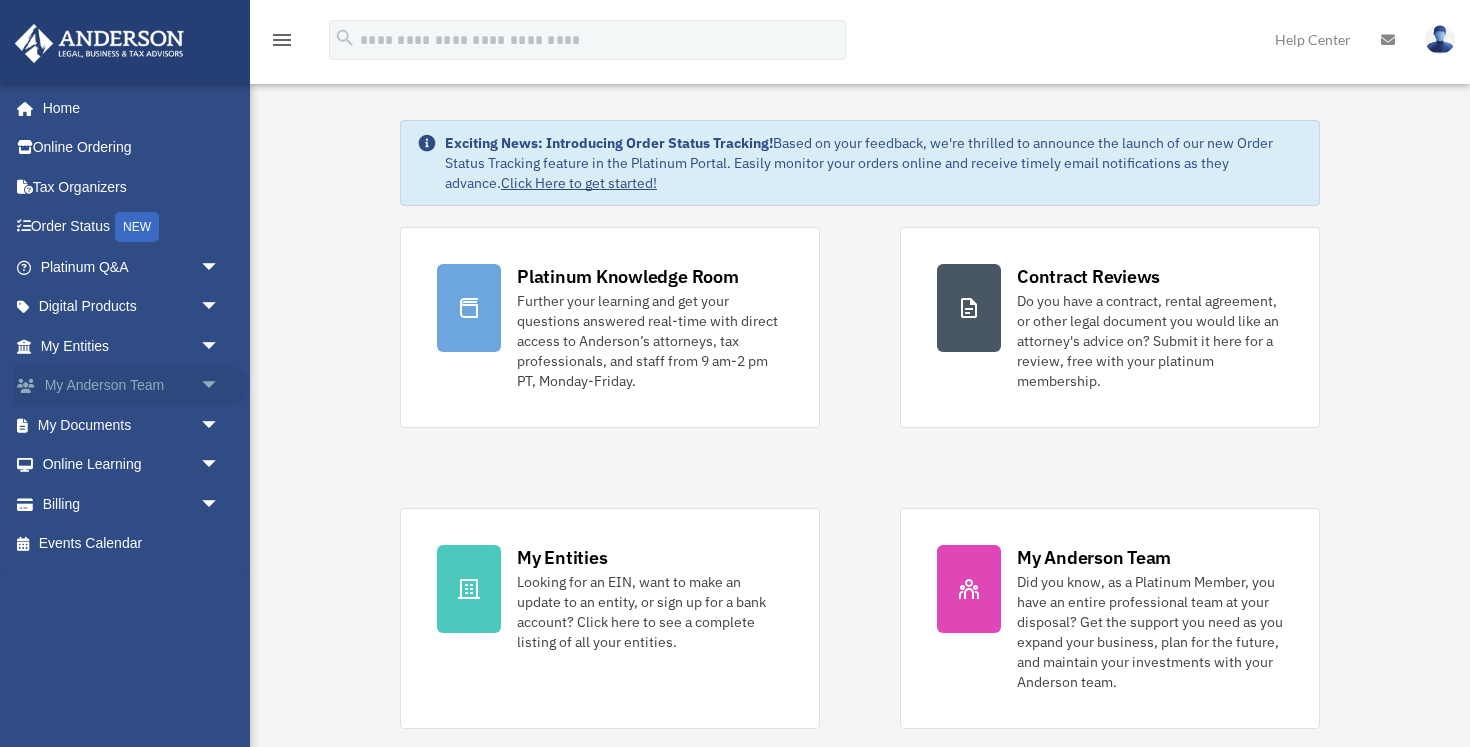 click on "My Anderson Team arrow_drop_down" at bounding box center (132, 386) 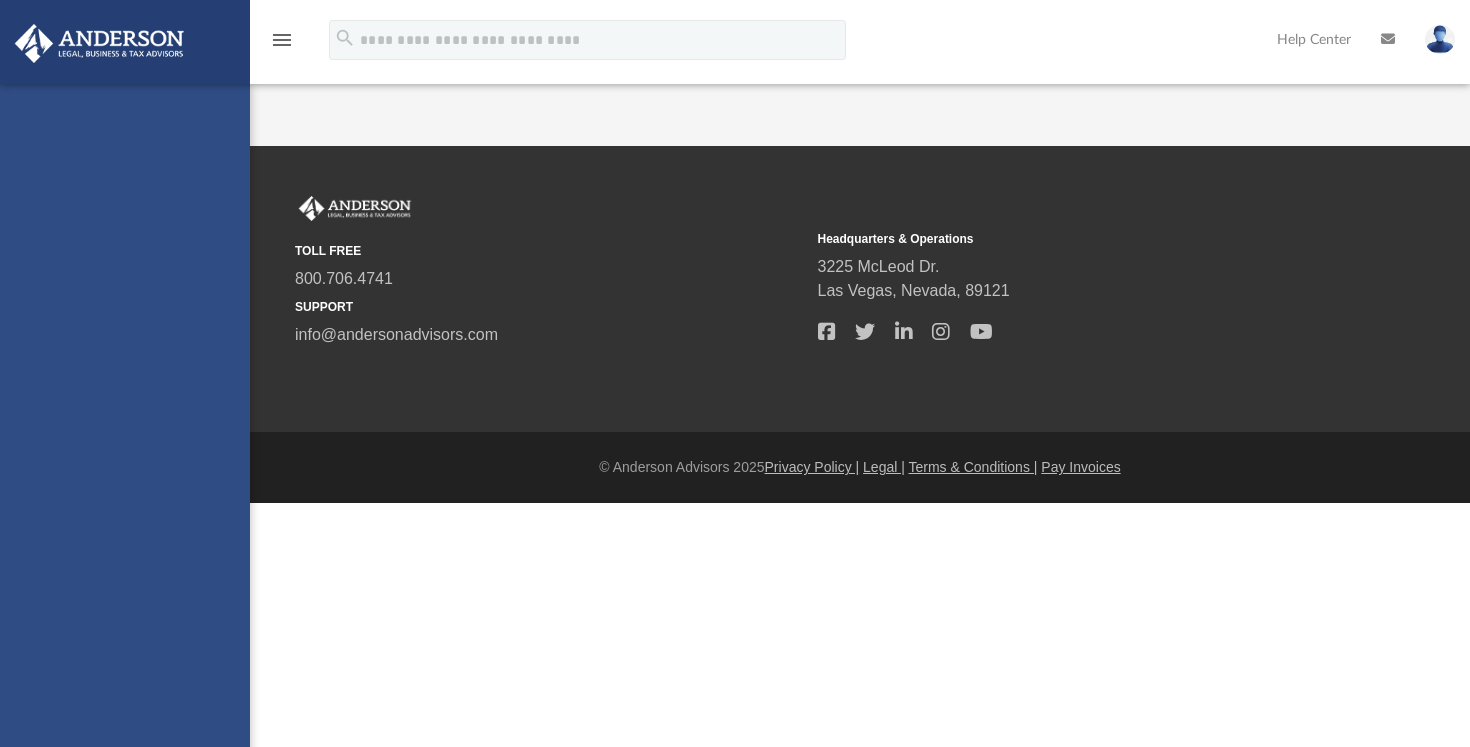 scroll, scrollTop: 0, scrollLeft: 0, axis: both 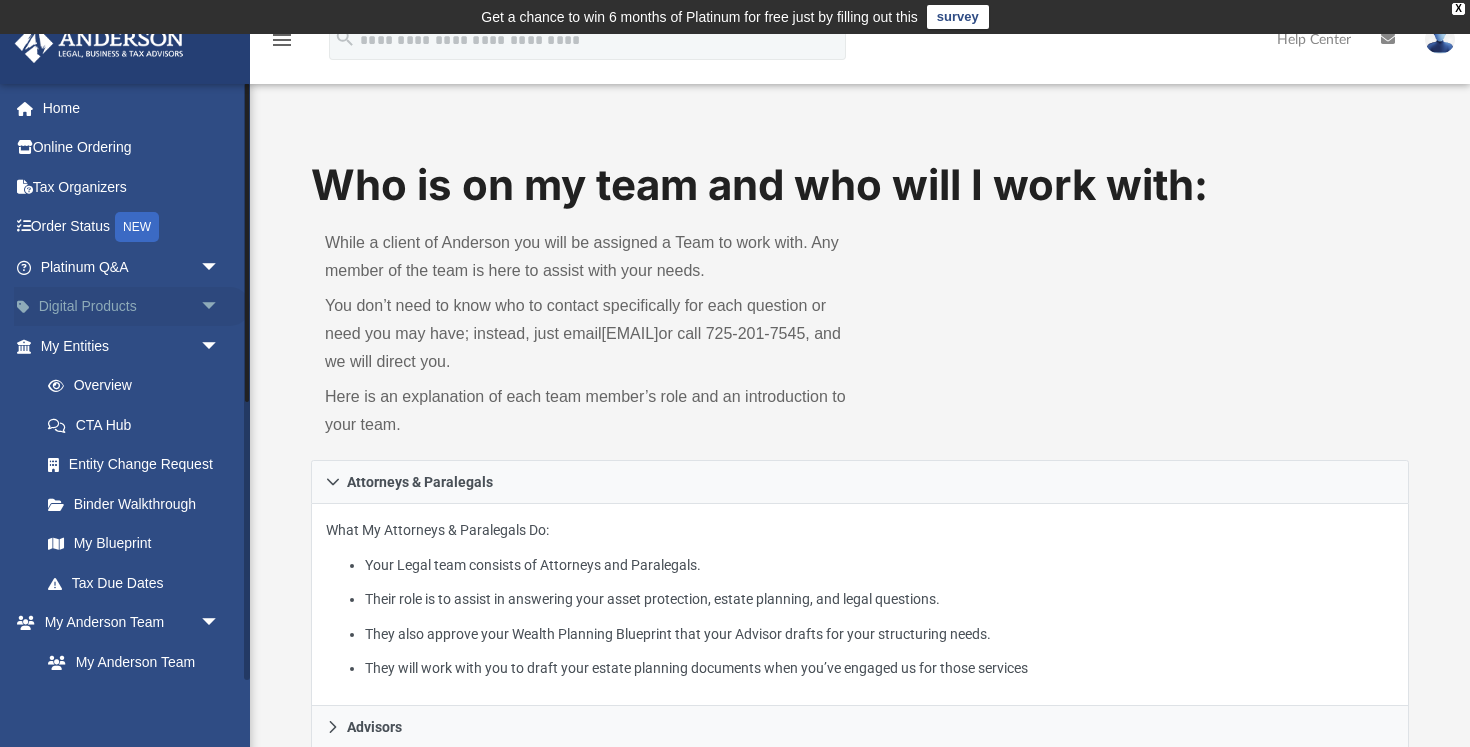 click on "Digital Products arrow_drop_down" at bounding box center (132, 307) 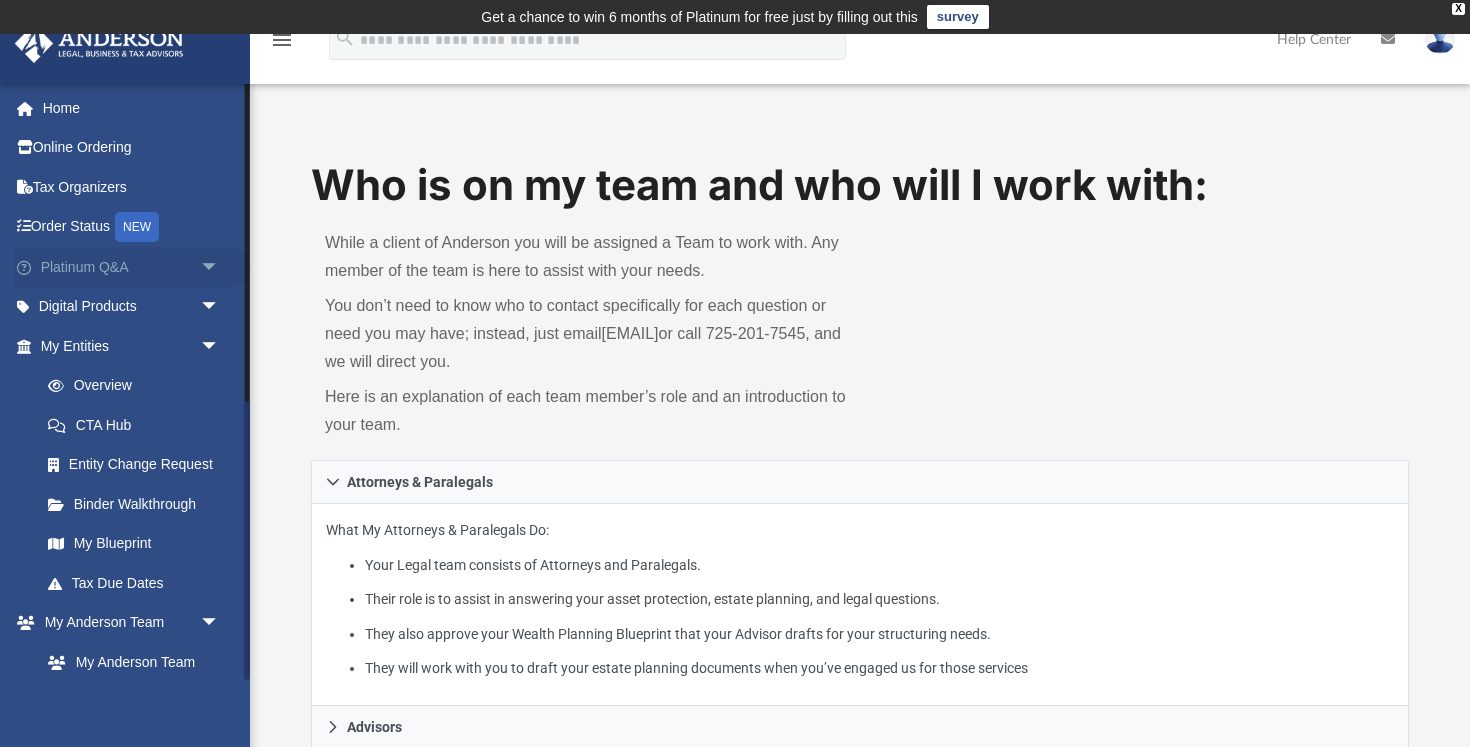click on "Platinum Q&A arrow_drop_down" at bounding box center (132, 267) 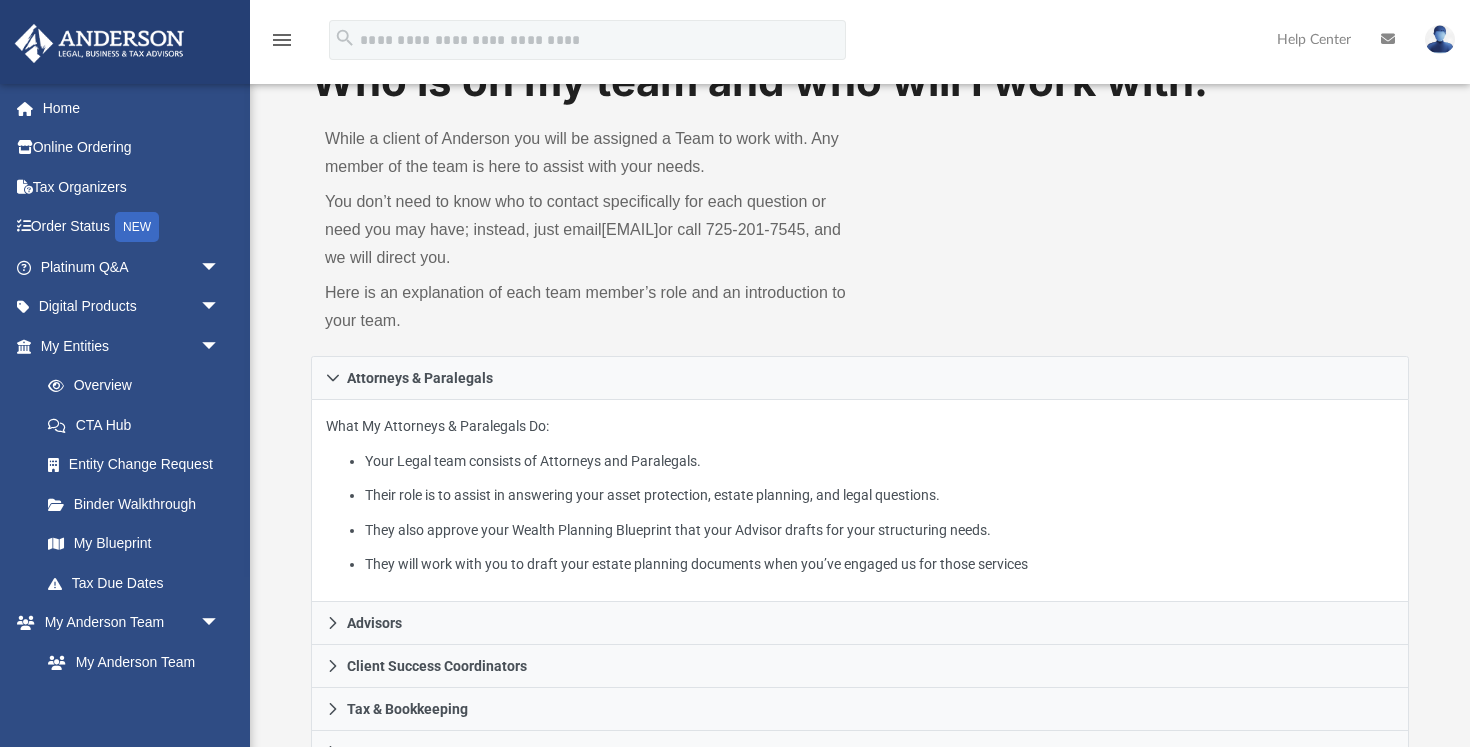 scroll, scrollTop: 144, scrollLeft: 0, axis: vertical 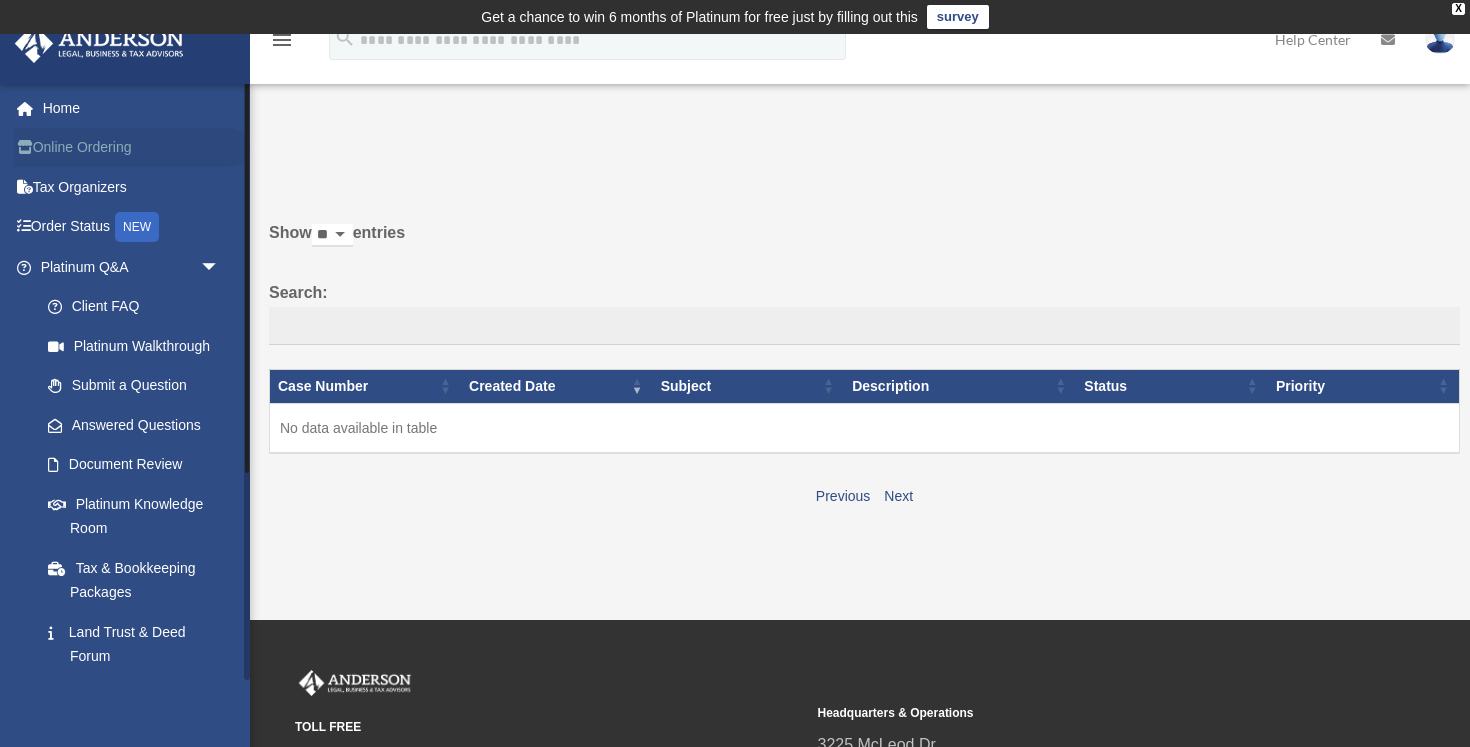 click on "Online Ordering" at bounding box center [132, 148] 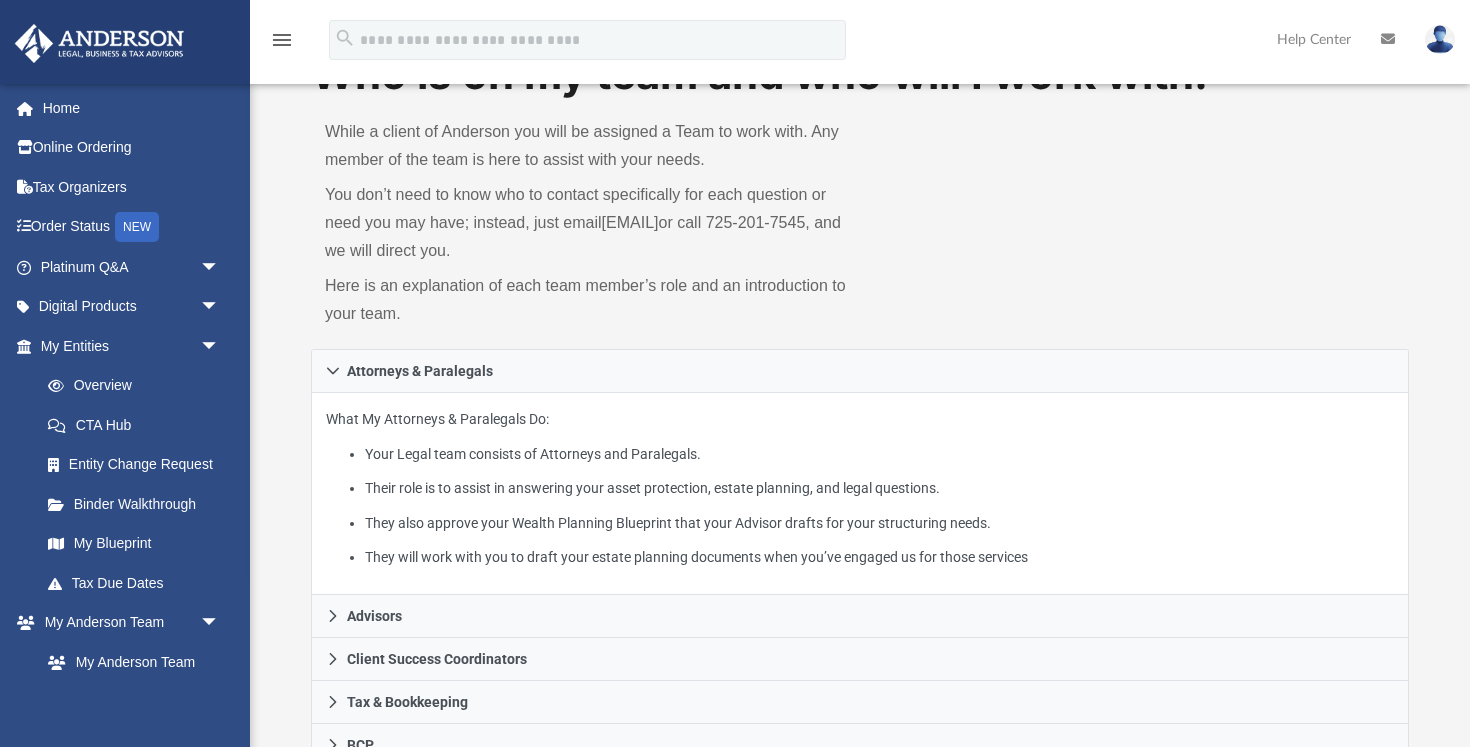 scroll, scrollTop: 113, scrollLeft: 0, axis: vertical 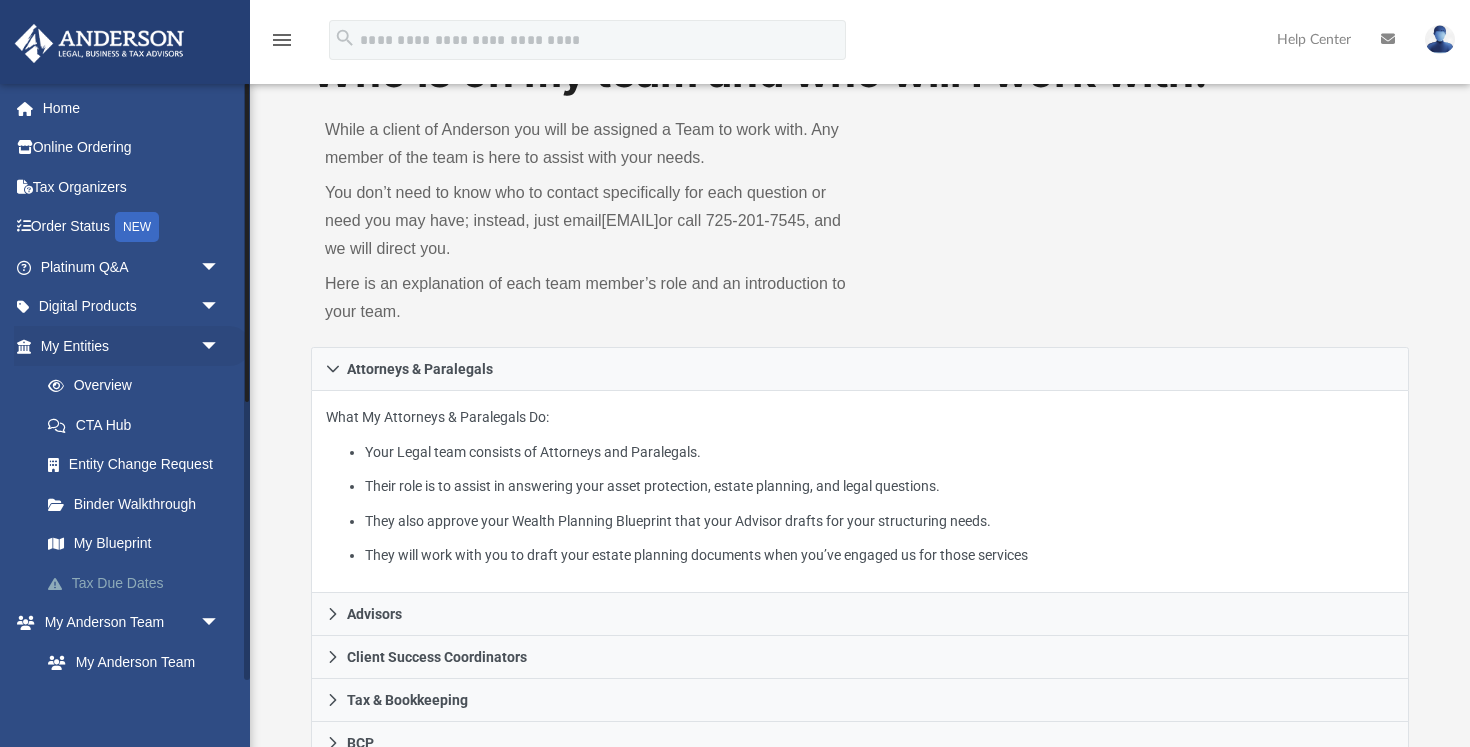 click on "Tax Due Dates" at bounding box center (139, 583) 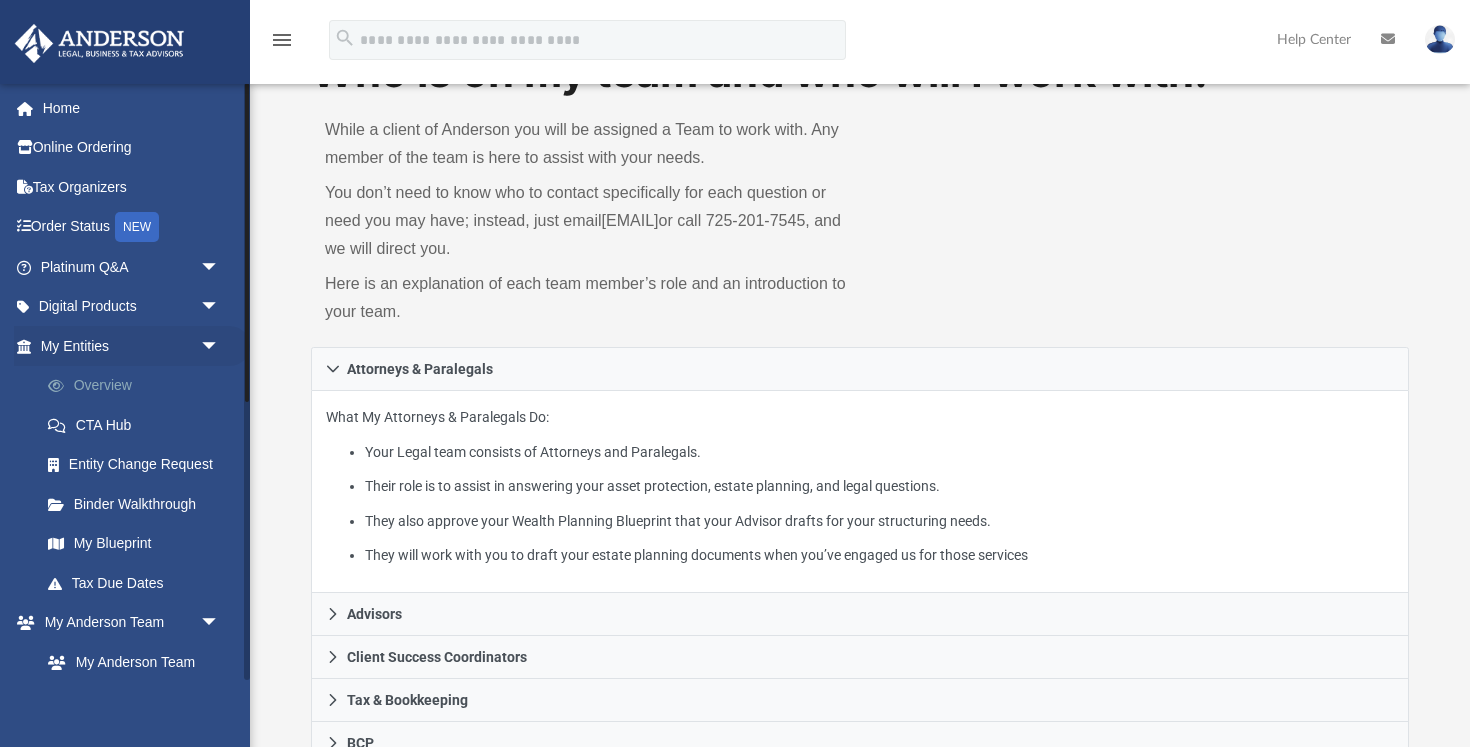 click on "Overview" at bounding box center [139, 386] 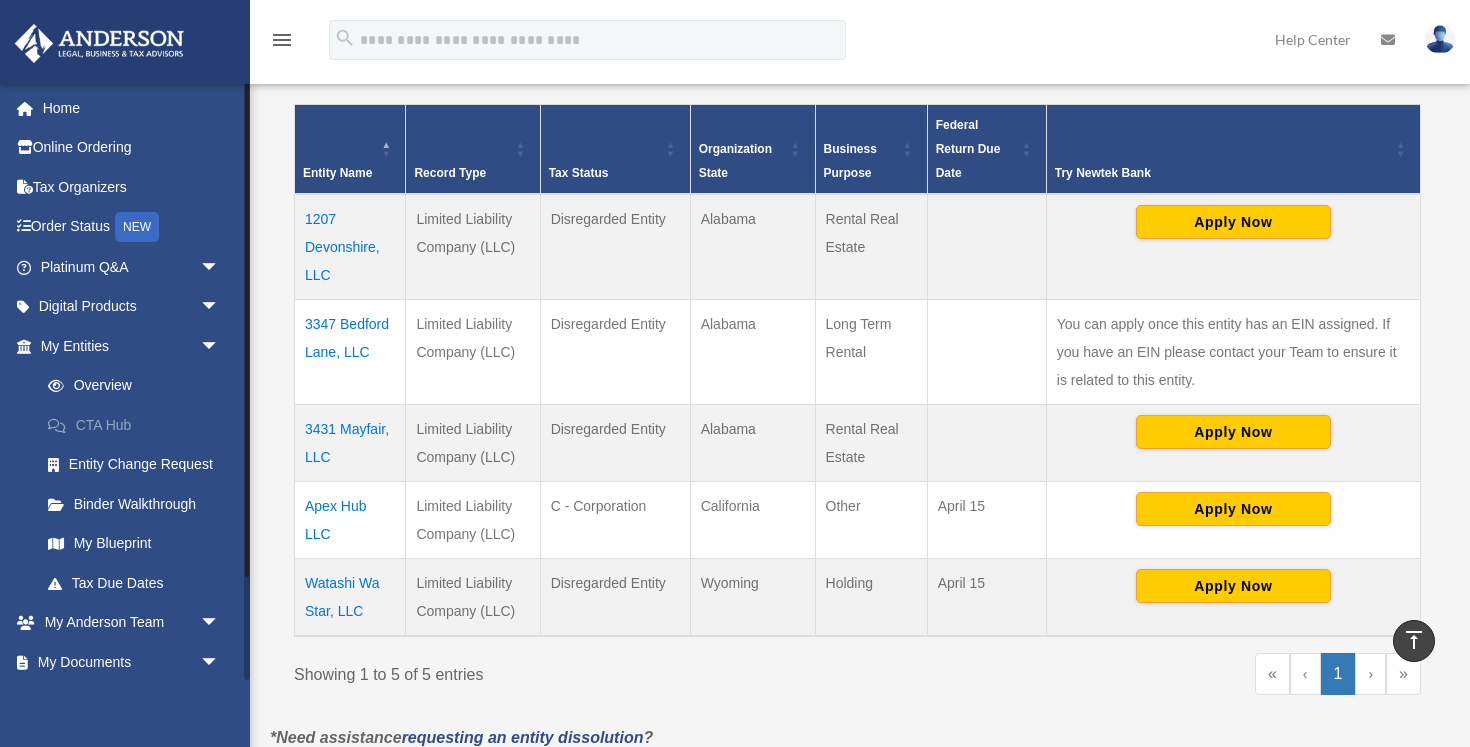 scroll, scrollTop: 417, scrollLeft: 0, axis: vertical 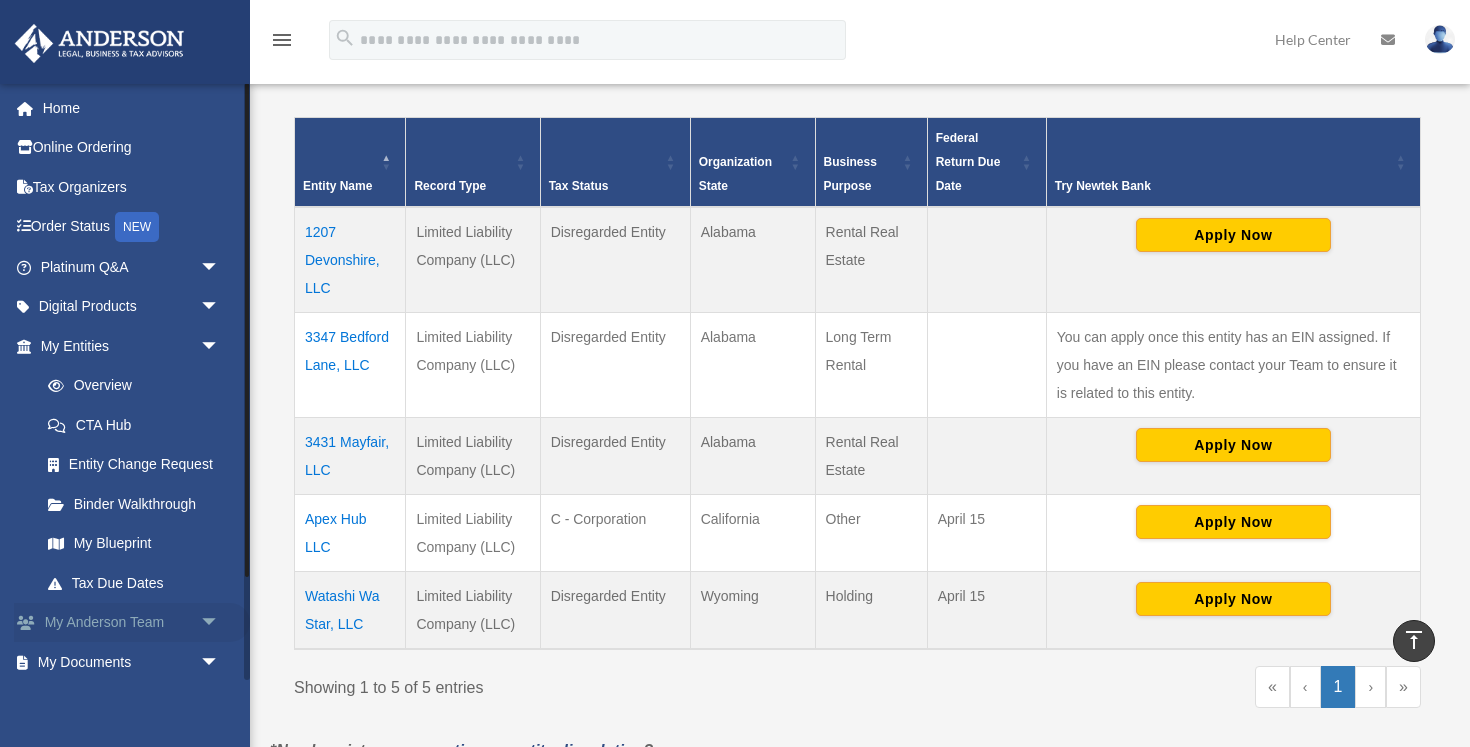 click on "My Anderson Team arrow_drop_down" at bounding box center (132, 623) 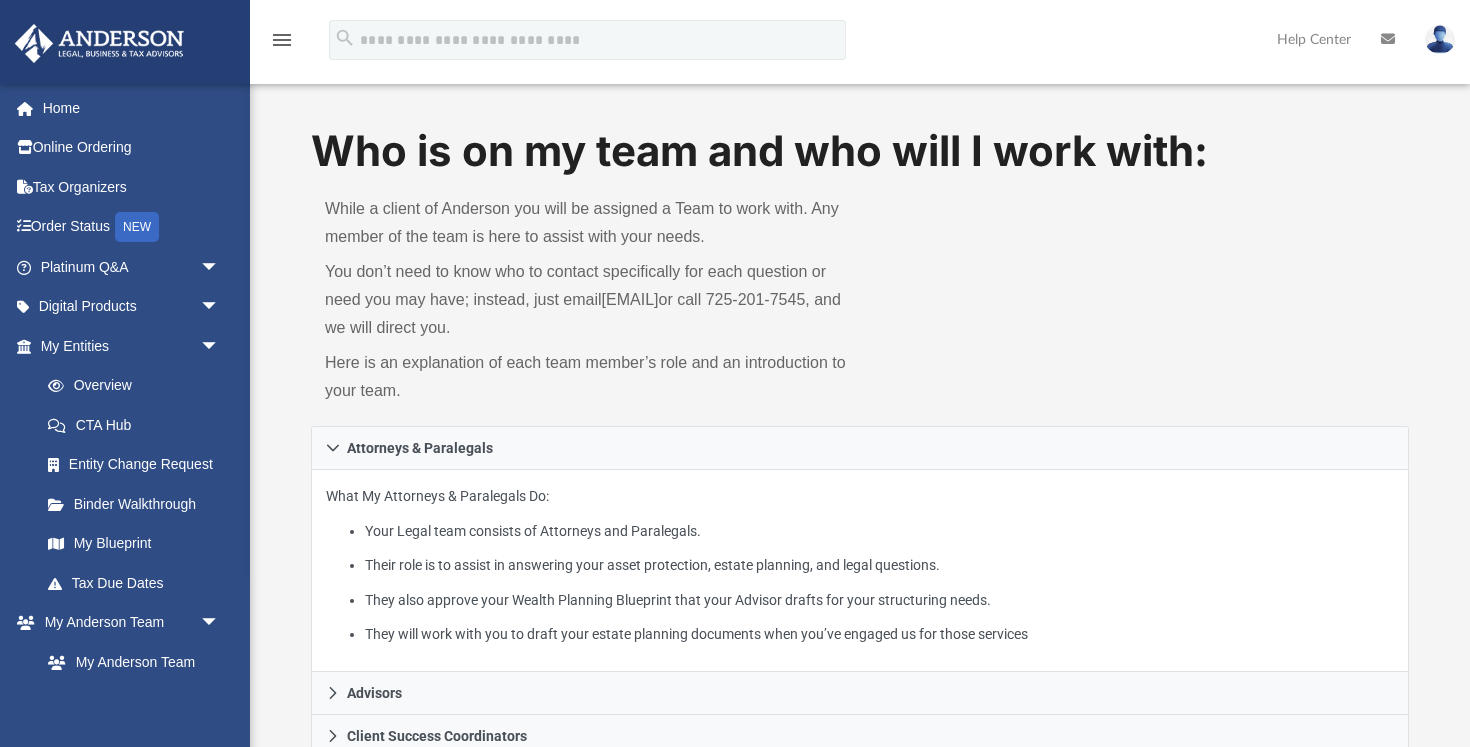 scroll, scrollTop: 0, scrollLeft: 0, axis: both 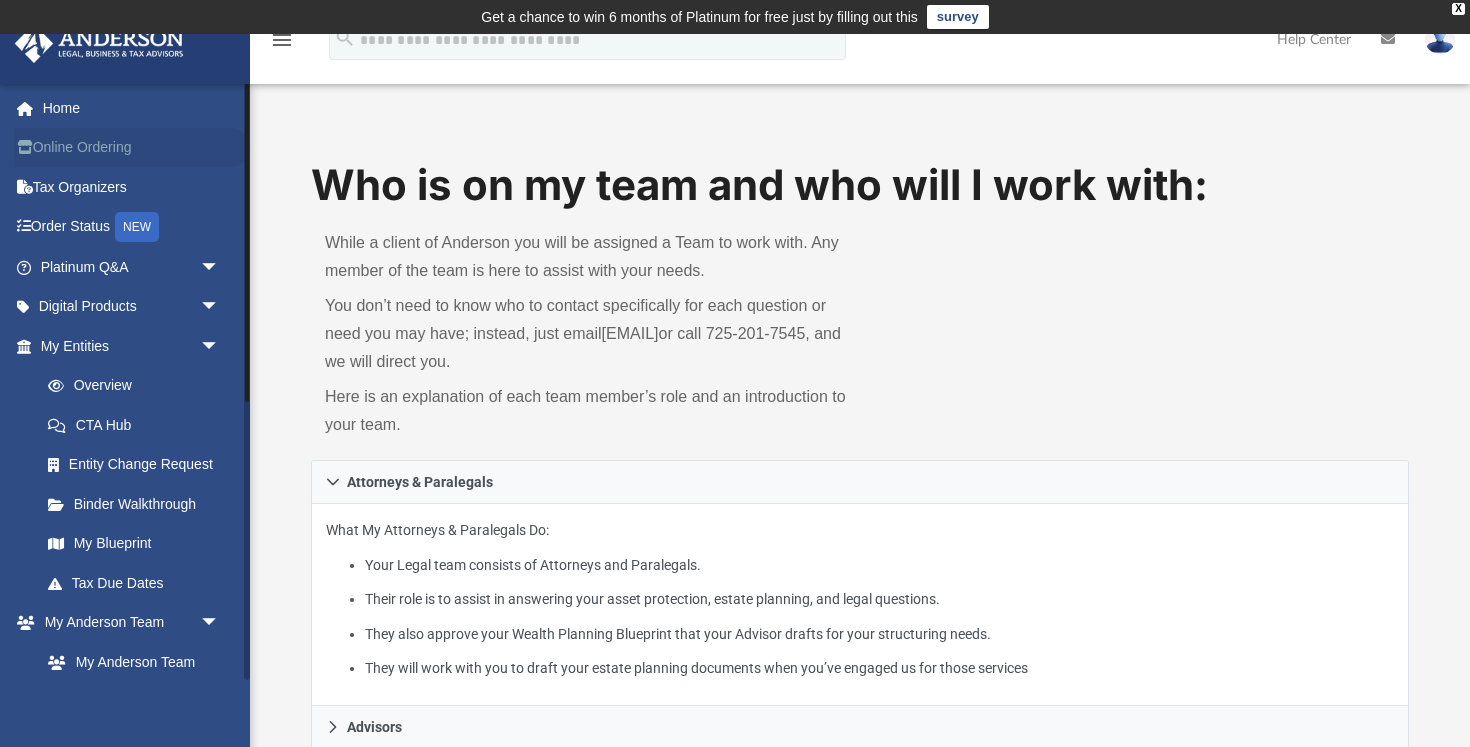 click on "Online Ordering" at bounding box center (132, 148) 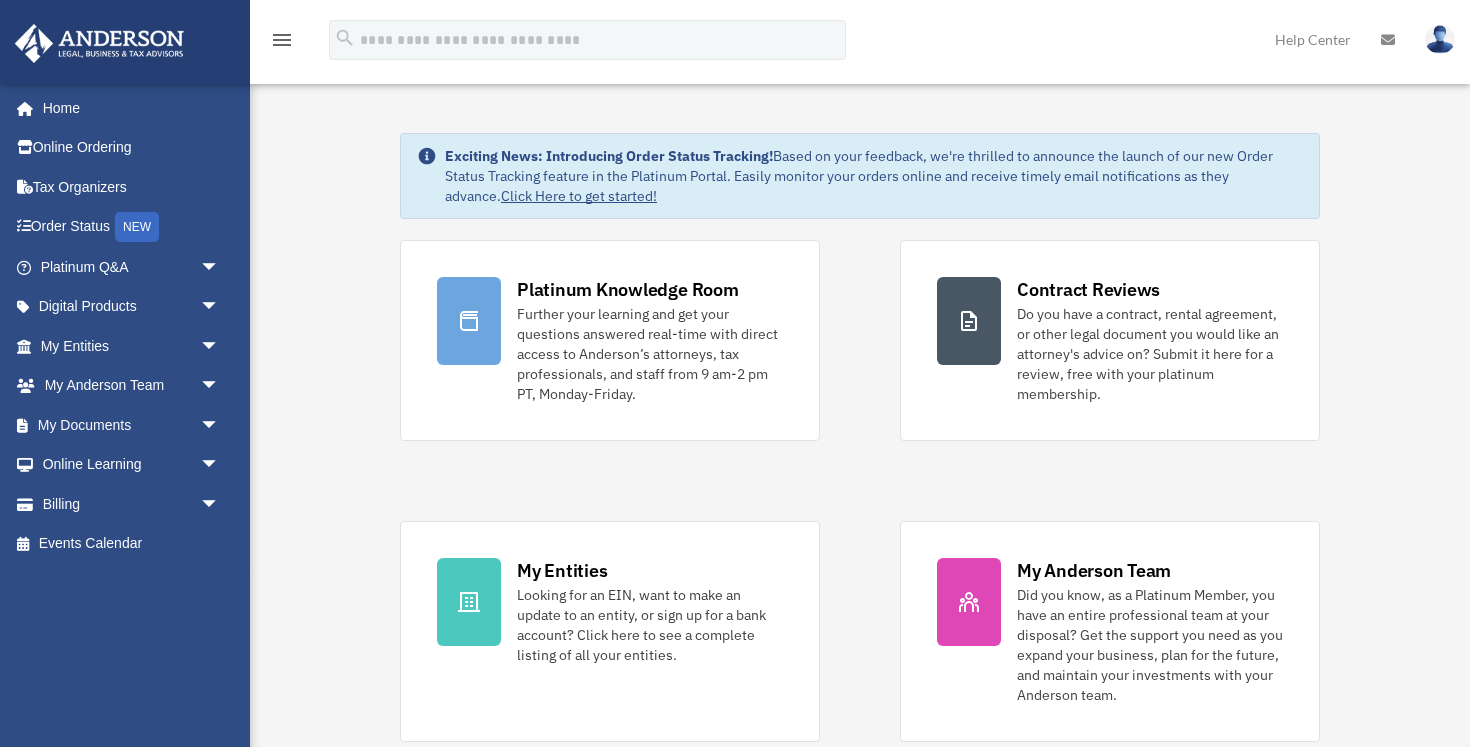 scroll, scrollTop: 0, scrollLeft: 0, axis: both 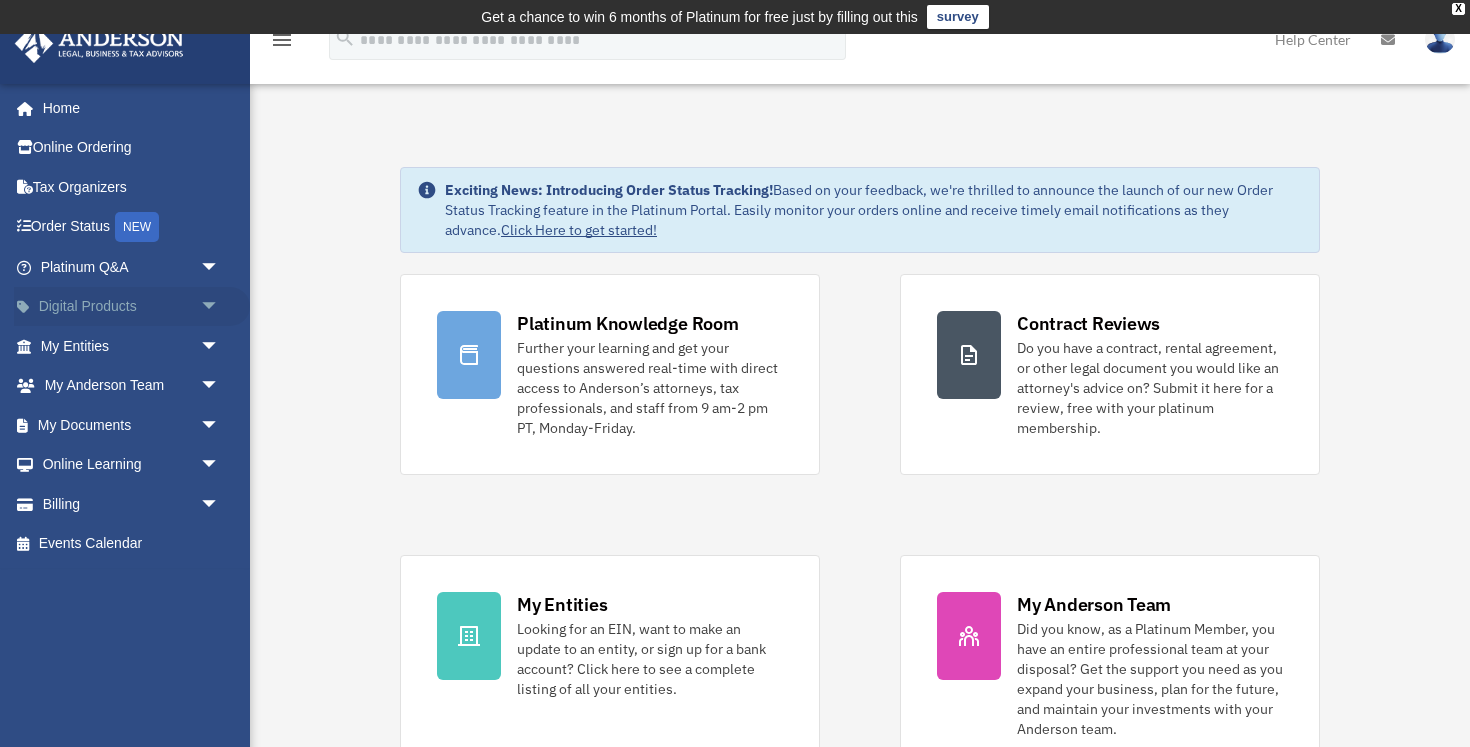 click on "Digital Products arrow_drop_down" at bounding box center [132, 307] 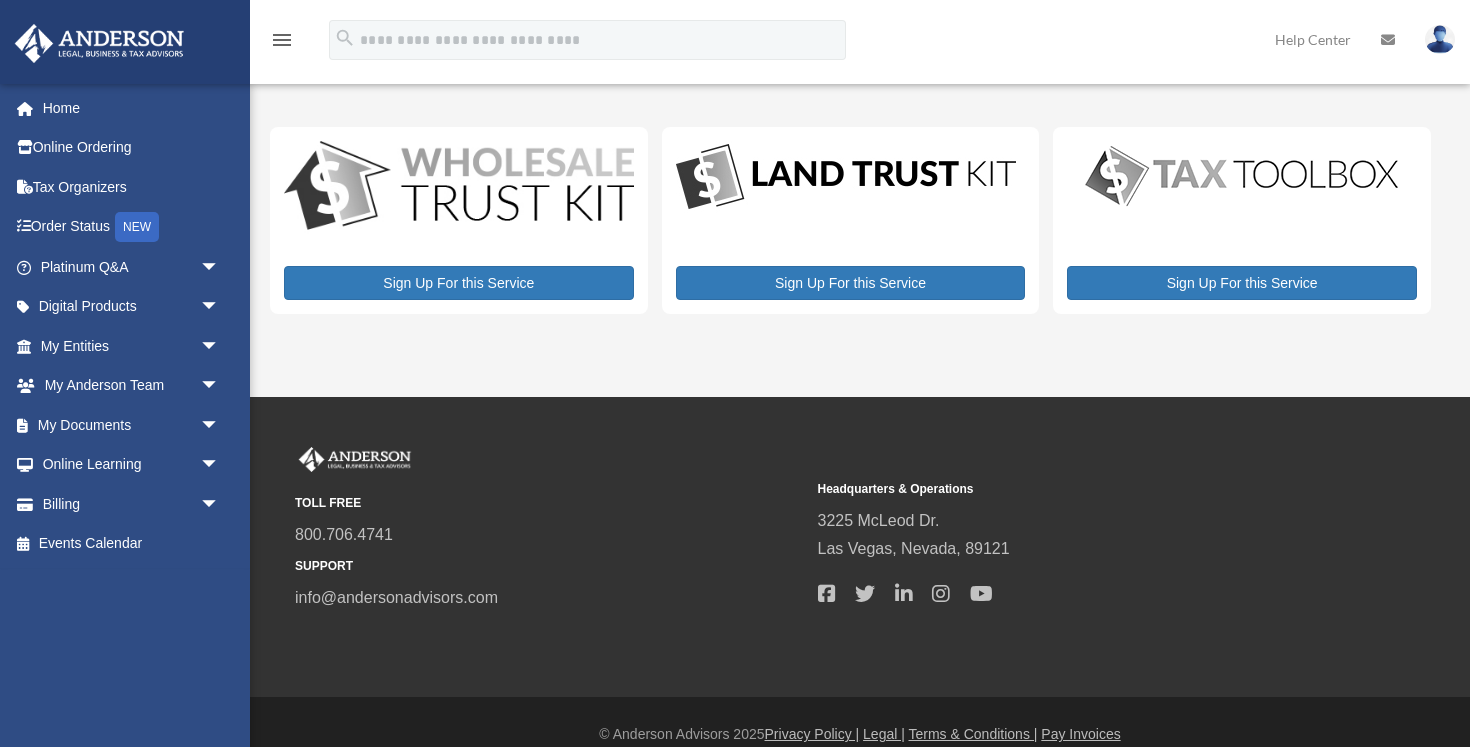 scroll, scrollTop: 0, scrollLeft: 0, axis: both 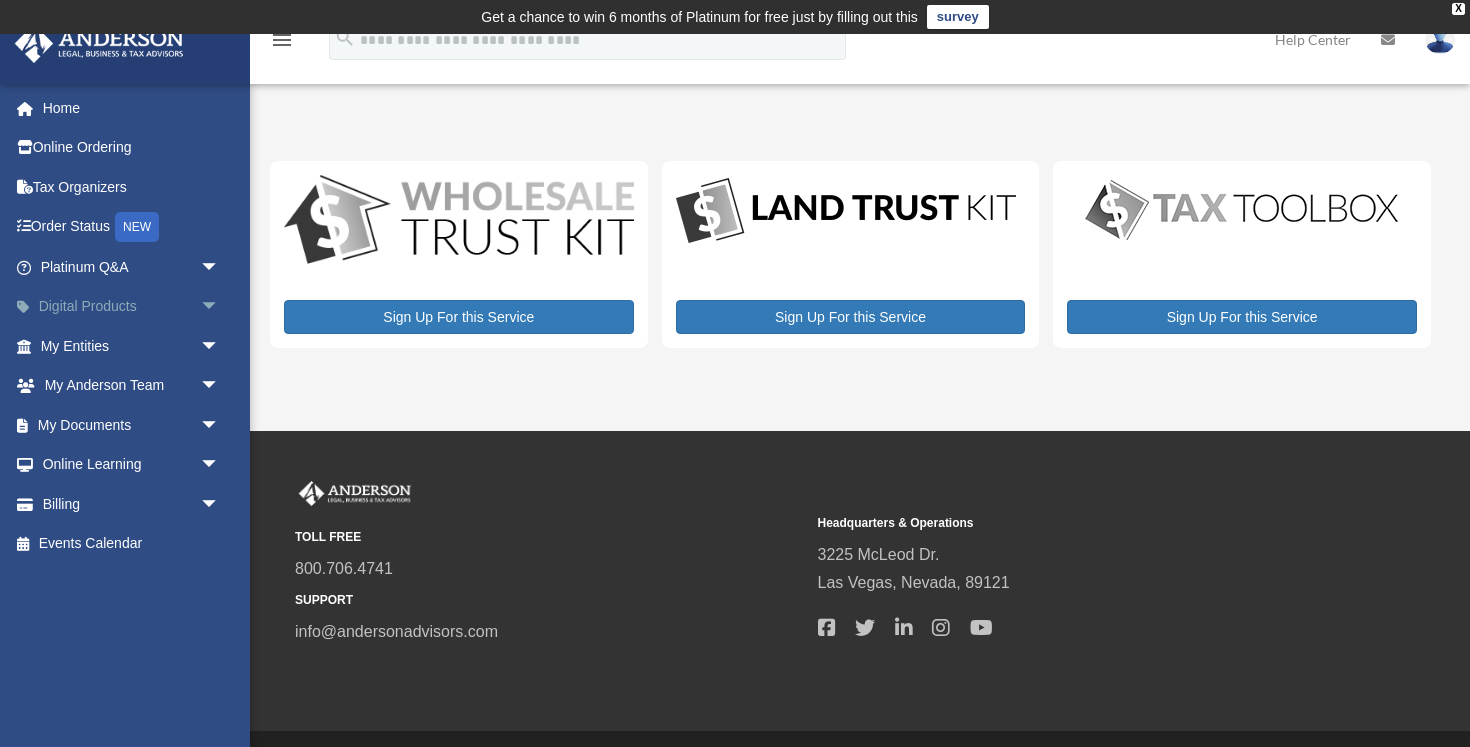 click on "Digital Products arrow_drop_down" at bounding box center (132, 307) 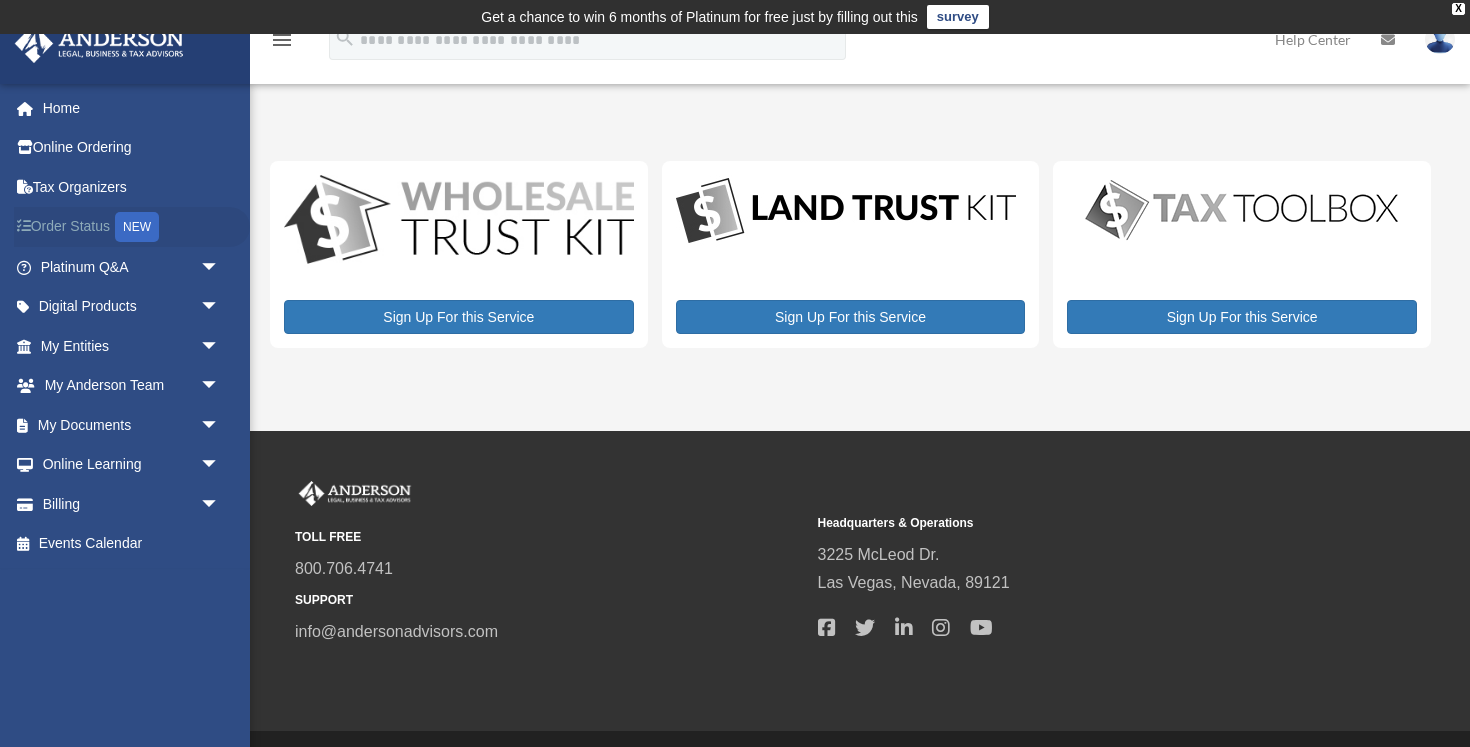 click on "Order Status  NEW" at bounding box center (132, 227) 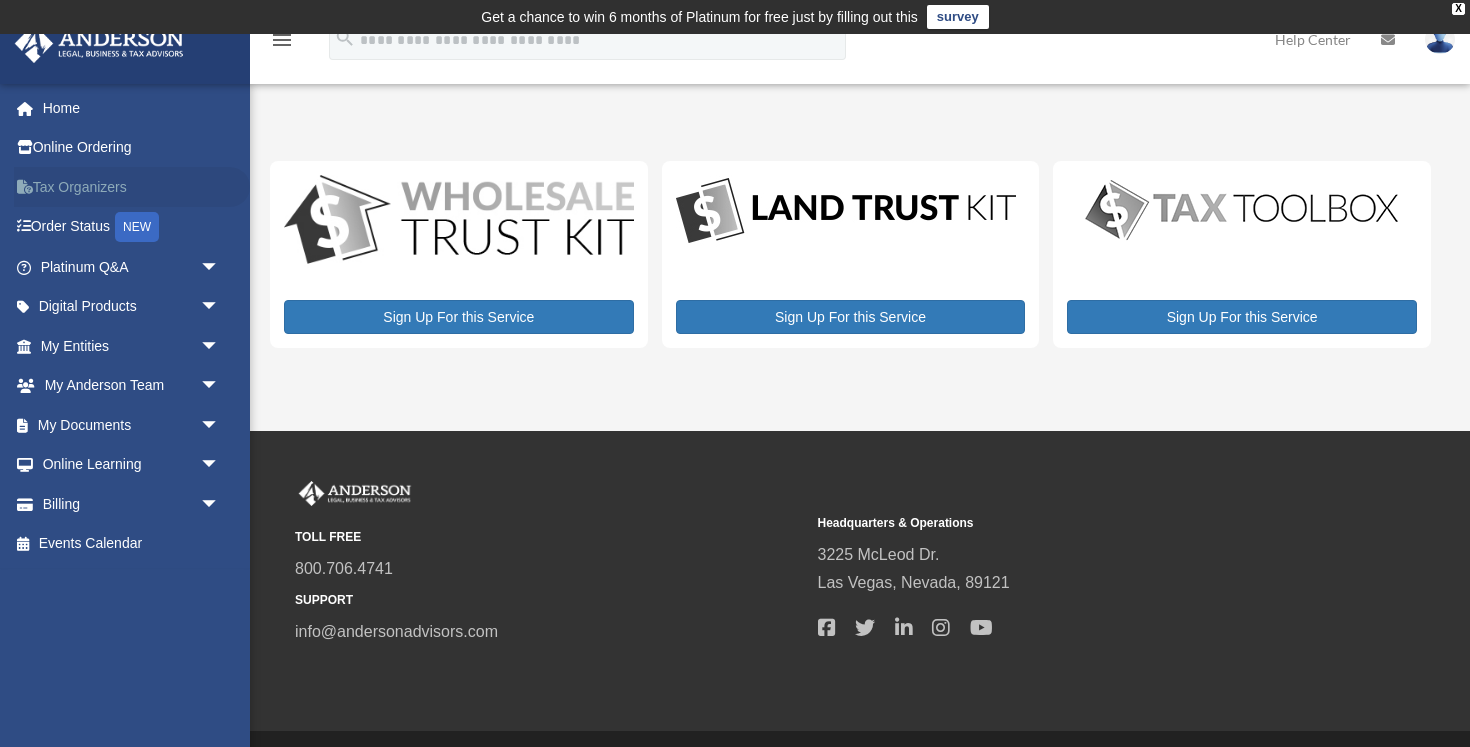 click on "Tax Organizers" at bounding box center [132, 187] 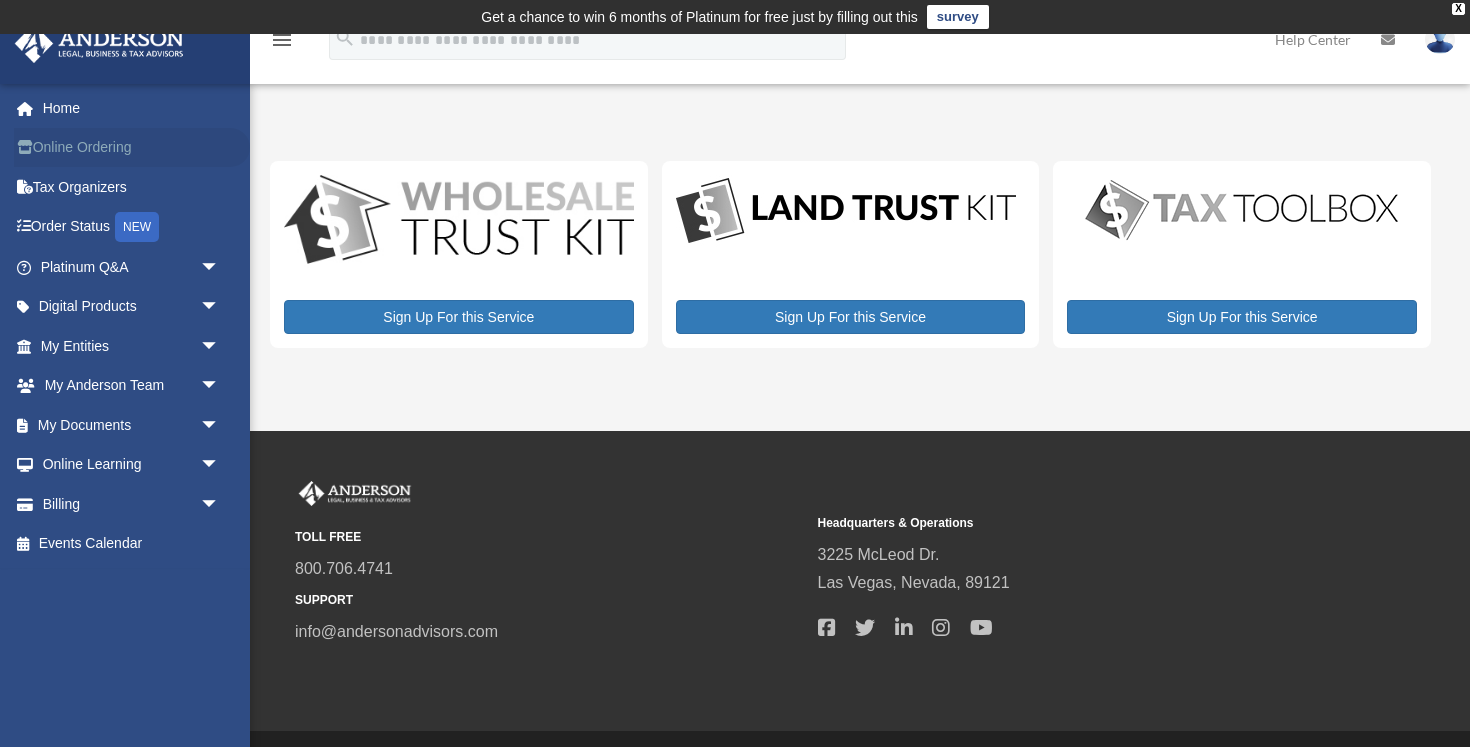 click on "Online Ordering" at bounding box center [132, 148] 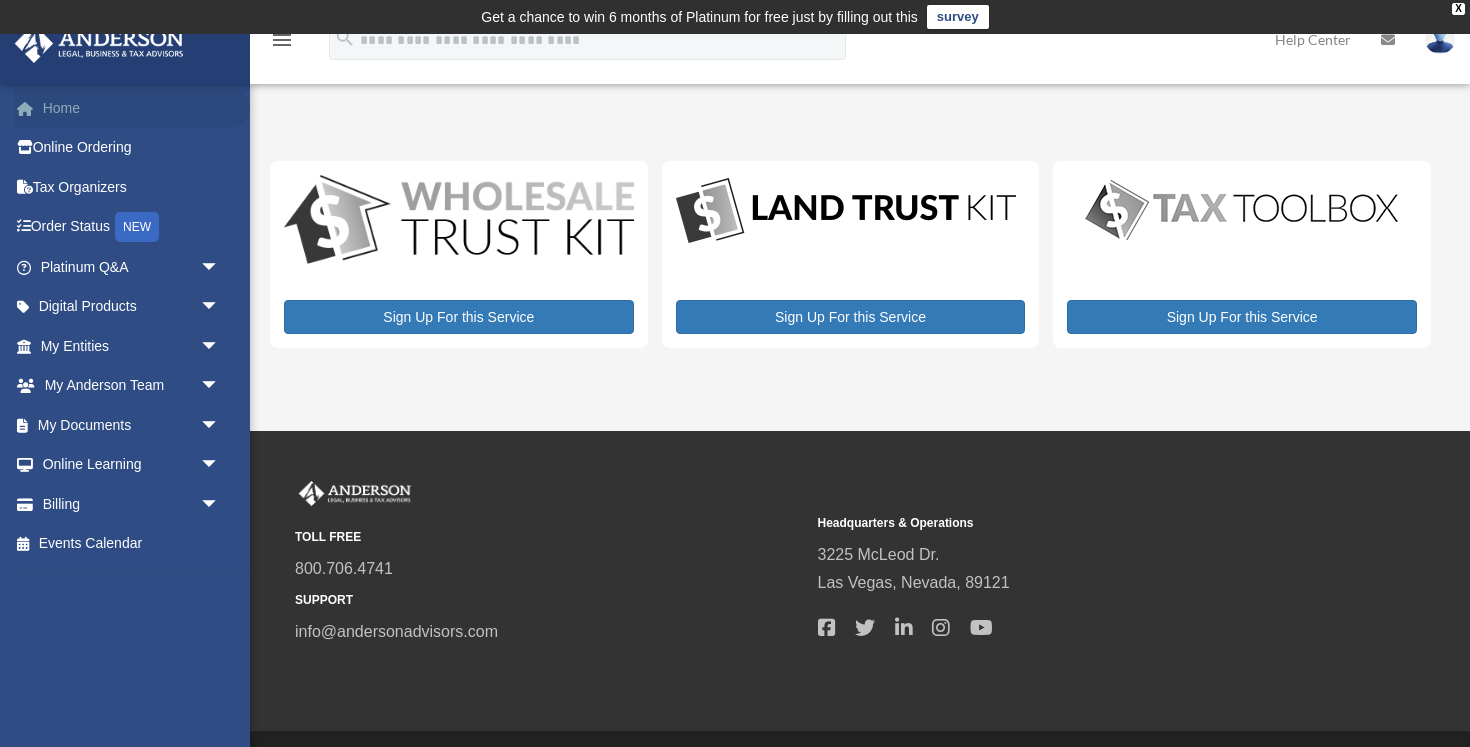 click on "Home" at bounding box center [132, 108] 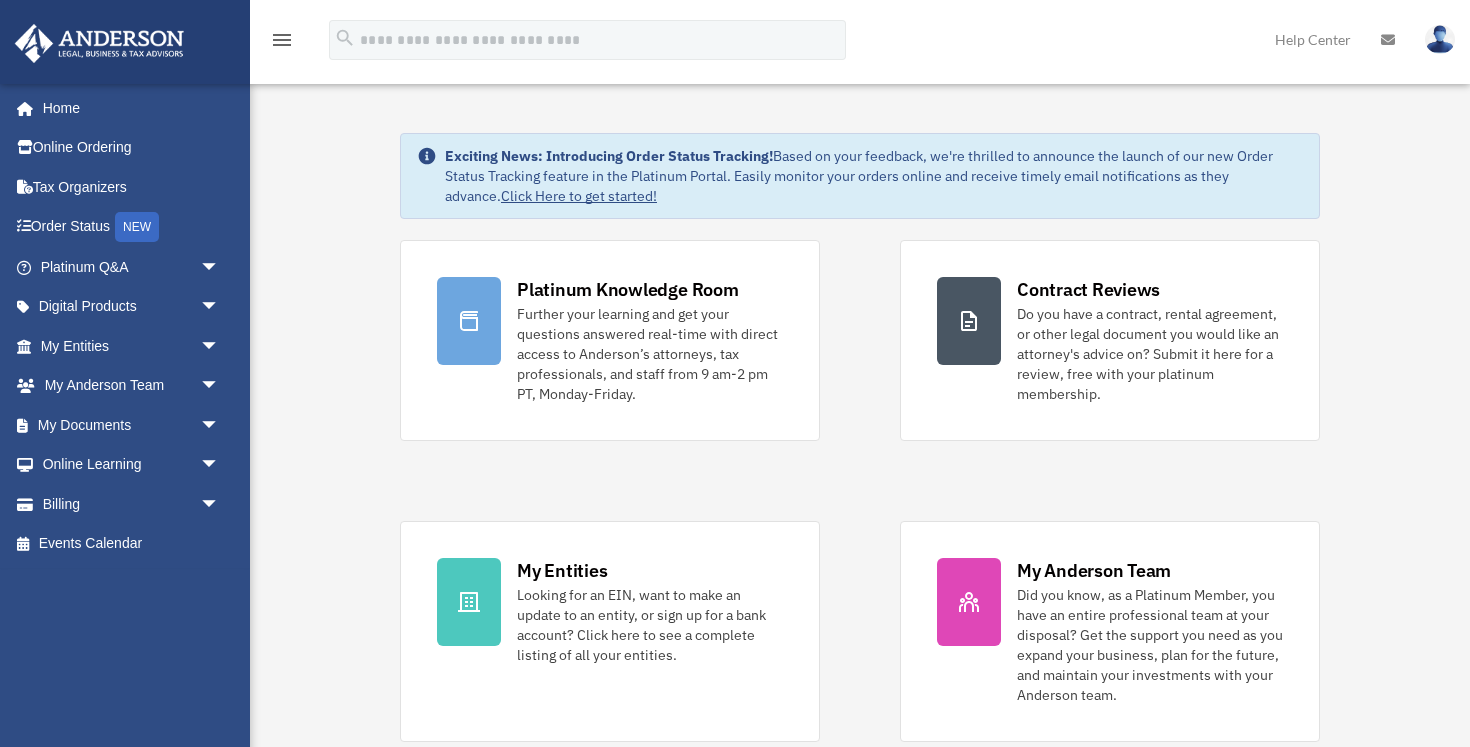 scroll, scrollTop: 0, scrollLeft: 0, axis: both 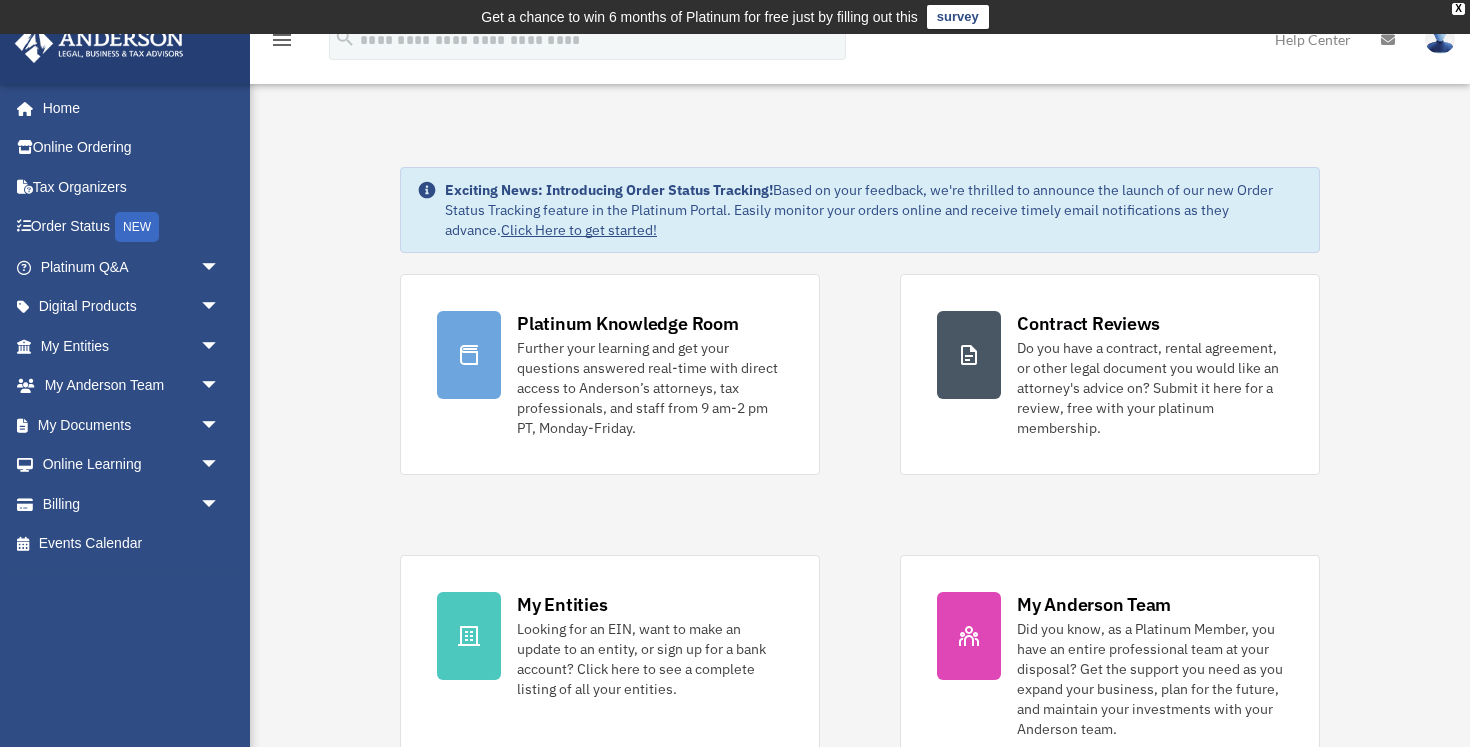 click on "Exciting News: Introducing Order Status Tracking!  Based on your feedback, we're thrilled to announce the launch of our new Order Status Tracking feature in the Platinum Portal. Easily monitor your orders online and receive timely email notifications as they advance.   Click Here to get started!
Platinum Knowledge Room
Further your learning and get your questions answered real-time with direct access to Anderson’s attorneys, tax professionals, and staff from 9 am-2 pm PT, Monday-Friday." at bounding box center [860, 1086] 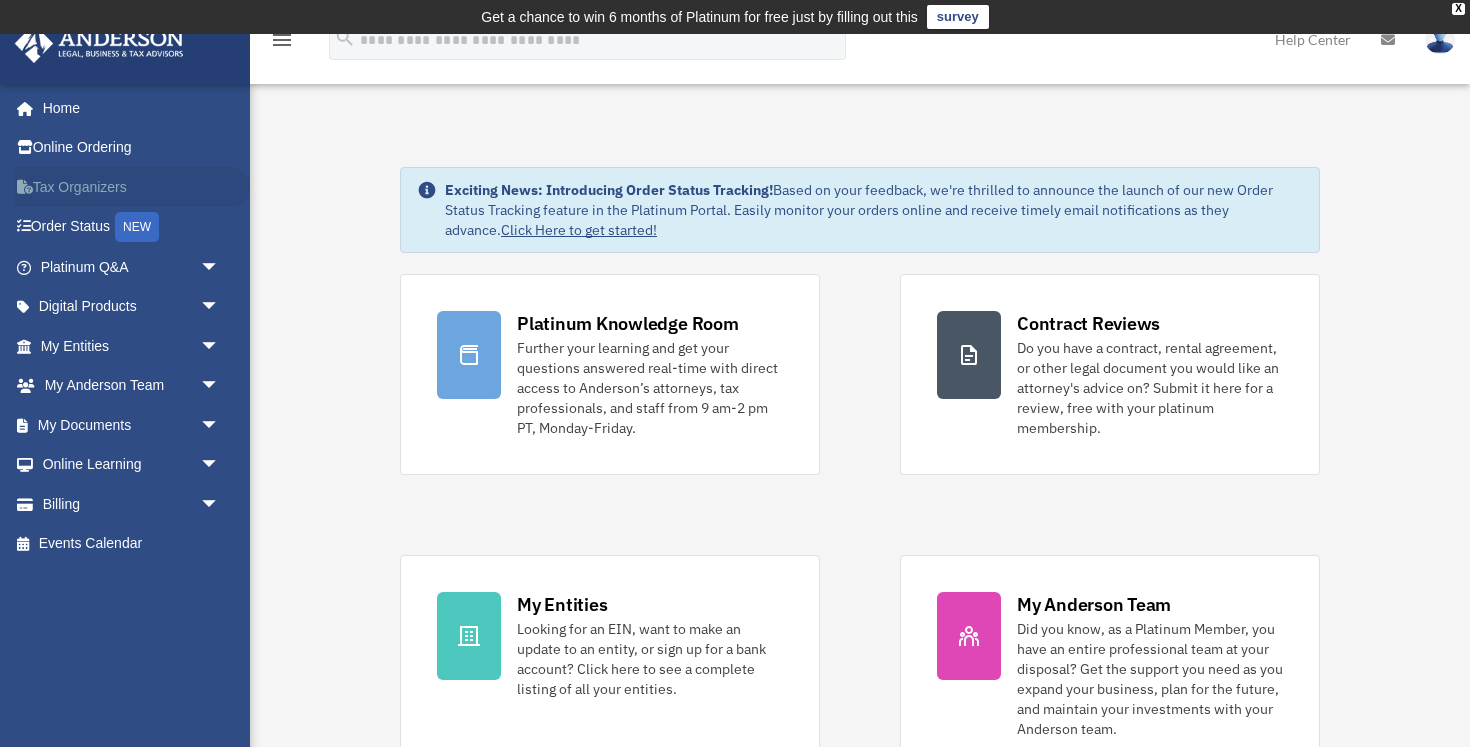 click on "Tax Organizers" at bounding box center (132, 187) 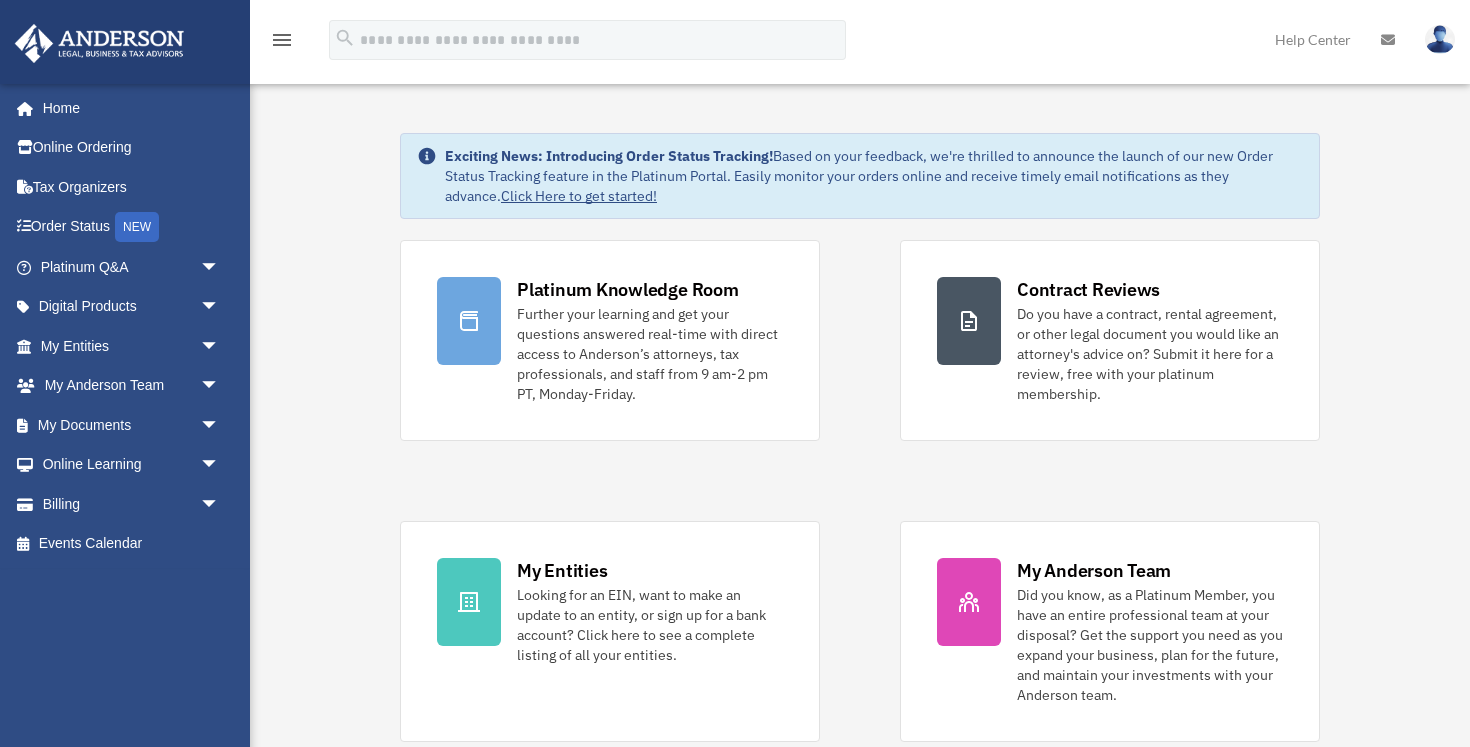 scroll, scrollTop: 0, scrollLeft: 0, axis: both 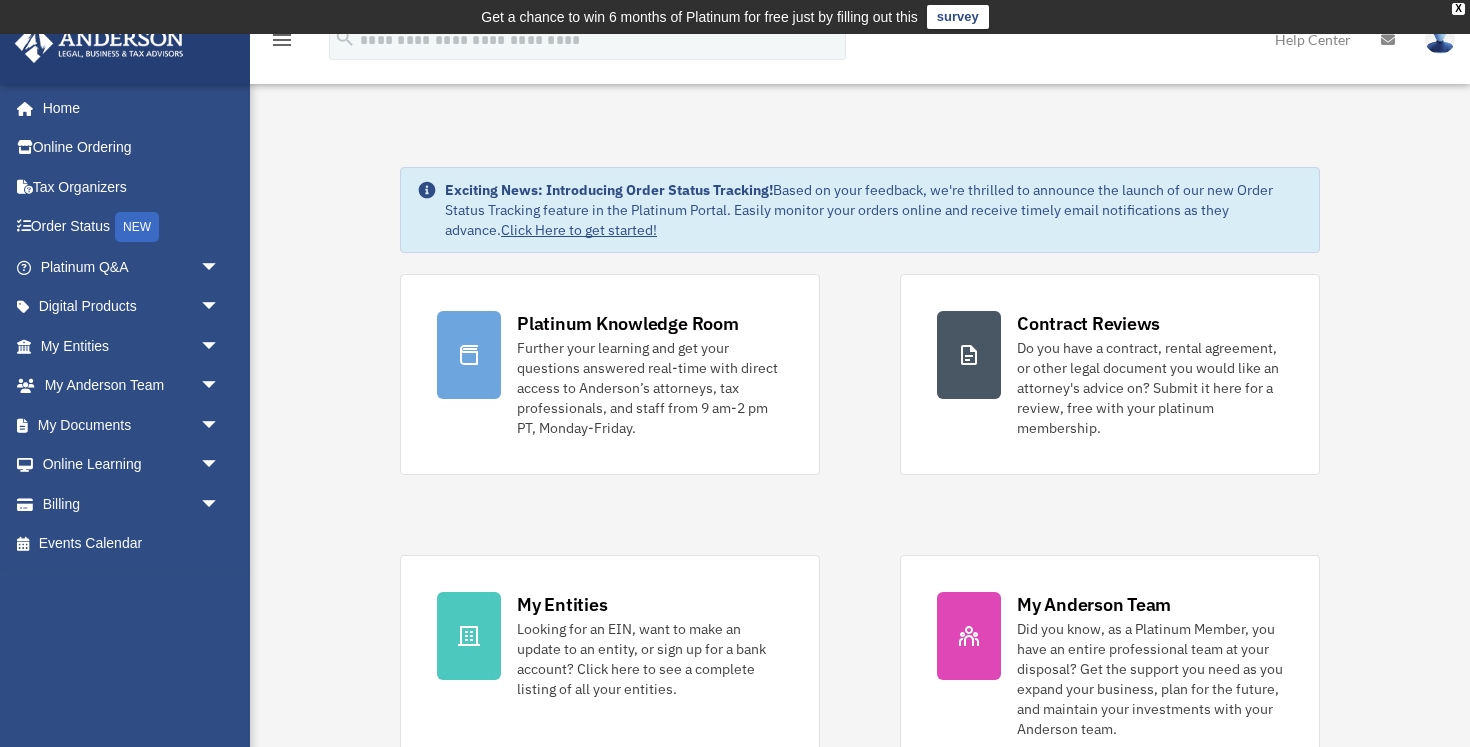 click on "Exciting News: Introducing Order Status Tracking!  Based on your feedback, we're thrilled to announce the launch of our new Order Status Tracking feature in the Platinum Portal. Easily monitor your orders online and receive timely email notifications as they advance.   Click Here to get started!
Platinum Knowledge Room
Further your learning and get your questions answered real-time with direct access to Anderson’s attorneys, tax professionals, and staff from 9 am-2 pm PT, Monday-Friday." at bounding box center (860, 1086) 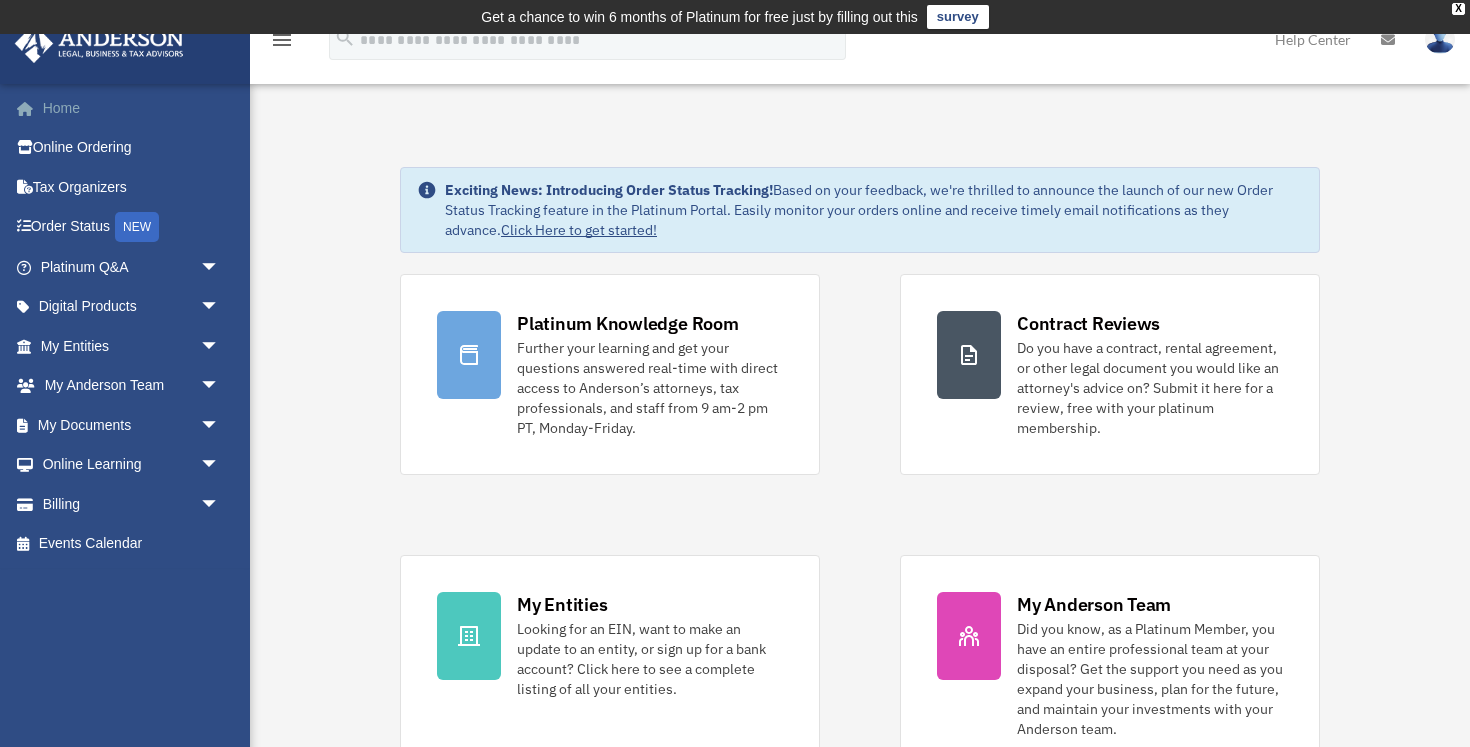 click on "Home" at bounding box center [132, 108] 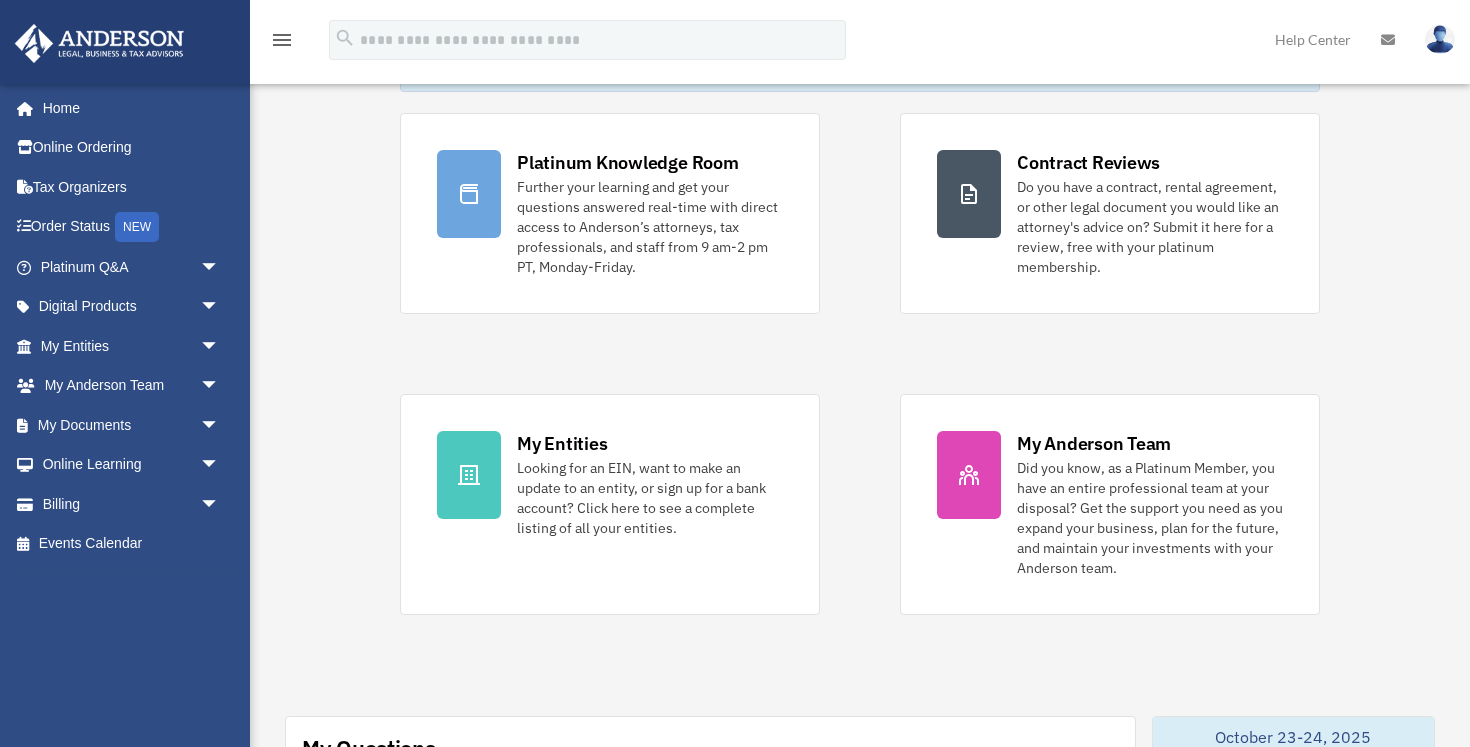 scroll, scrollTop: 164, scrollLeft: 0, axis: vertical 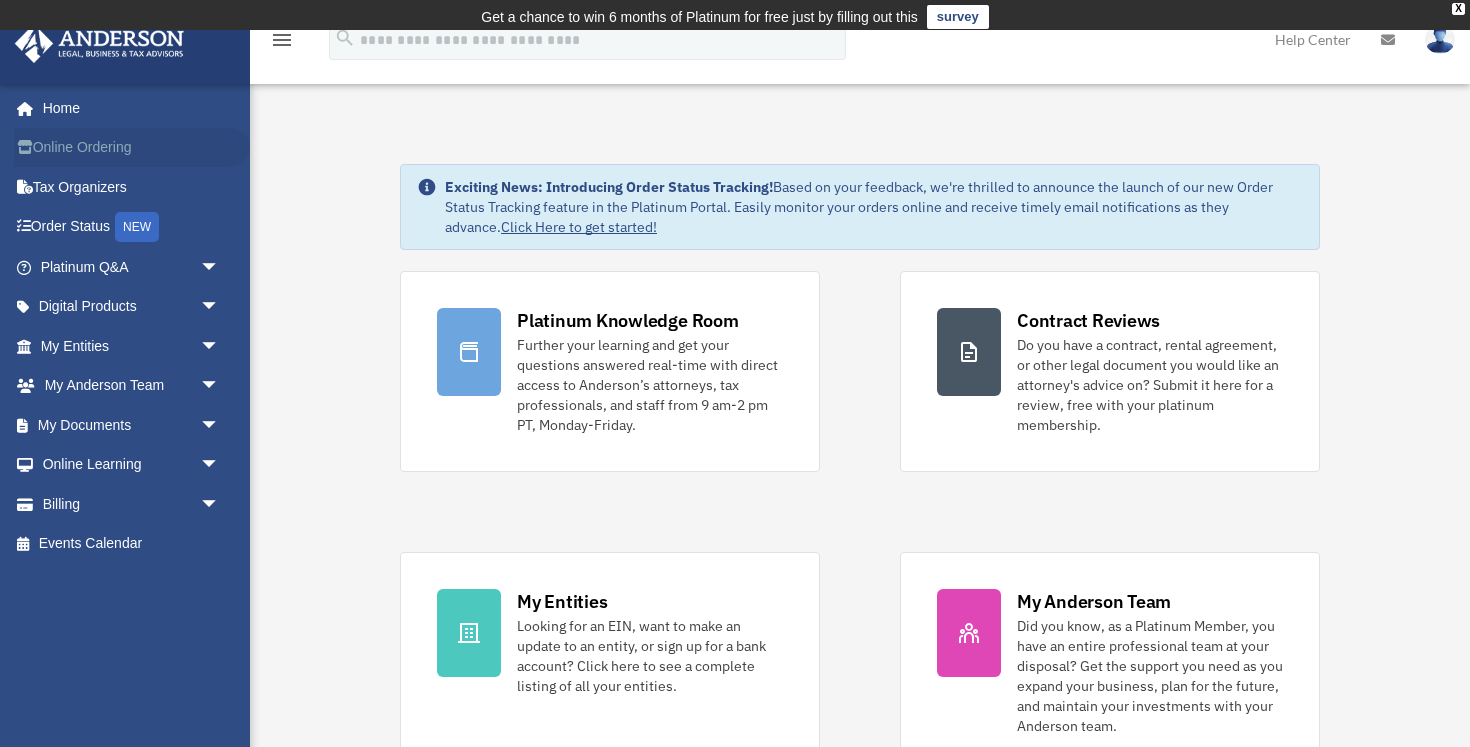 click on "Online Ordering" at bounding box center [132, 148] 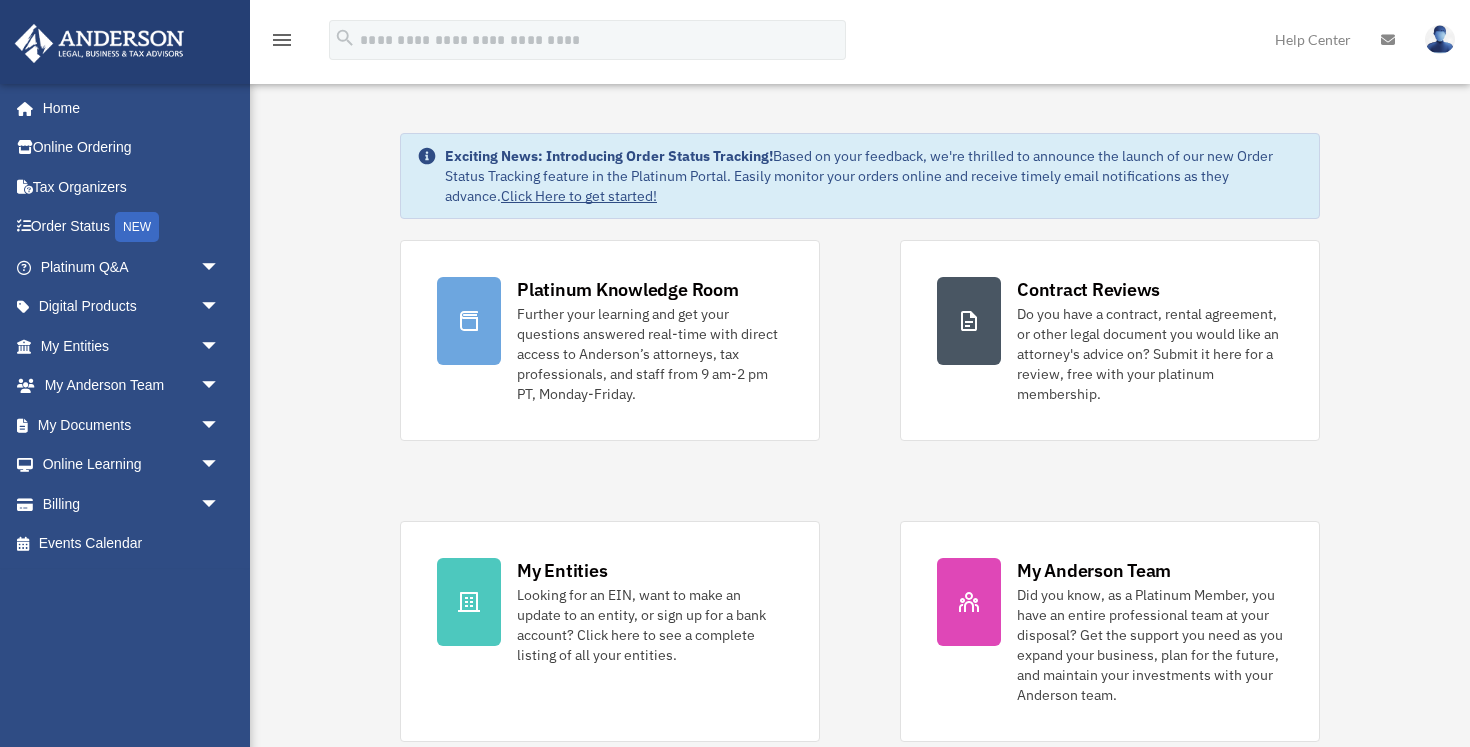 scroll, scrollTop: 0, scrollLeft: 0, axis: both 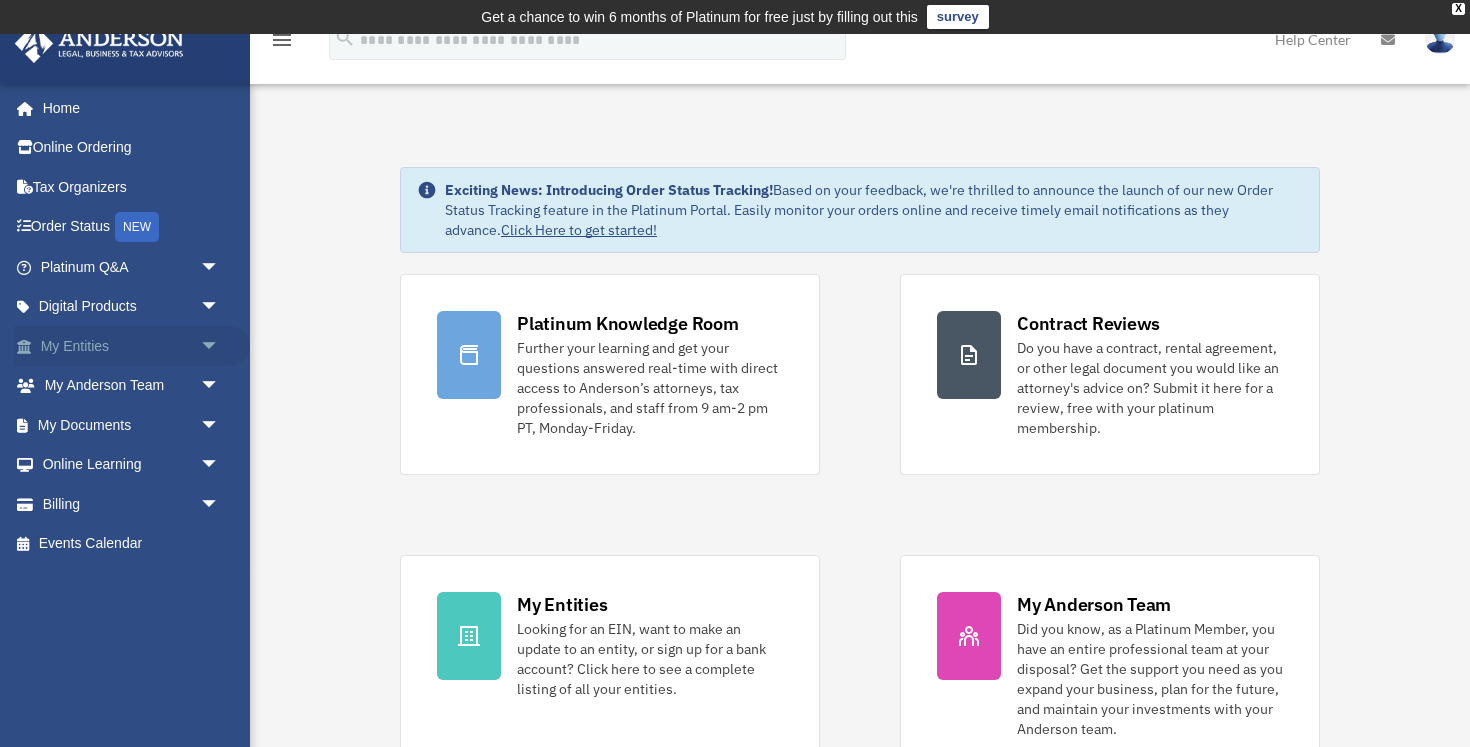 click on "My Entities arrow_drop_down" at bounding box center [132, 346] 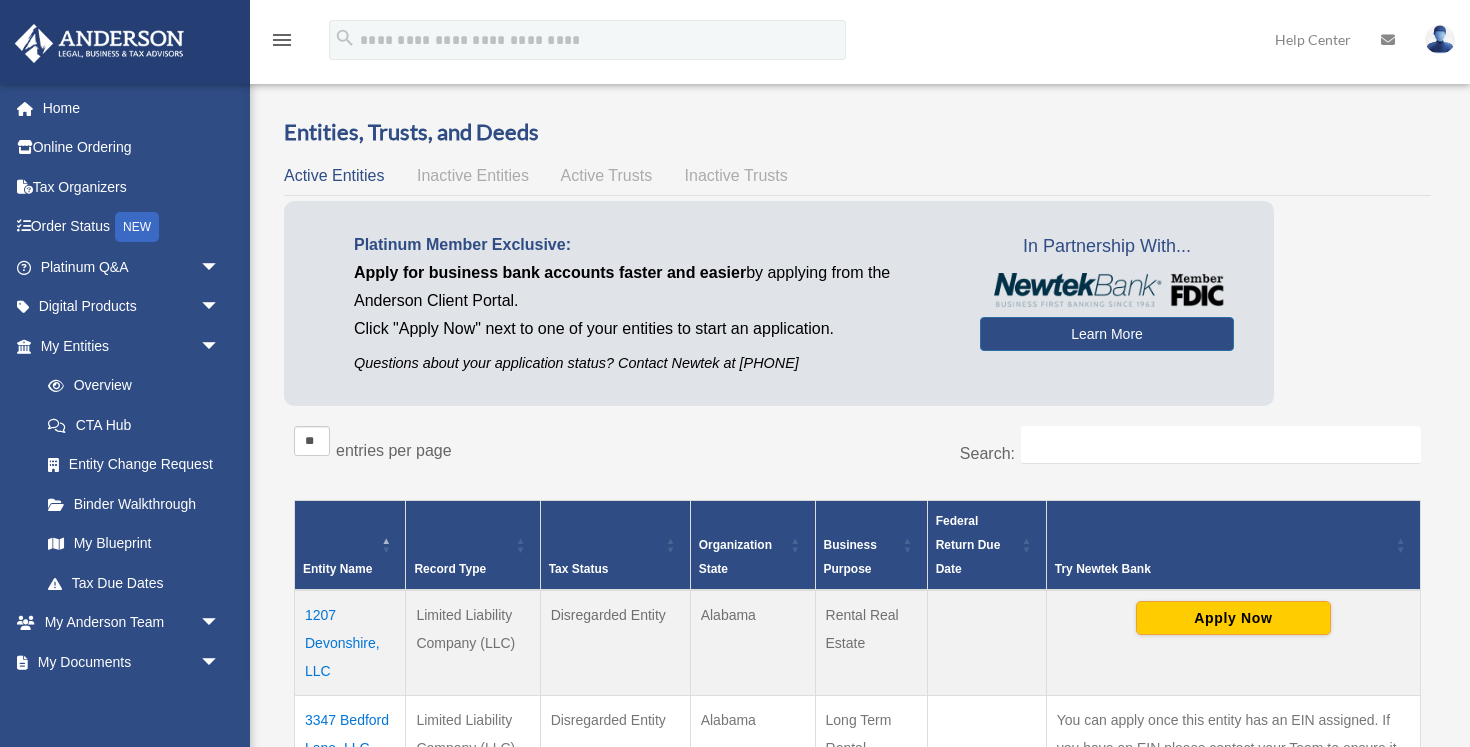 scroll, scrollTop: 0, scrollLeft: 0, axis: both 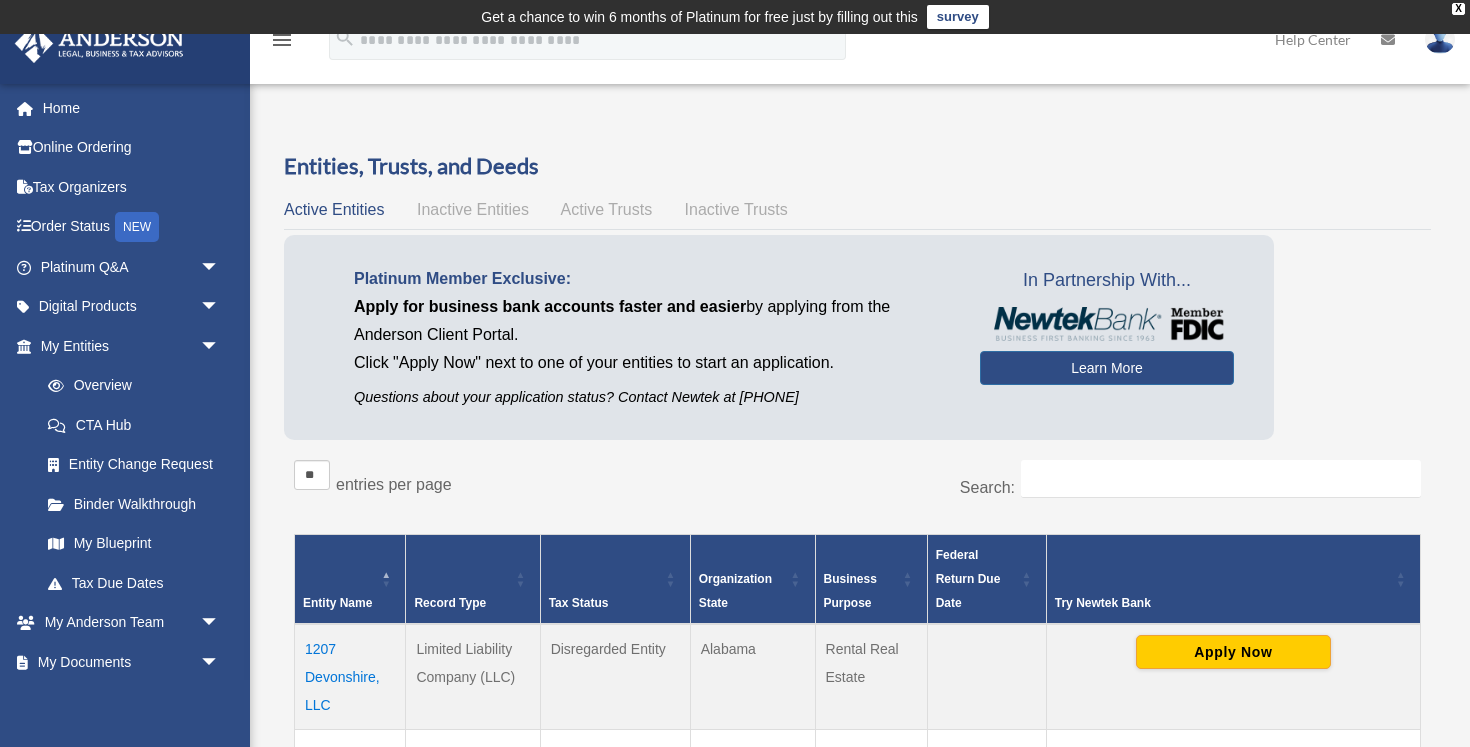 click on "Entities, Trusts,
and Deeds
Active Entities
Inactive Entities
Active Trusts
Inactive Trusts
Platinum Member Exclusive:
Apply for business bank accounts faster and easier  by
applying from the Anderson Client Portal.
Click "Apply Now" next to one of your entities to start an application.
Questions about your application status? Contact Newtek at 866-820-8891
In Partnership
With...
Learn More
**" at bounding box center (857, 652) 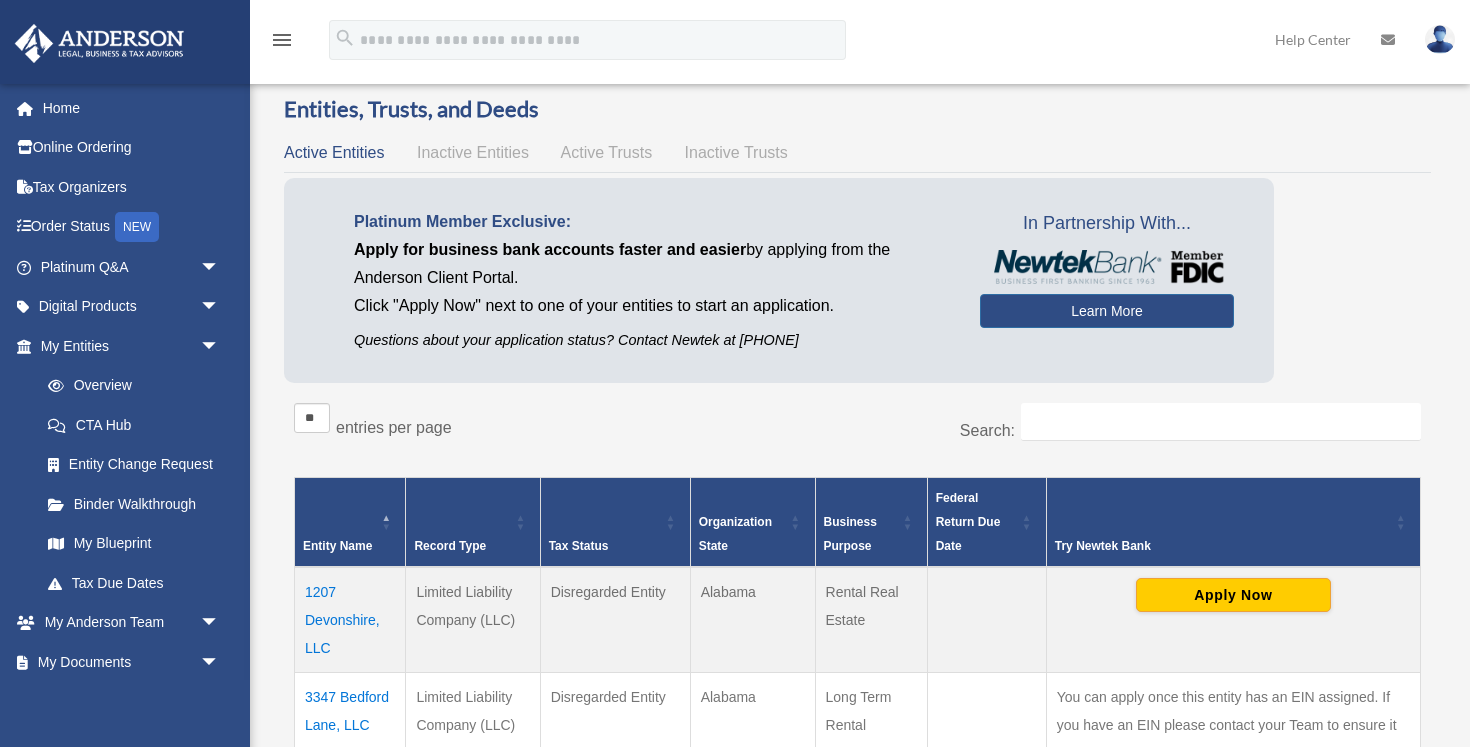 scroll, scrollTop: 61, scrollLeft: 0, axis: vertical 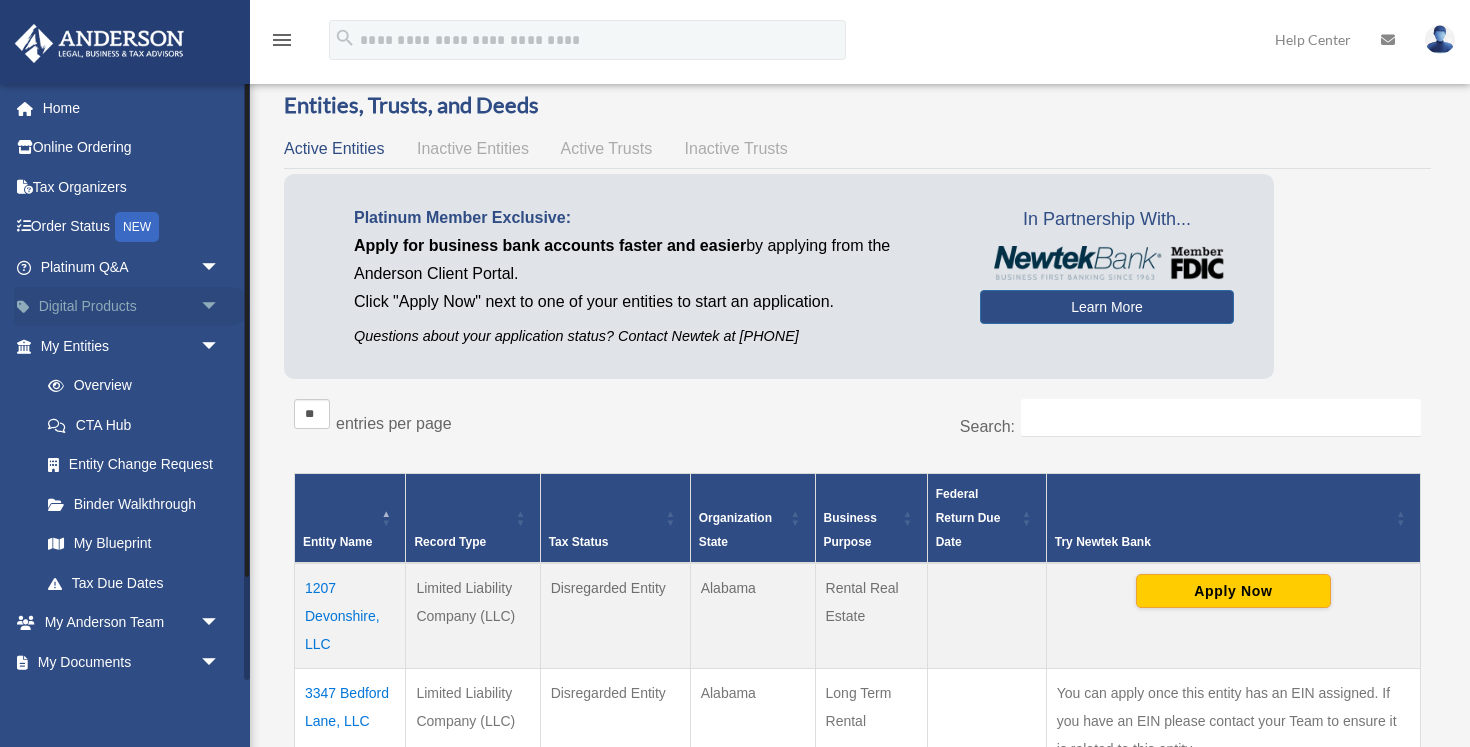 click on "arrow_drop_down" at bounding box center (220, 307) 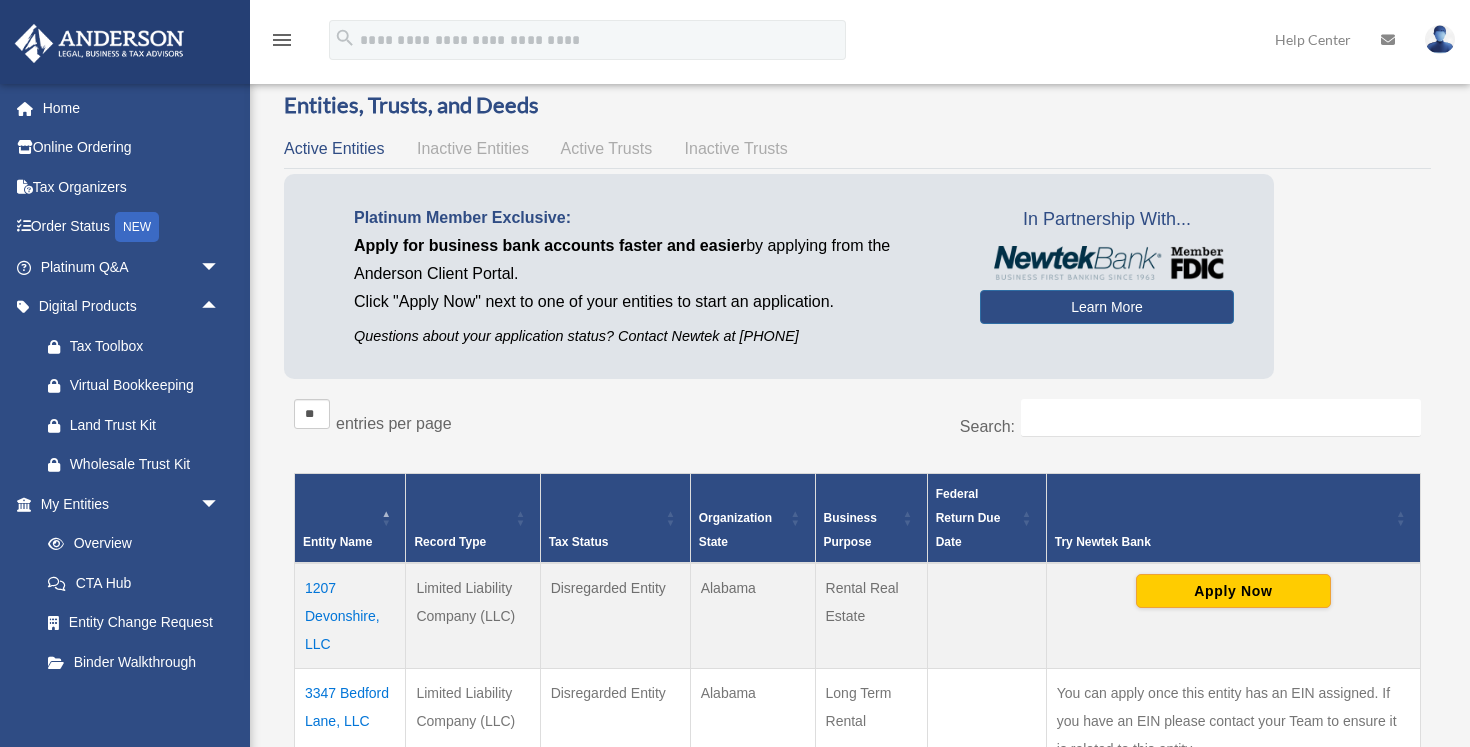 click on "Inactive Entities" at bounding box center [473, 148] 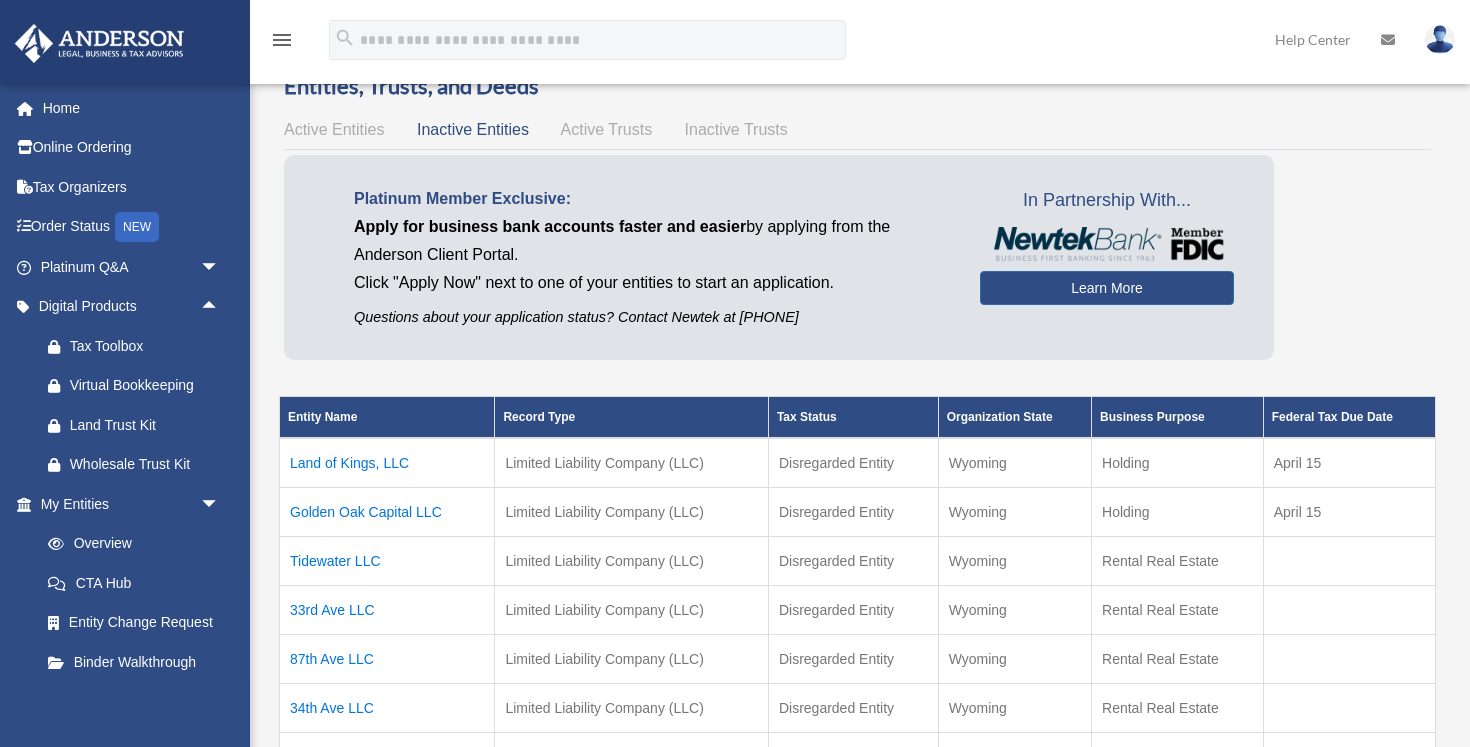 scroll, scrollTop: 67, scrollLeft: 0, axis: vertical 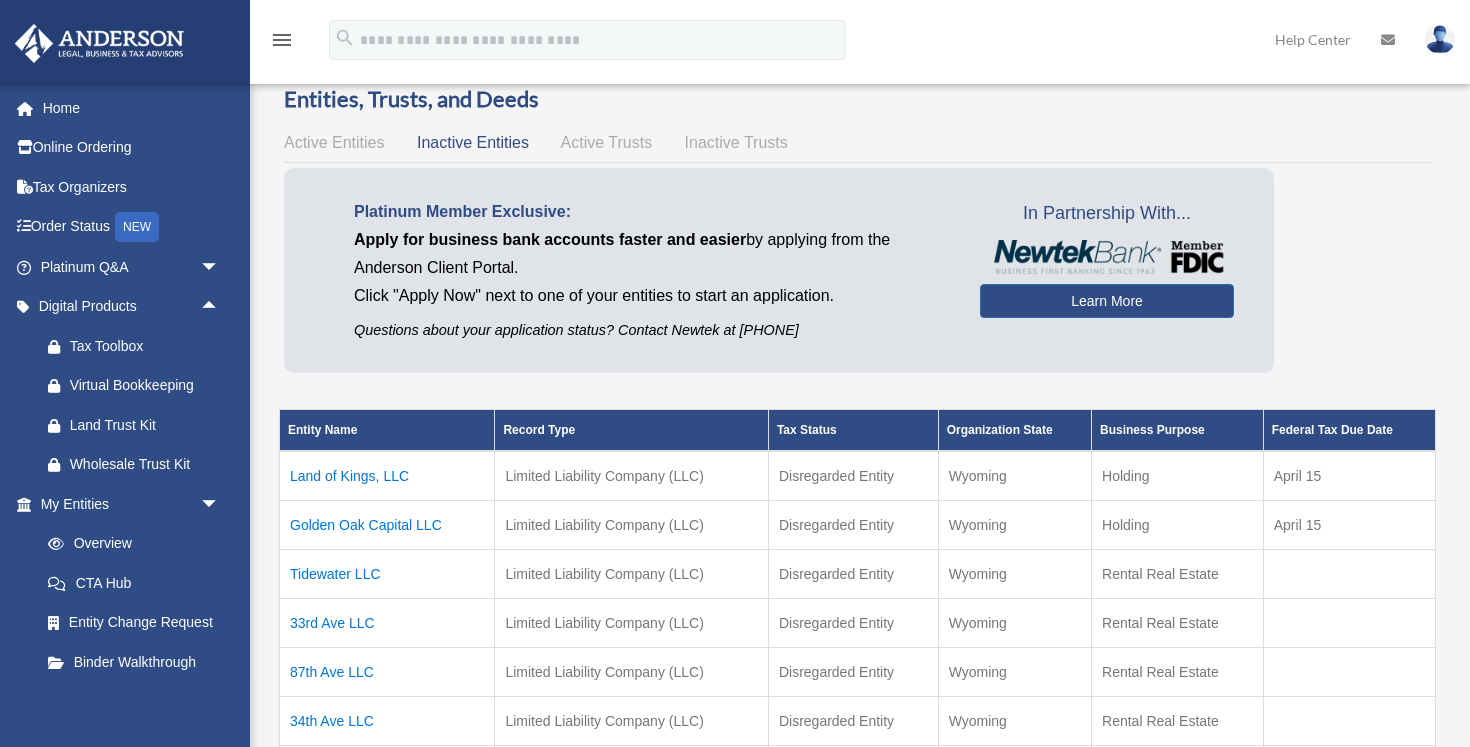 click on "Active Entities
Inactive Entities
Active Trusts
Inactive Trusts" at bounding box center (857, 143) 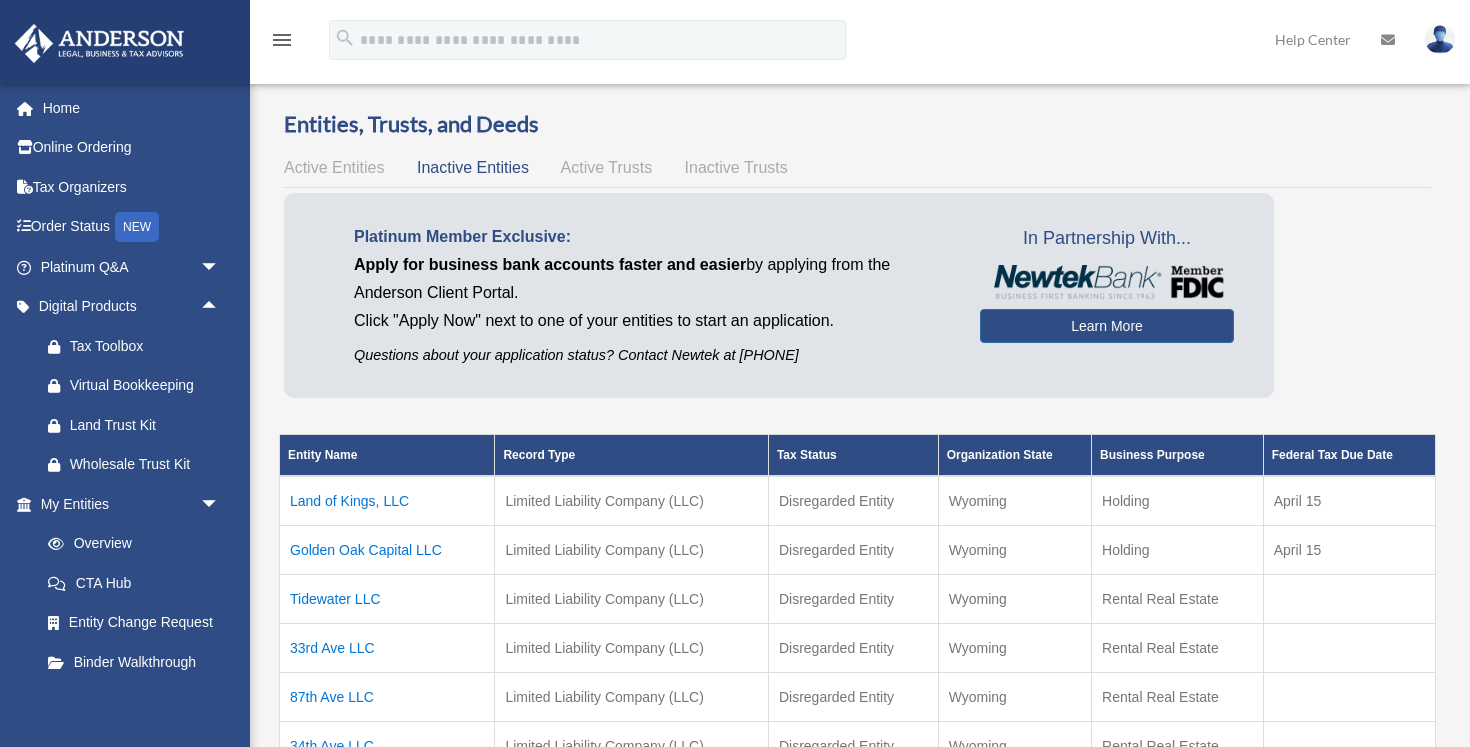 scroll, scrollTop: 0, scrollLeft: 0, axis: both 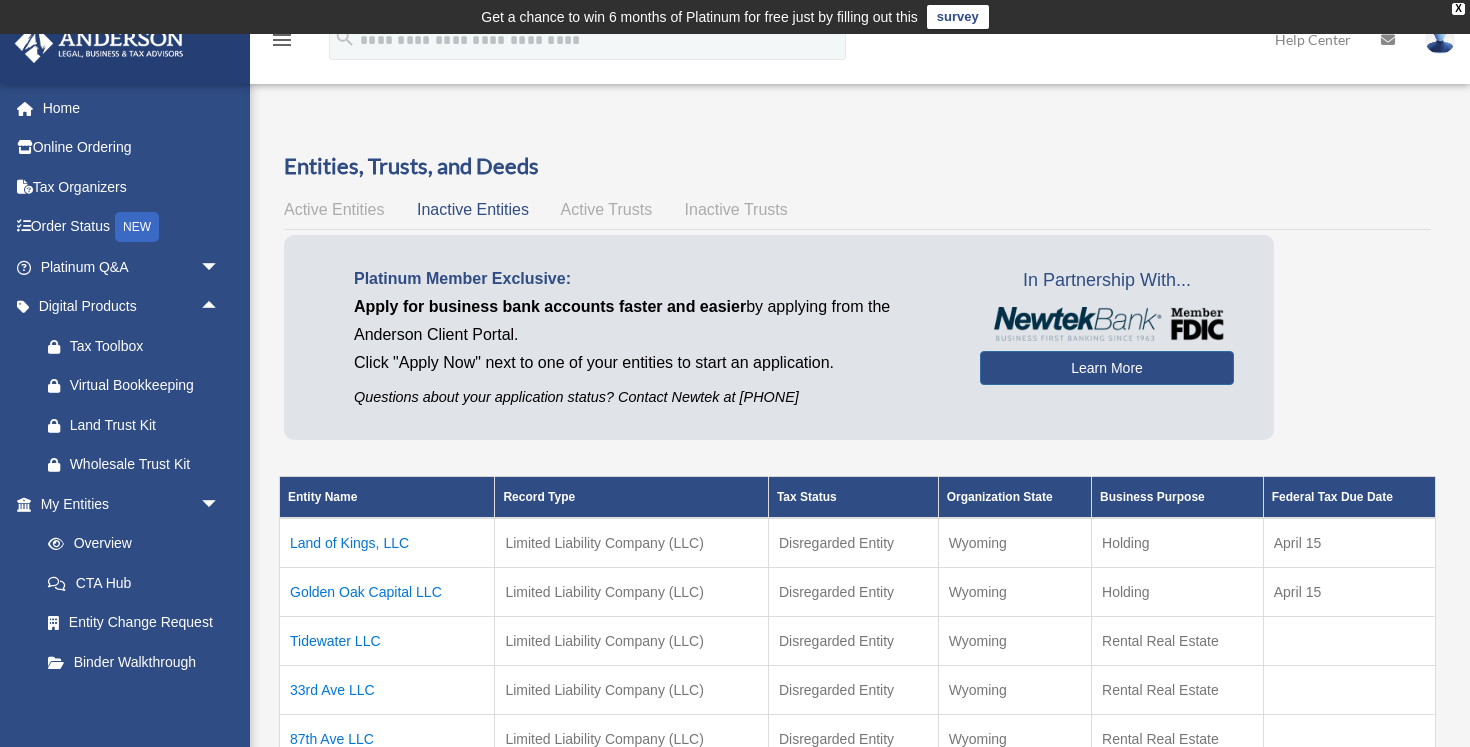 click on "Entities, Trusts,
and Deeds
Active Entities
Inactive Entities
Active Trusts
Inactive Trusts
Platinum Member Exclusive:
Apply for business bank accounts faster and easier  by
applying from the Anderson Client Portal.
Click "Apply Now" next to one of your entities to start an application.
Questions about your application status? Contact Newtek at 866-820-8891
In Partnership
With...
Learn More
**" at bounding box center (857, 520) 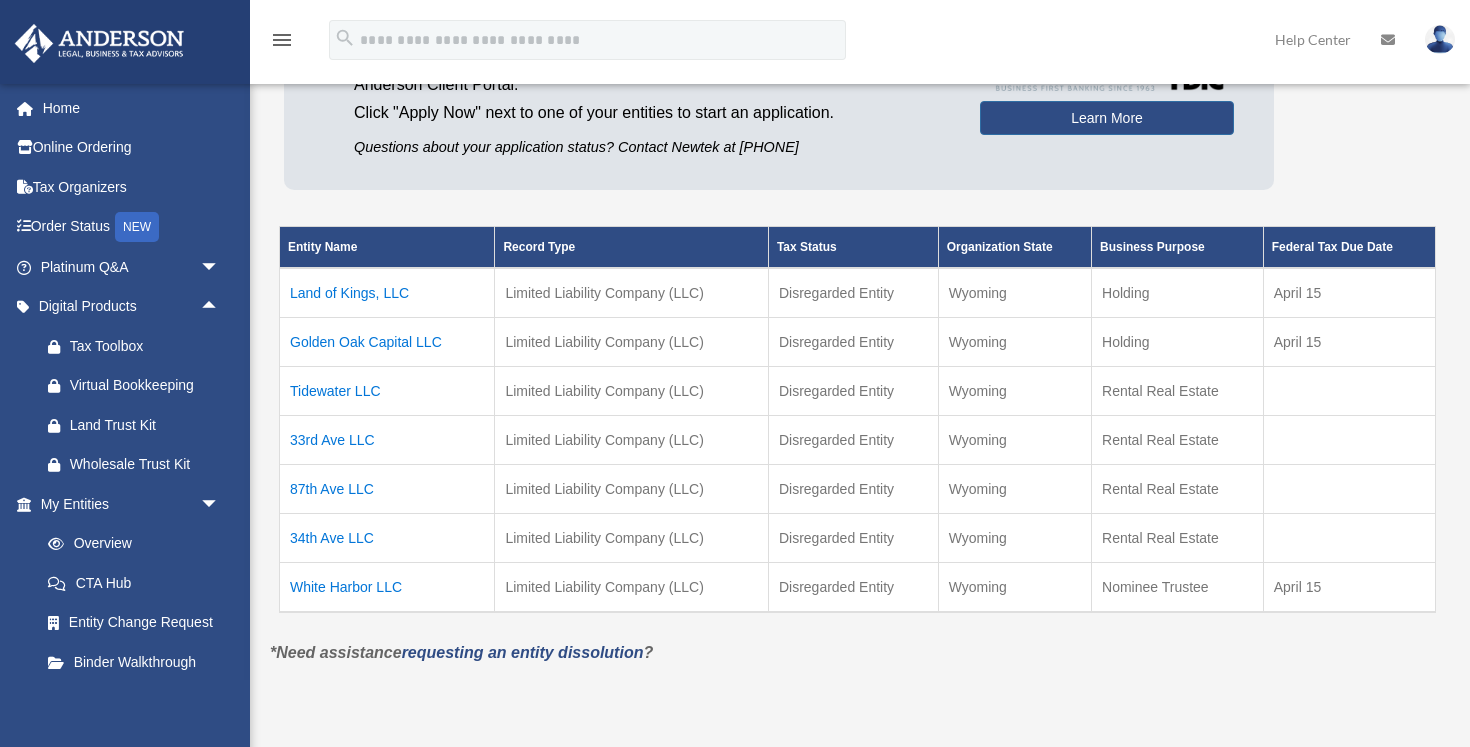 scroll, scrollTop: 0, scrollLeft: 0, axis: both 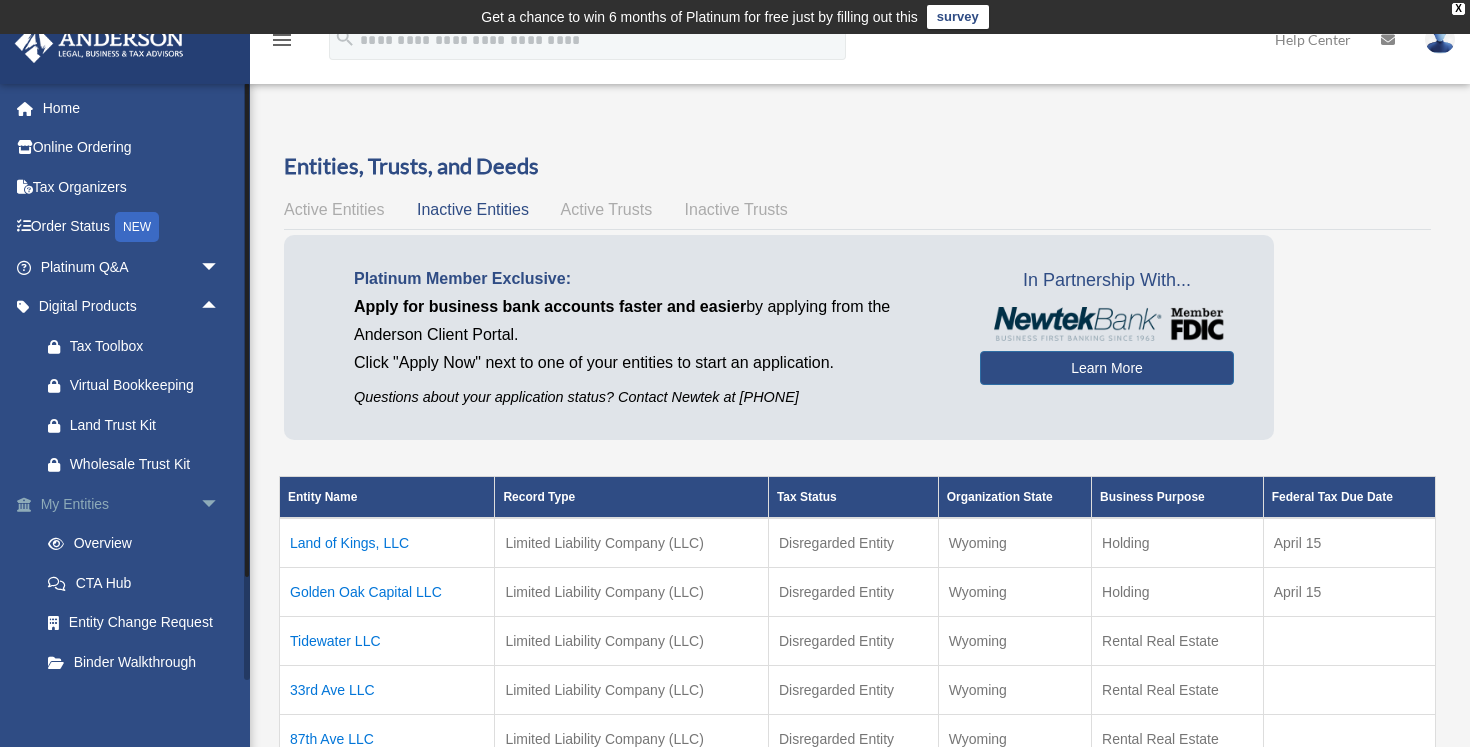 click on "My Entities arrow_drop_down" at bounding box center [132, 504] 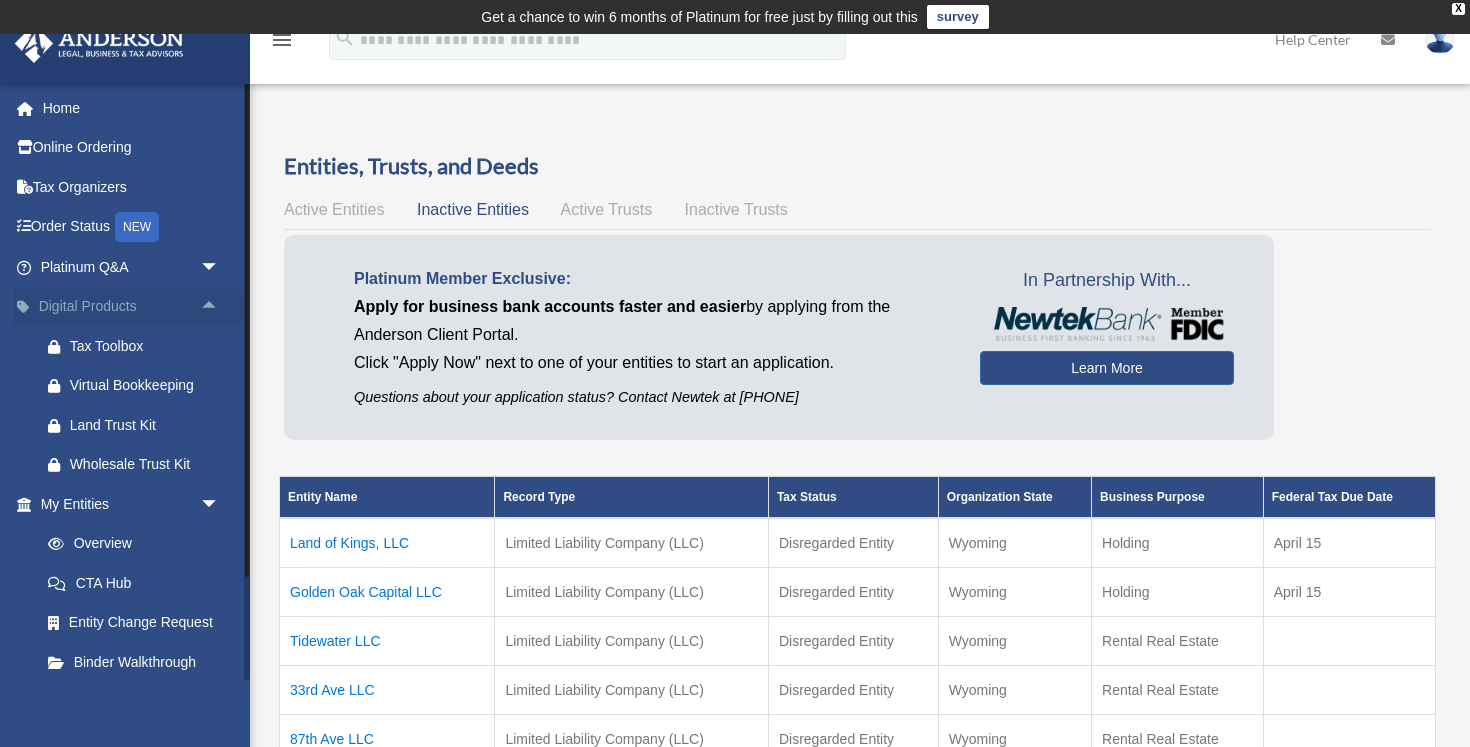 click on "arrow_drop_up" at bounding box center (220, 307) 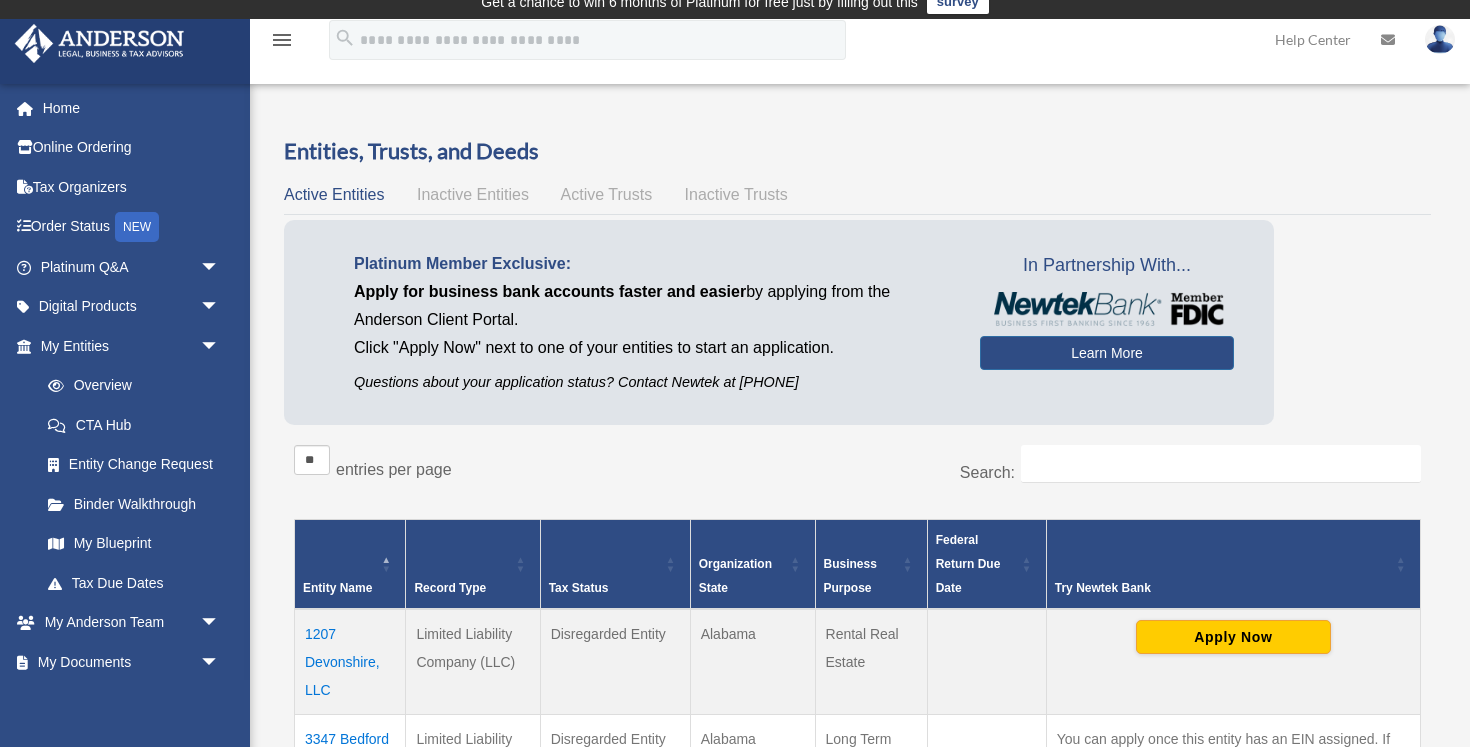 scroll, scrollTop: 0, scrollLeft: 0, axis: both 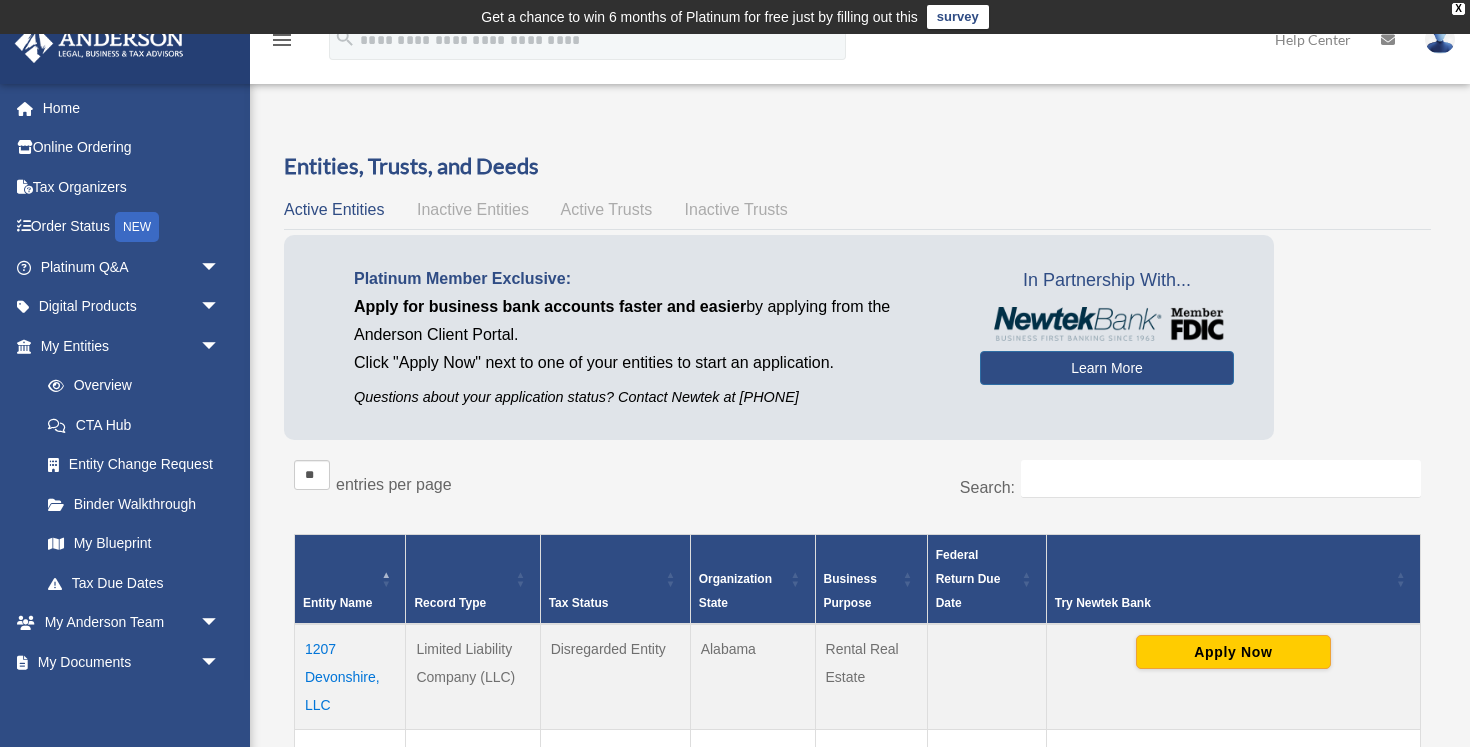 click on "menu" at bounding box center (282, 40) 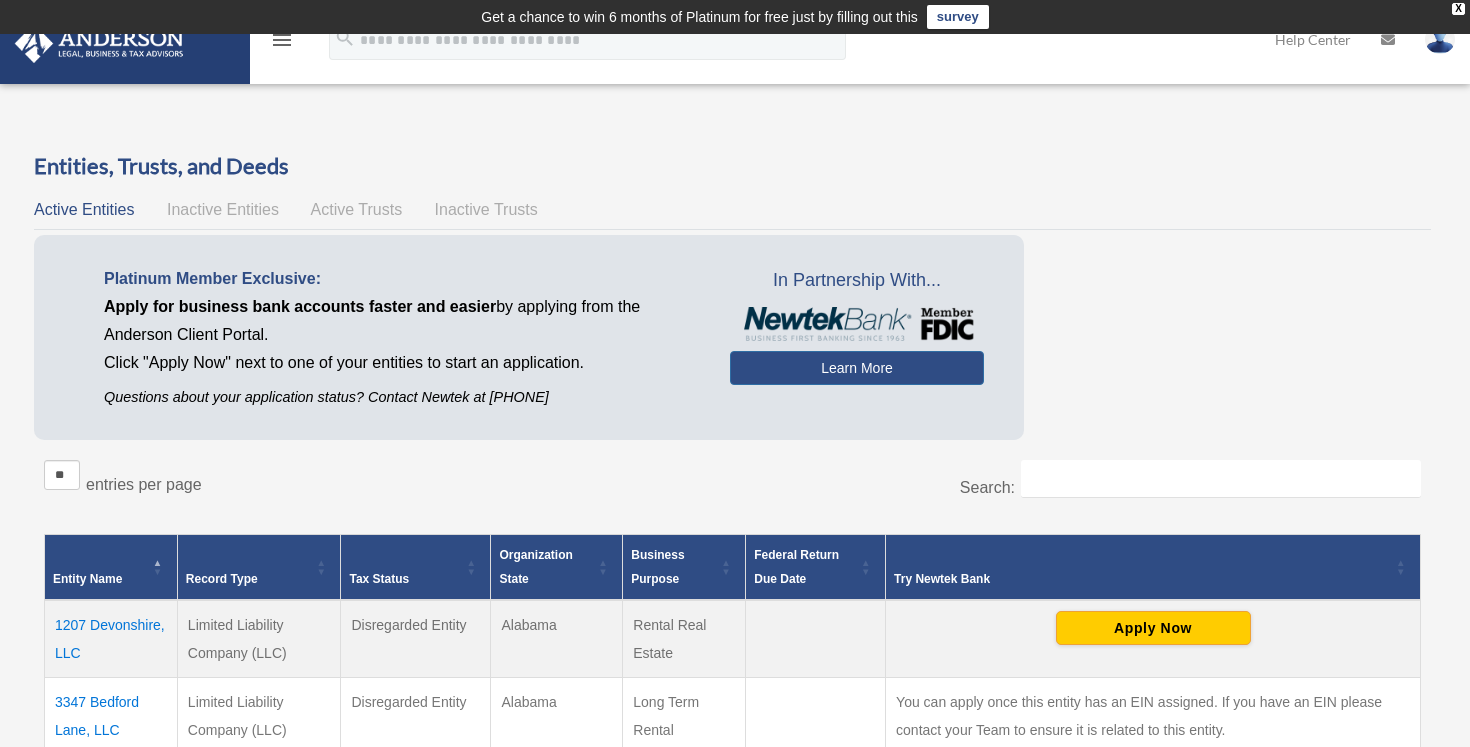click on "menu" at bounding box center [282, 40] 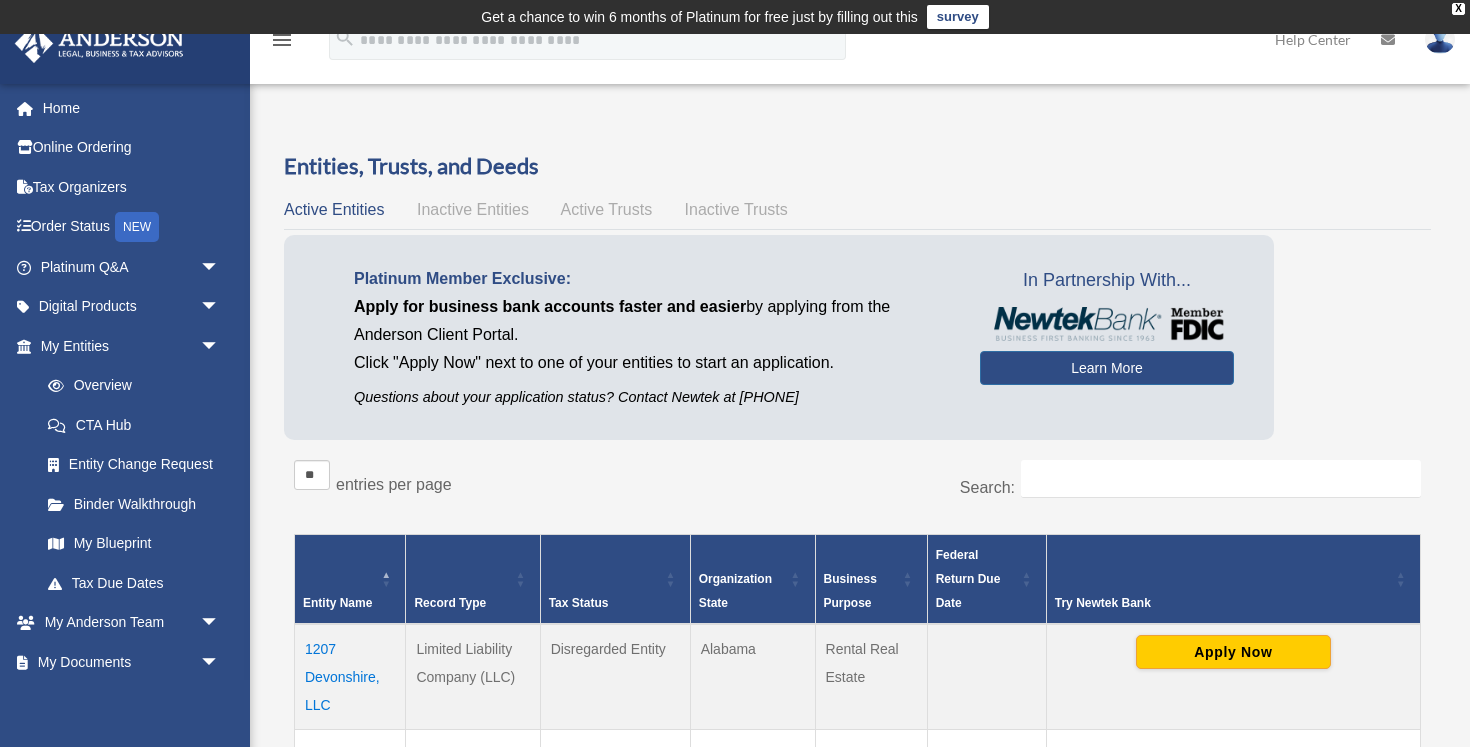 click on "Entities, Trusts,
and Deeds
Active Entities
Inactive Entities
Active Trusts
Inactive Trusts
Platinum Member Exclusive:
Apply for business bank accounts faster and easier  by
applying from the Anderson Client Portal.
Click "Apply Now" next to one of your entities to start an application.
Questions about your application status? Contact Newtek at 866-820-8891
In Partnership
With...
Learn More
** ** **" at bounding box center [857, 652] 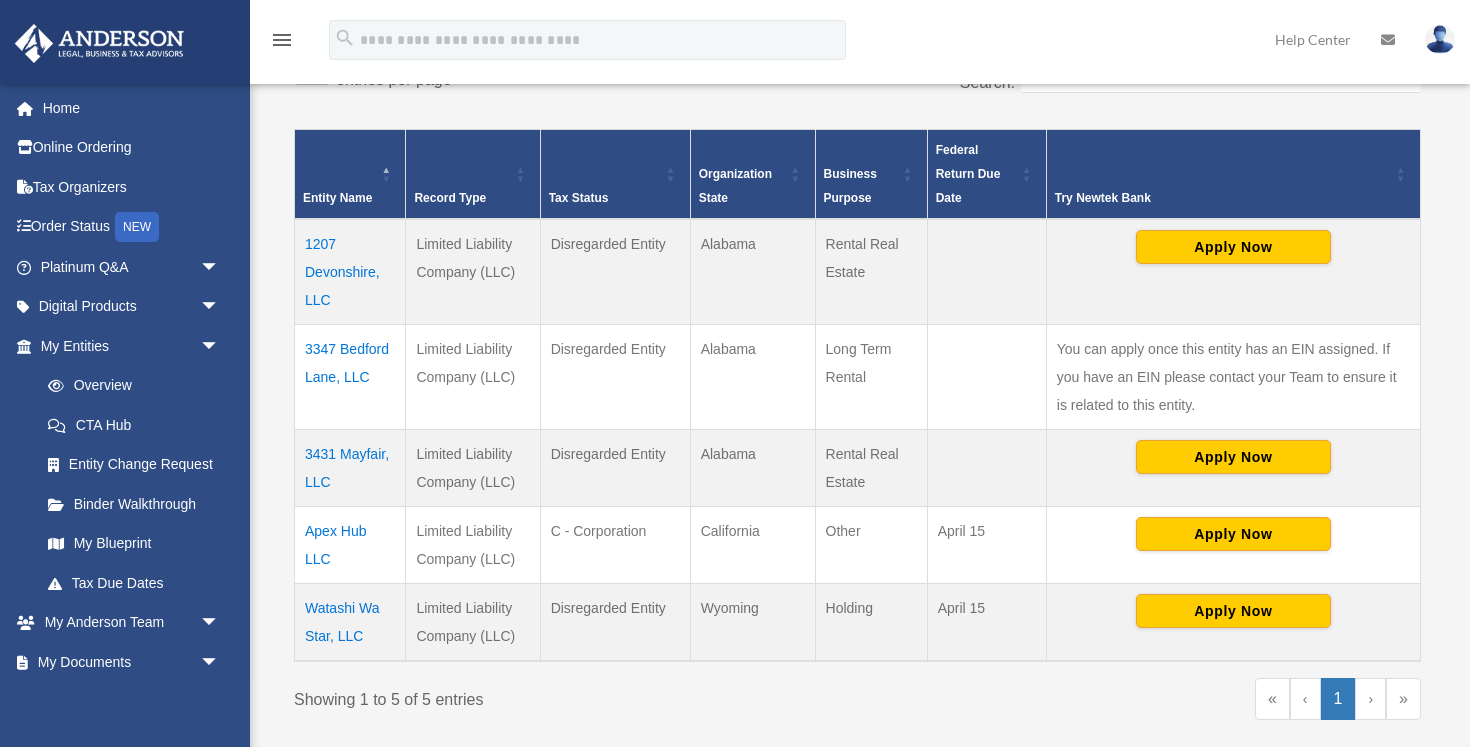 scroll, scrollTop: 420, scrollLeft: 0, axis: vertical 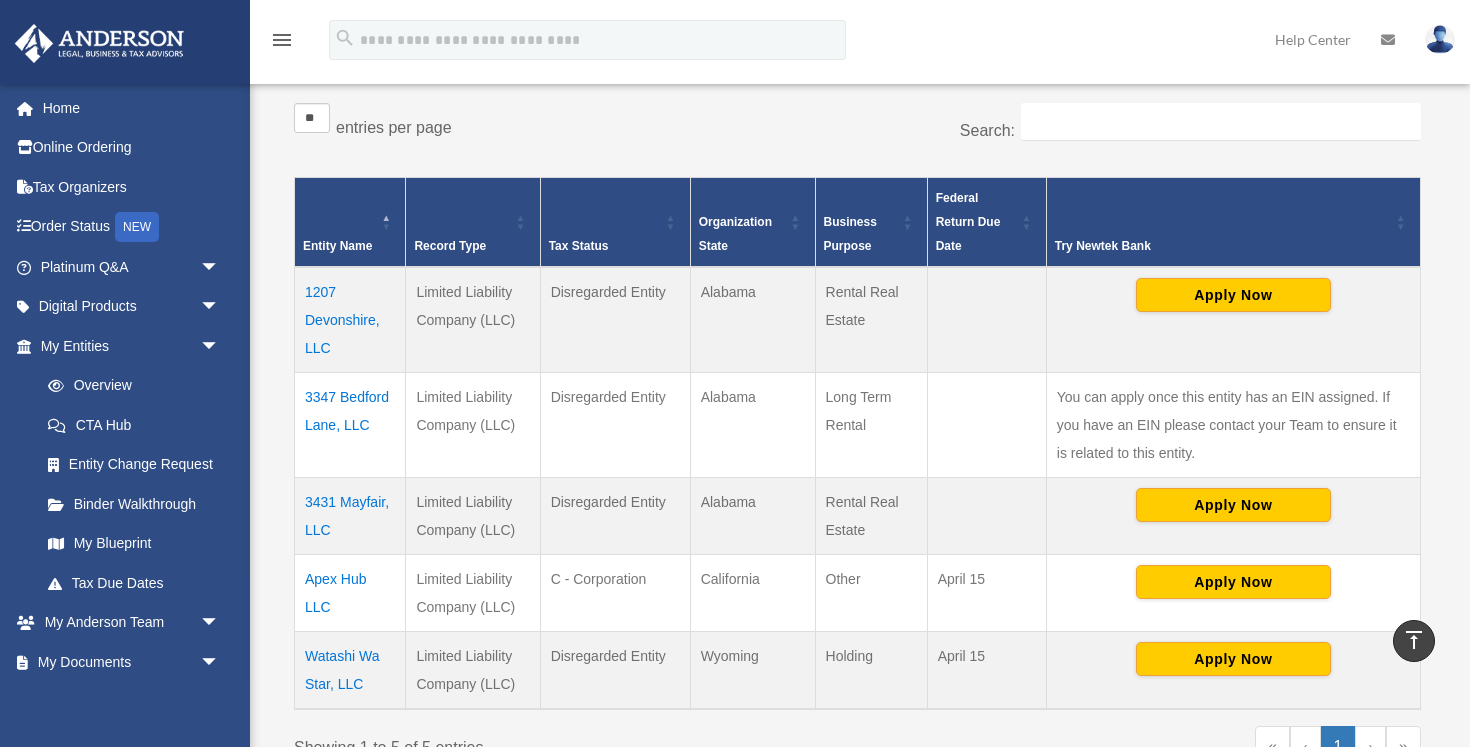 click at bounding box center (1440, 39) 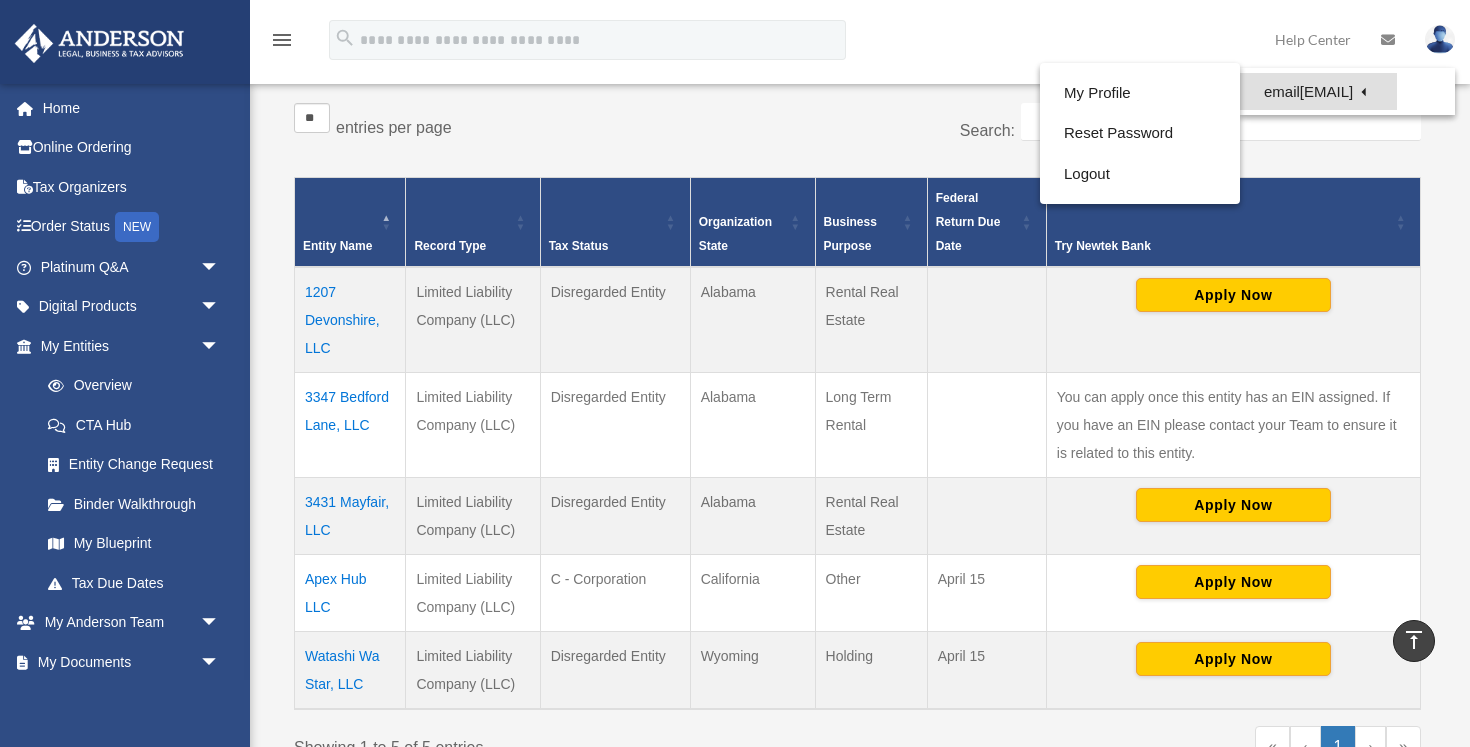 click on "email[EMAIL]" at bounding box center [1318, 91] 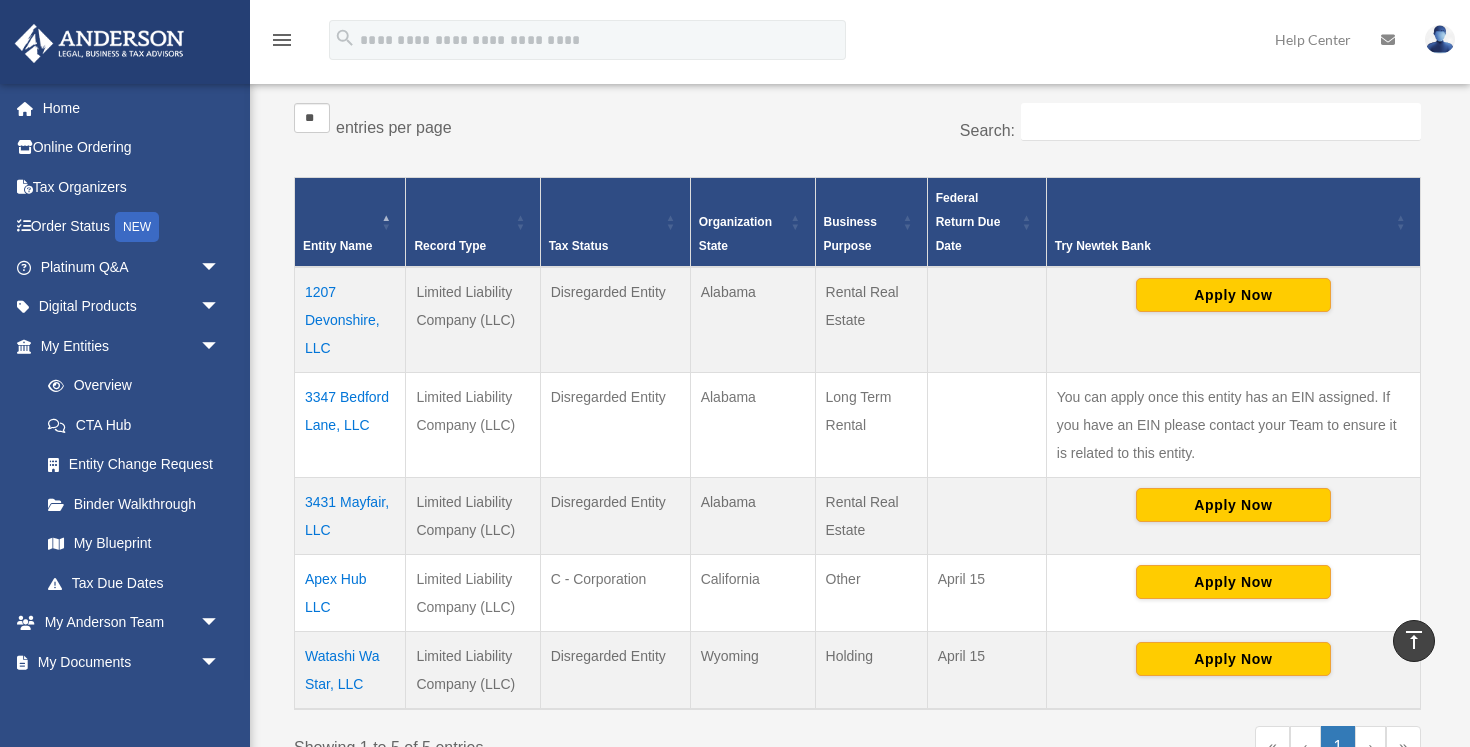 click at bounding box center [1440, 39] 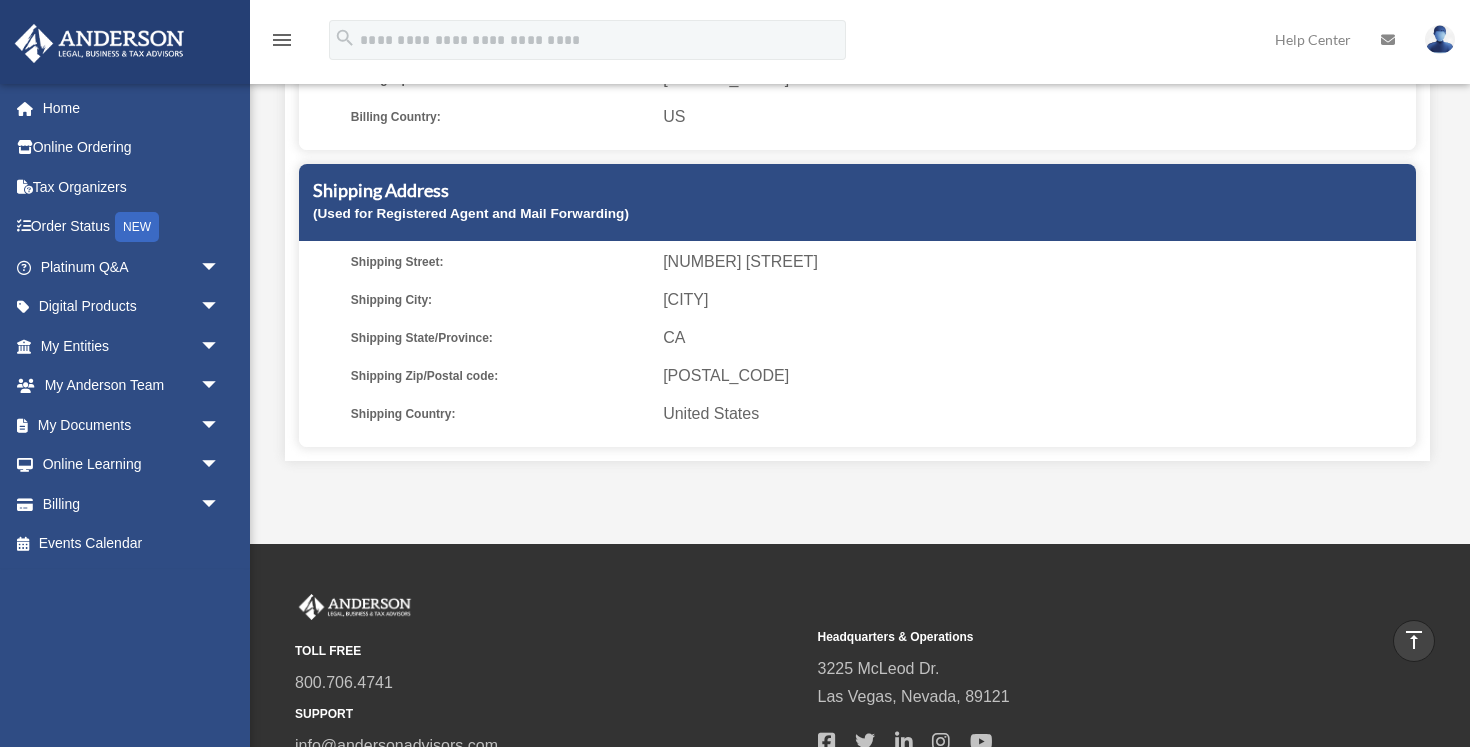 scroll, scrollTop: 0, scrollLeft: 0, axis: both 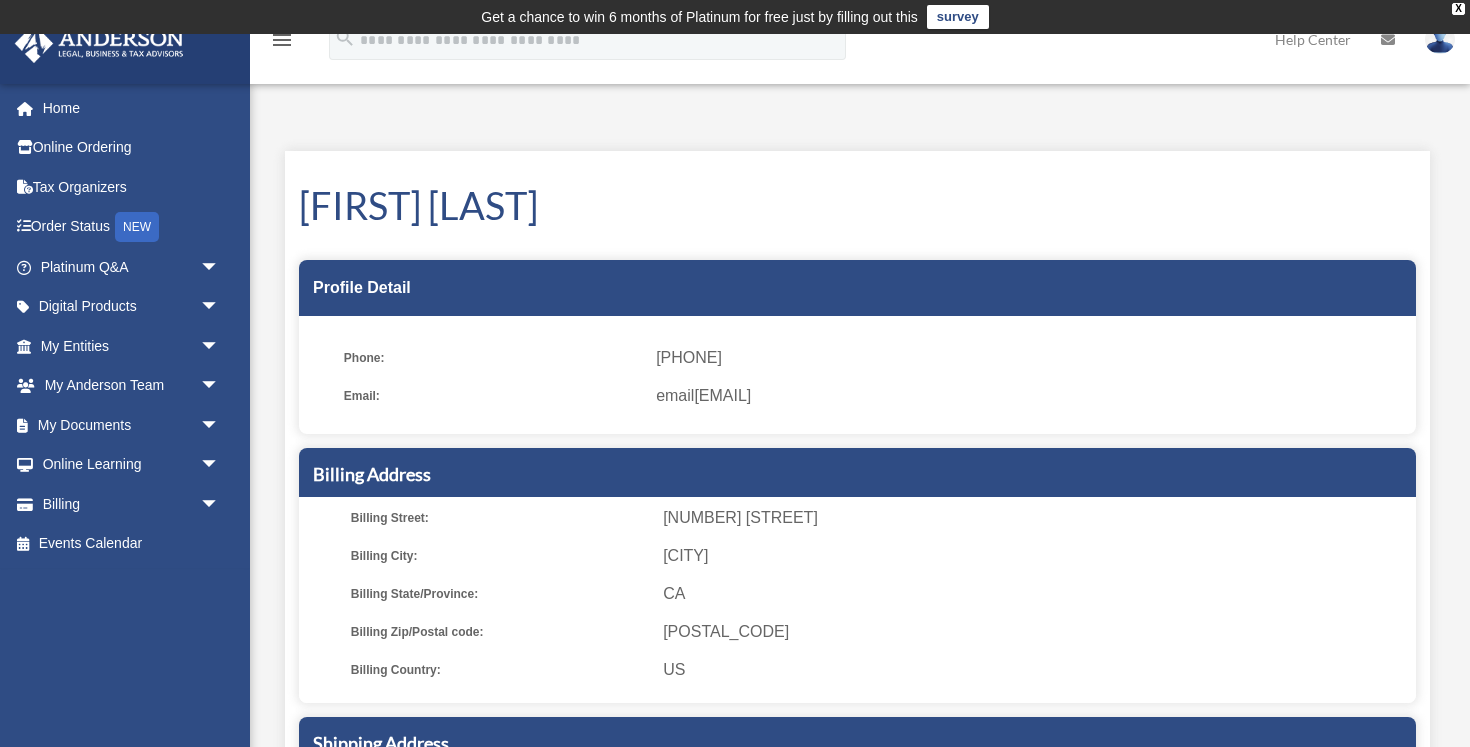 click at bounding box center [1440, 39] 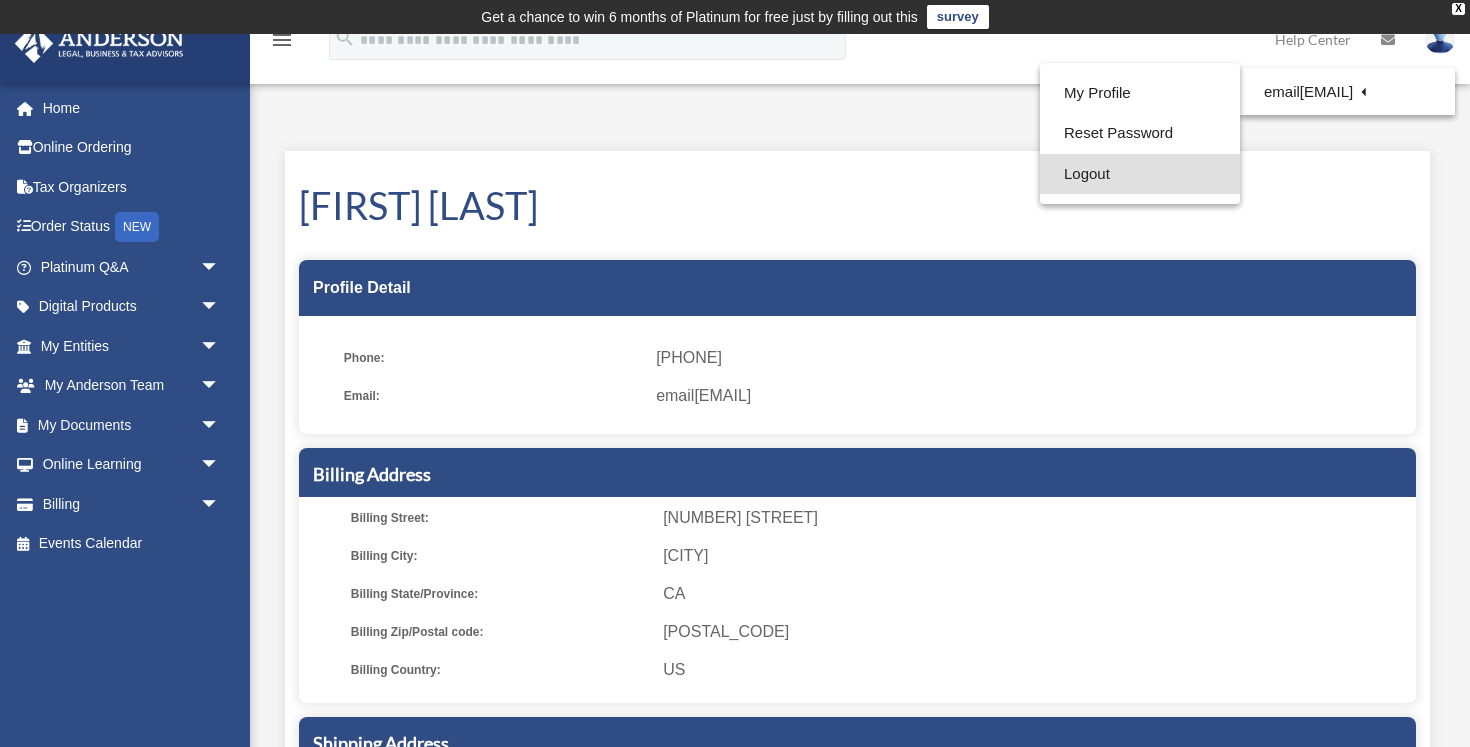 click on "Logout" at bounding box center [1140, 174] 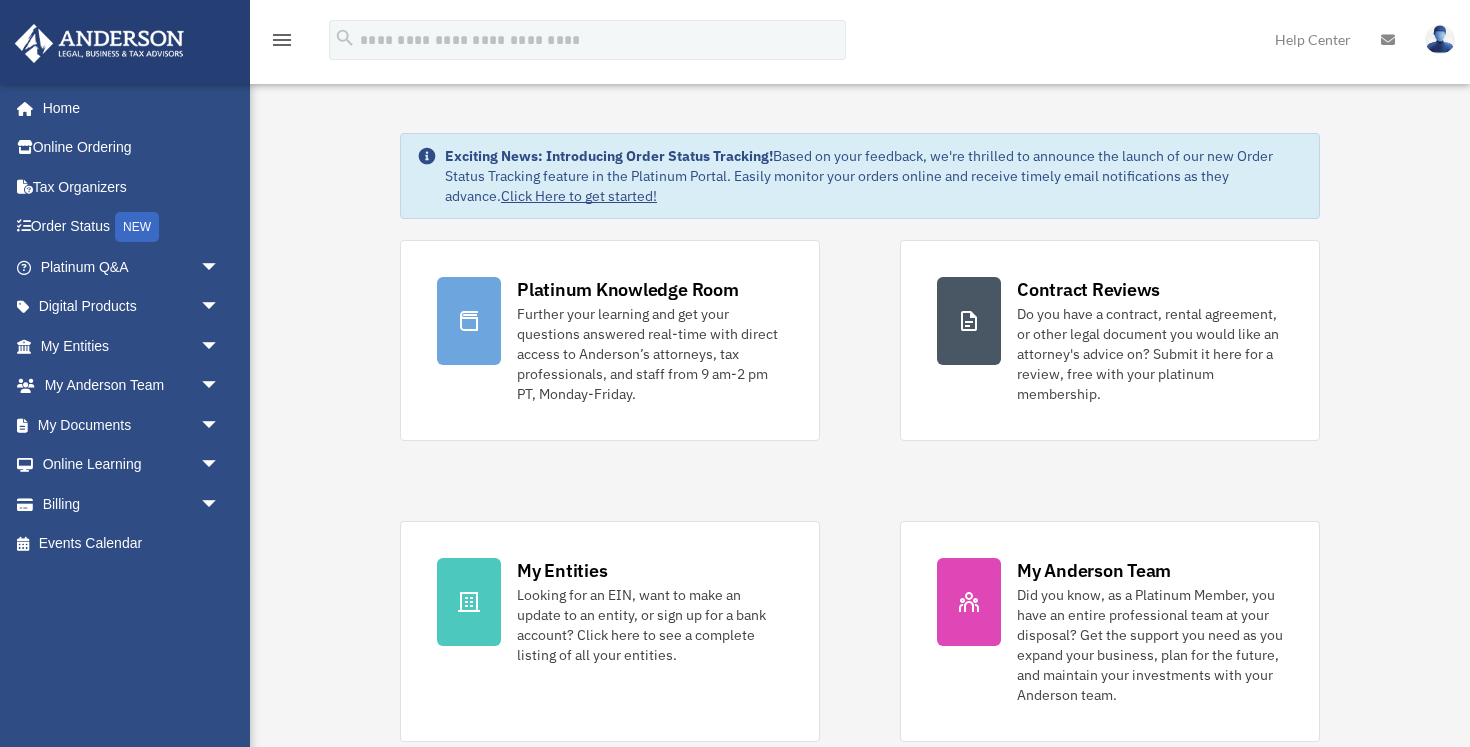 scroll, scrollTop: 0, scrollLeft: 0, axis: both 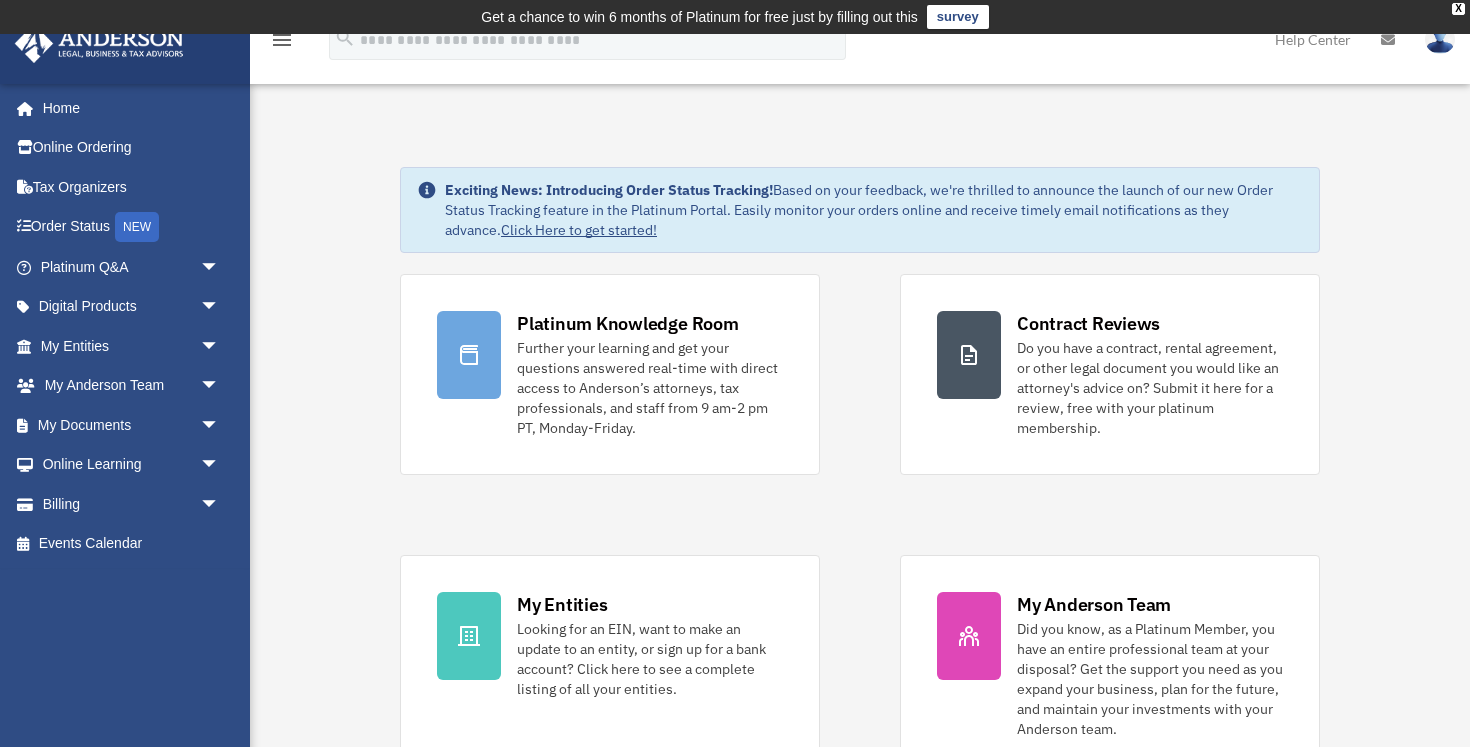 click on "Platinum Knowledge Room
Further your learning and get your questions answered real-time with direct access to Anderson’s attorneys, tax professionals, and staff from 9 am-2 pm PT, Monday-Friday.
Contract Reviews
Do you have a contract, rental agreement, or other legal document you would like an attorney's advice on?  Submit it here for a  review, free with your platinum membership." at bounding box center [860, 525] 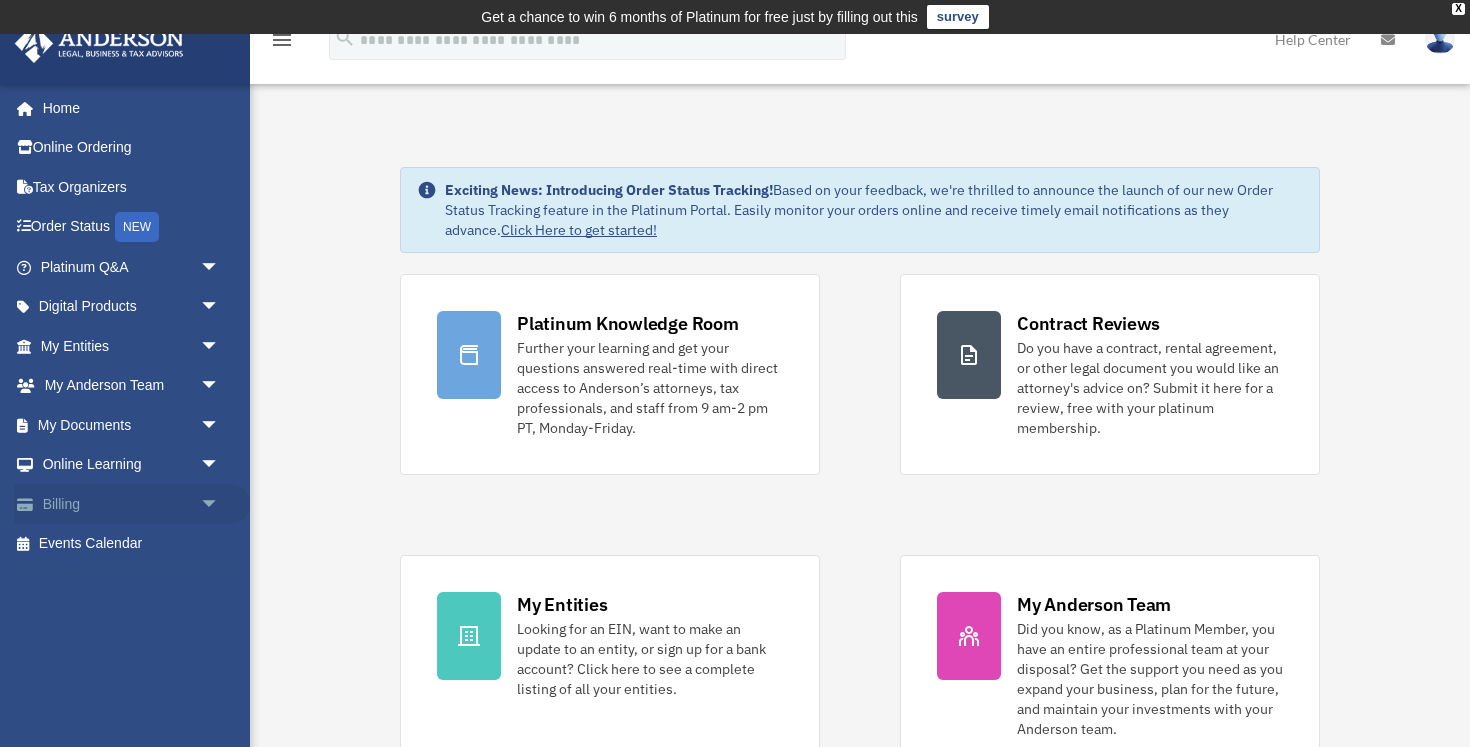 click on "Billing arrow_drop_down" at bounding box center (132, 504) 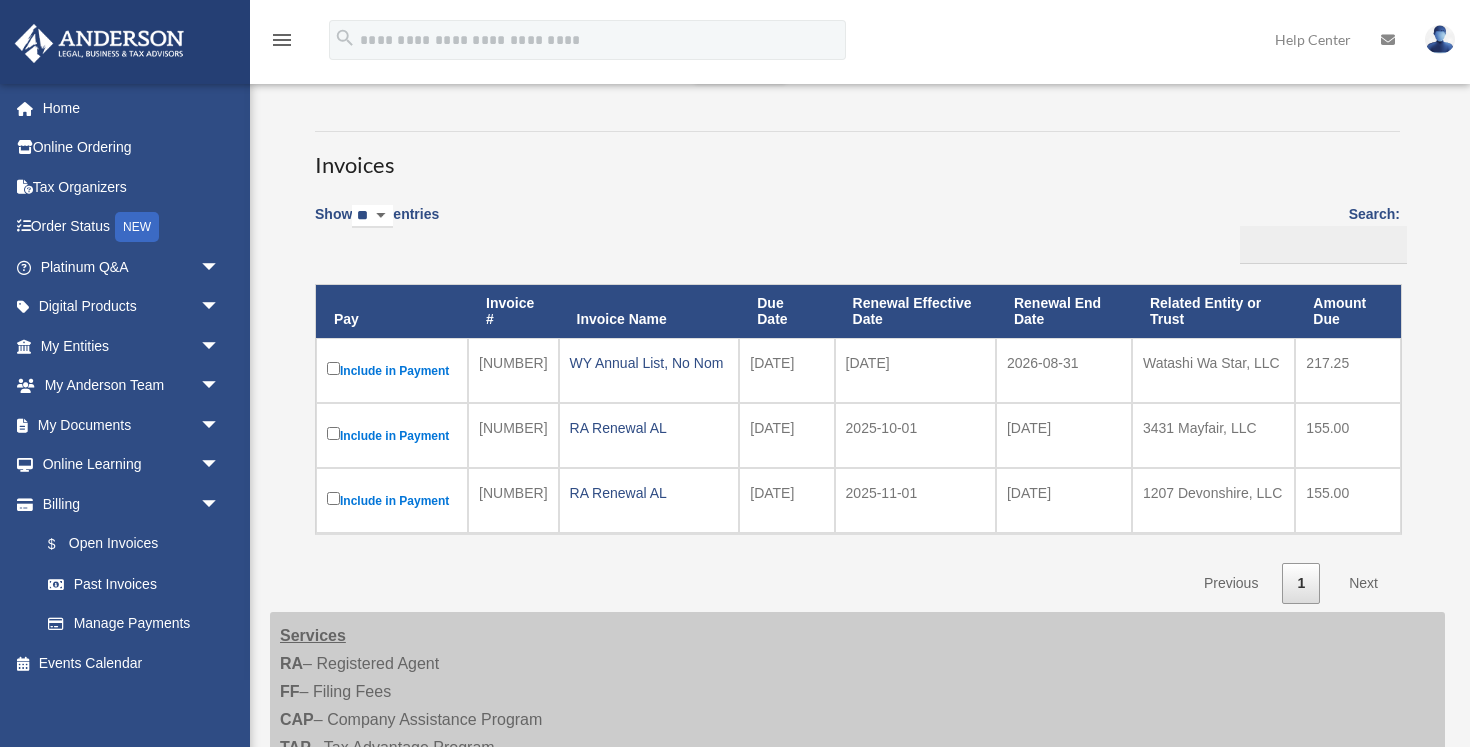 scroll, scrollTop: 98, scrollLeft: 0, axis: vertical 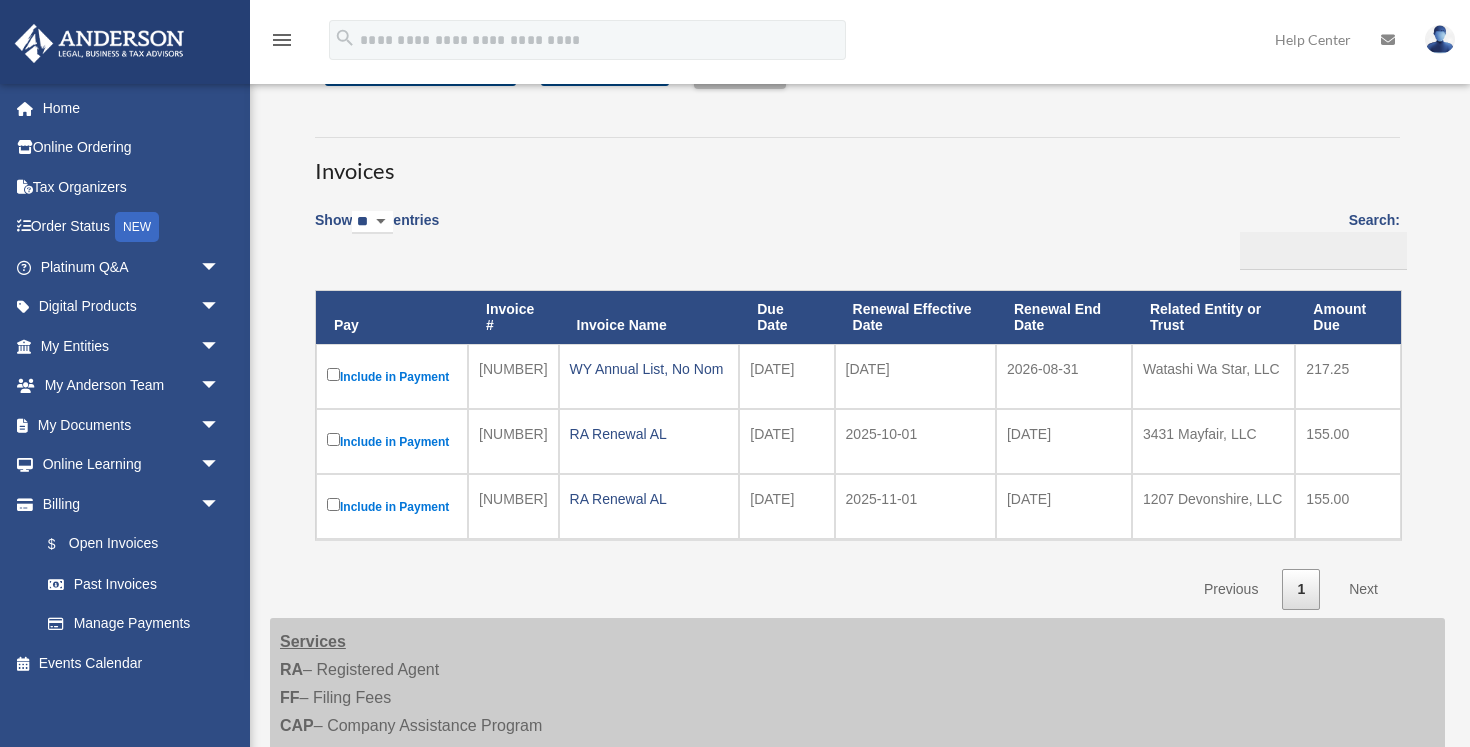 click on "**********" at bounding box center (857, 331) 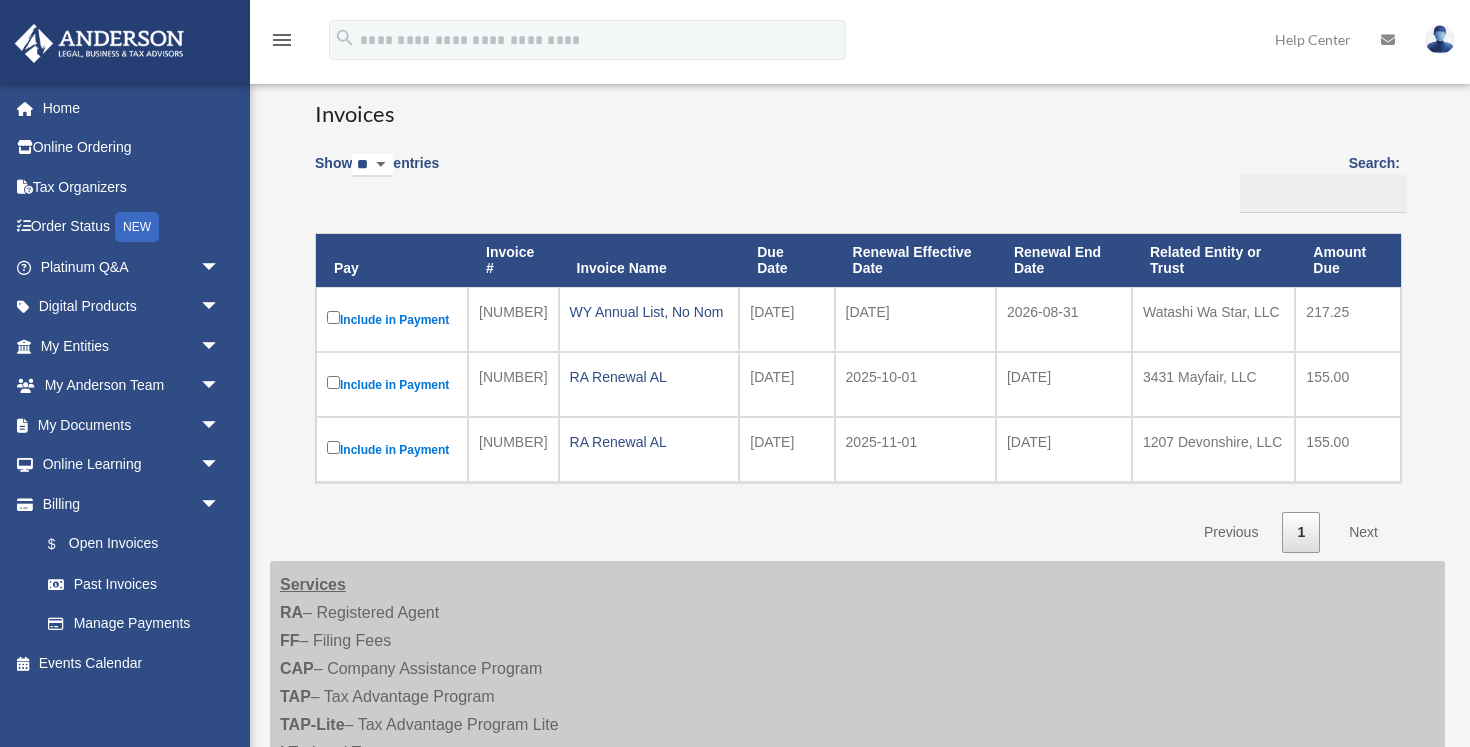 scroll, scrollTop: 190, scrollLeft: 0, axis: vertical 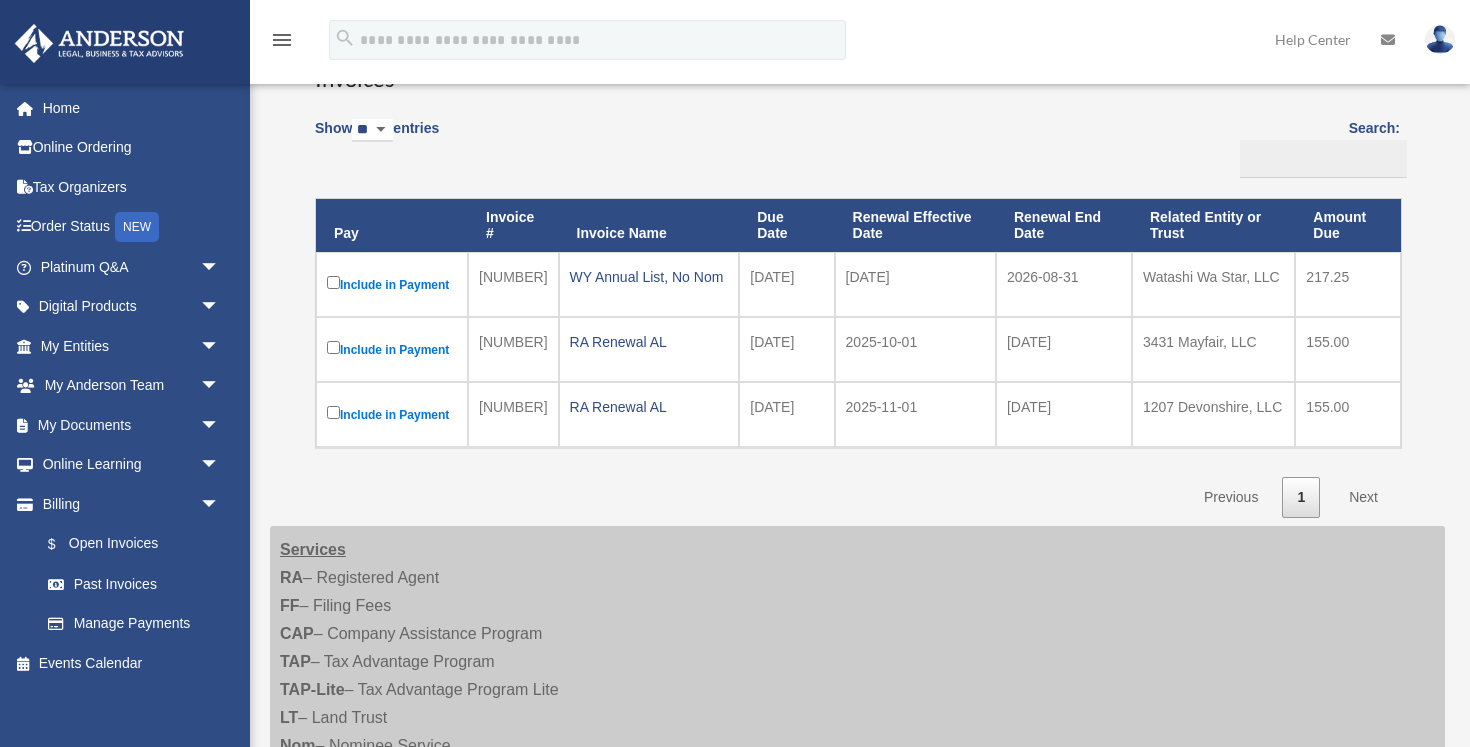 click on "Include in Payment" at bounding box center [392, 414] 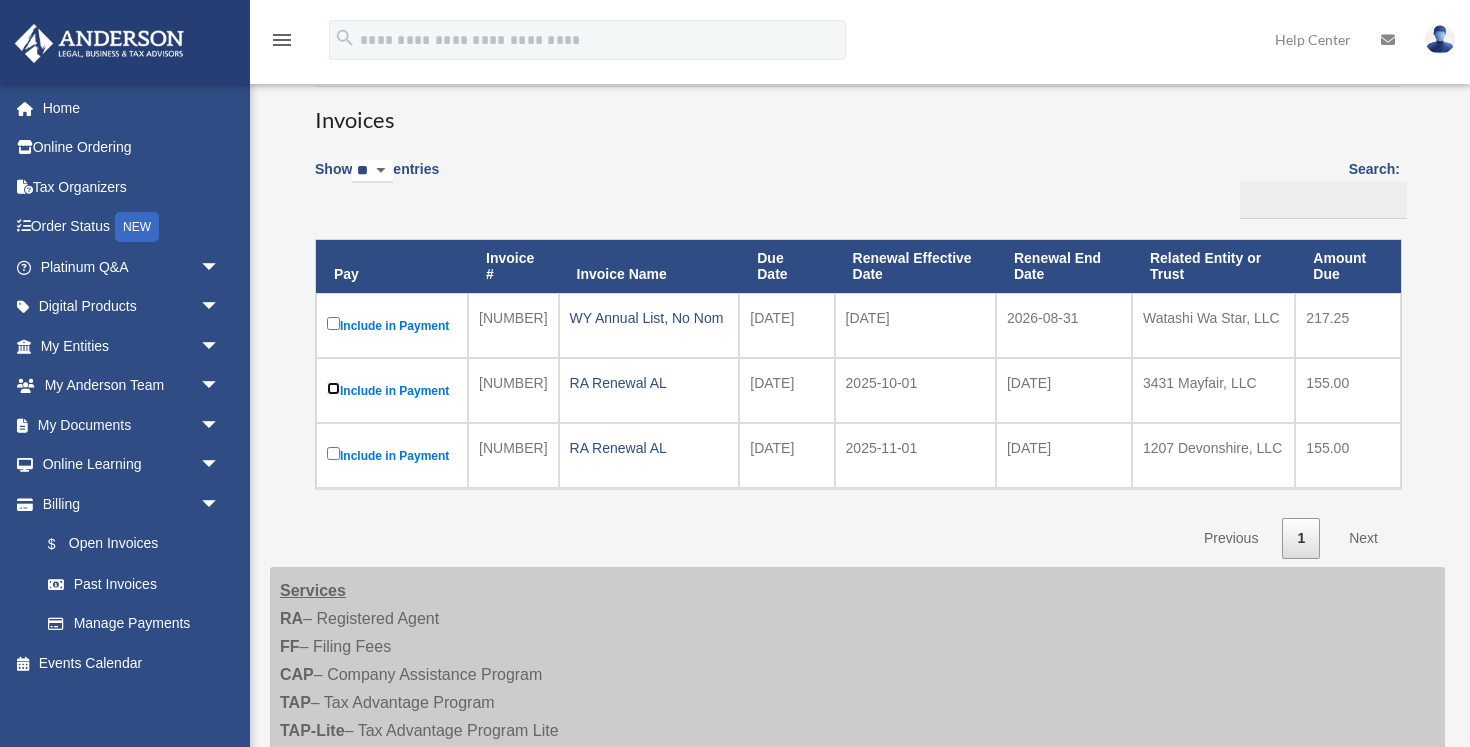scroll, scrollTop: 0, scrollLeft: 0, axis: both 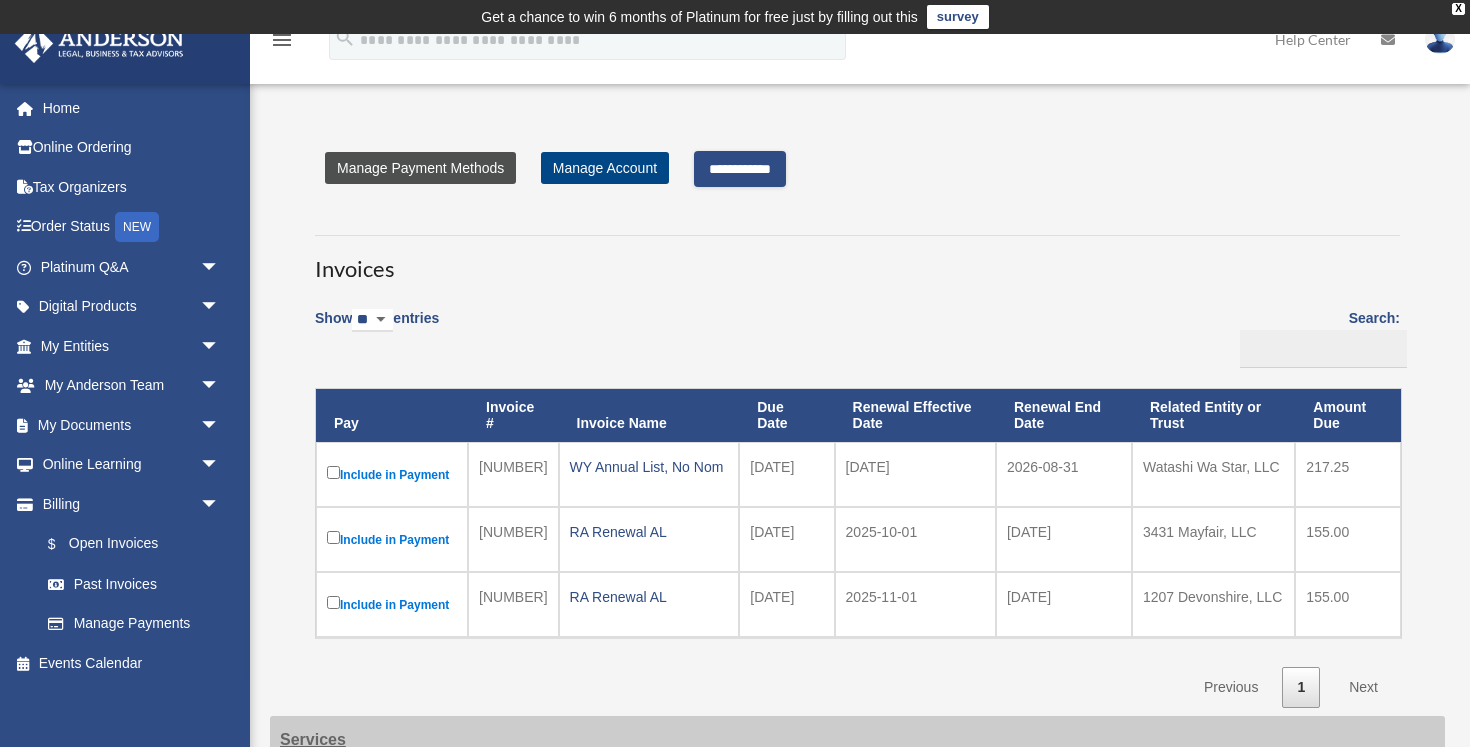 click on "Manage Payment Methods" at bounding box center (420, 168) 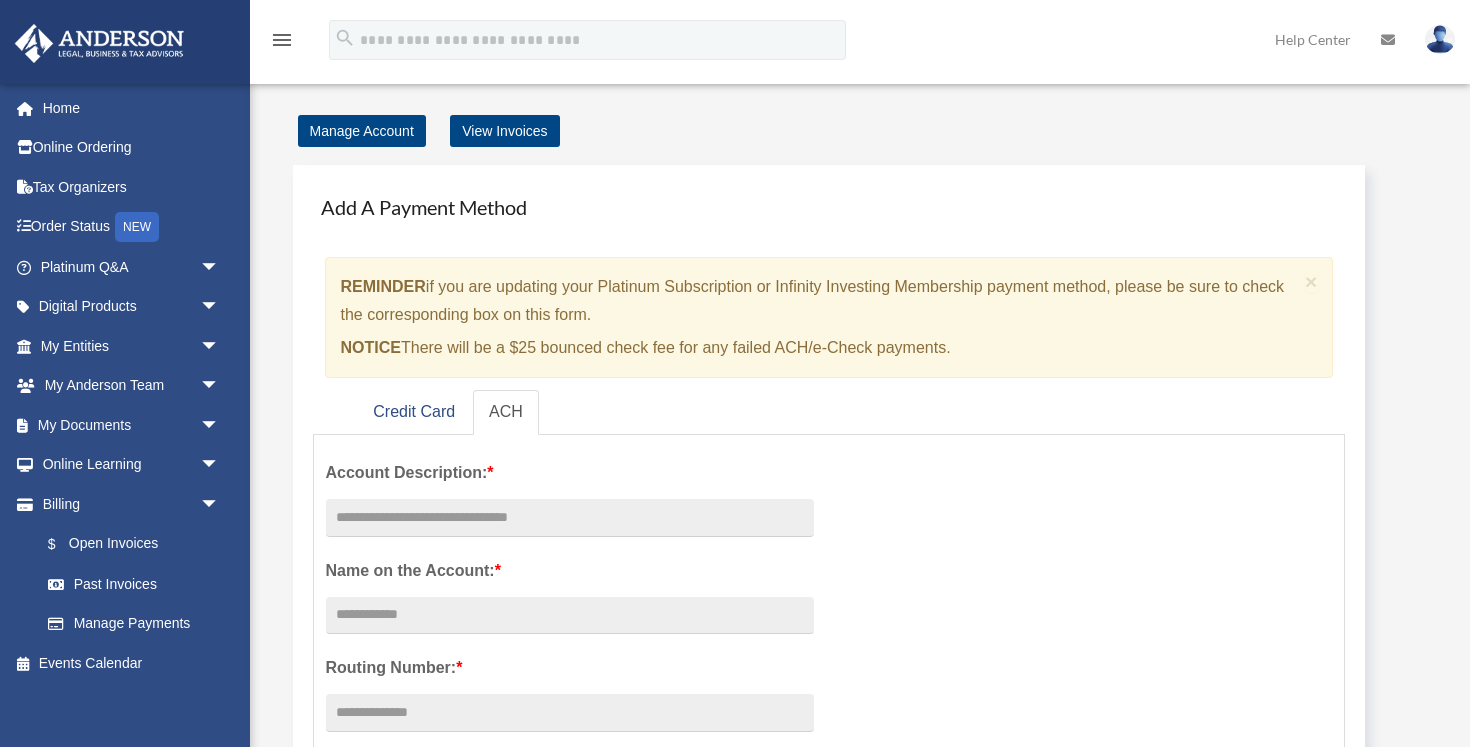 scroll, scrollTop: 0, scrollLeft: 0, axis: both 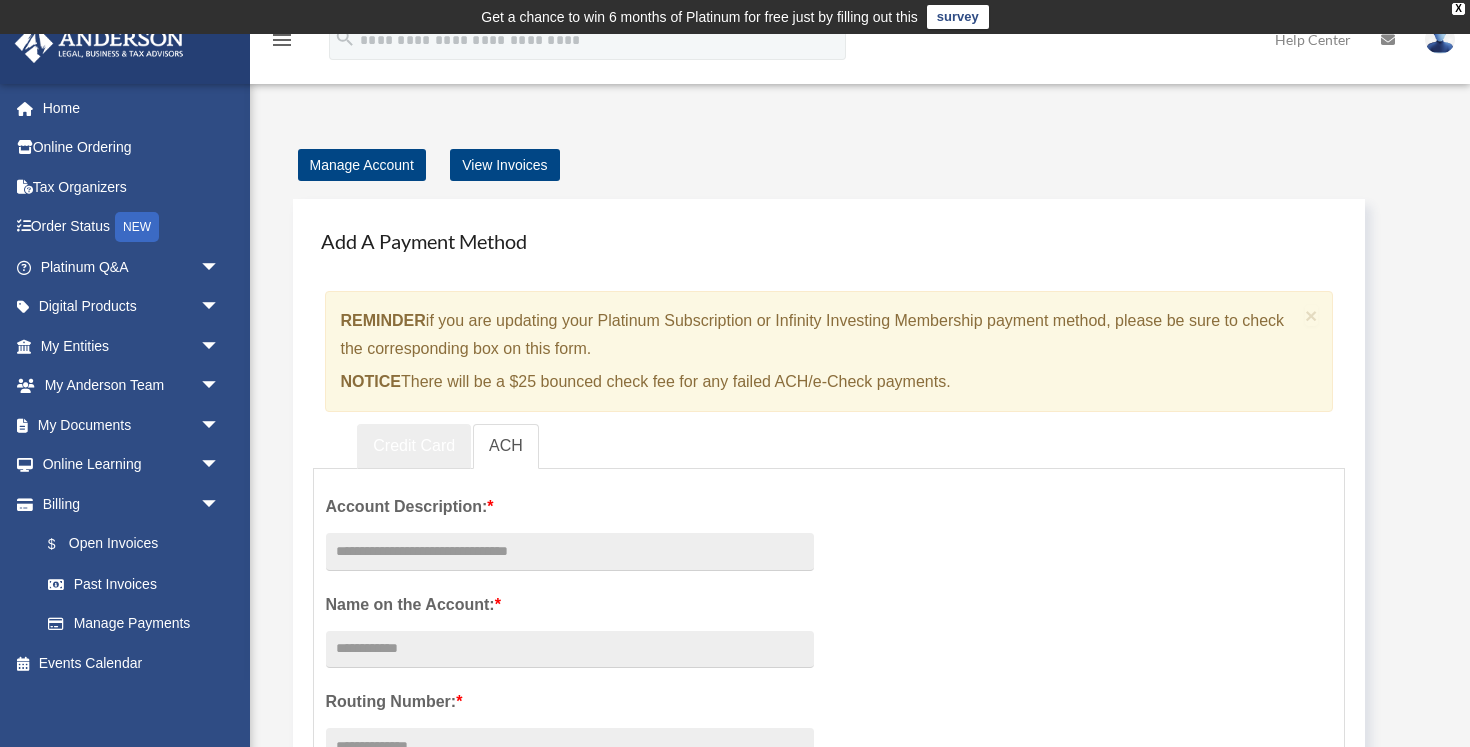 click on "Credit Card" at bounding box center (414, 446) 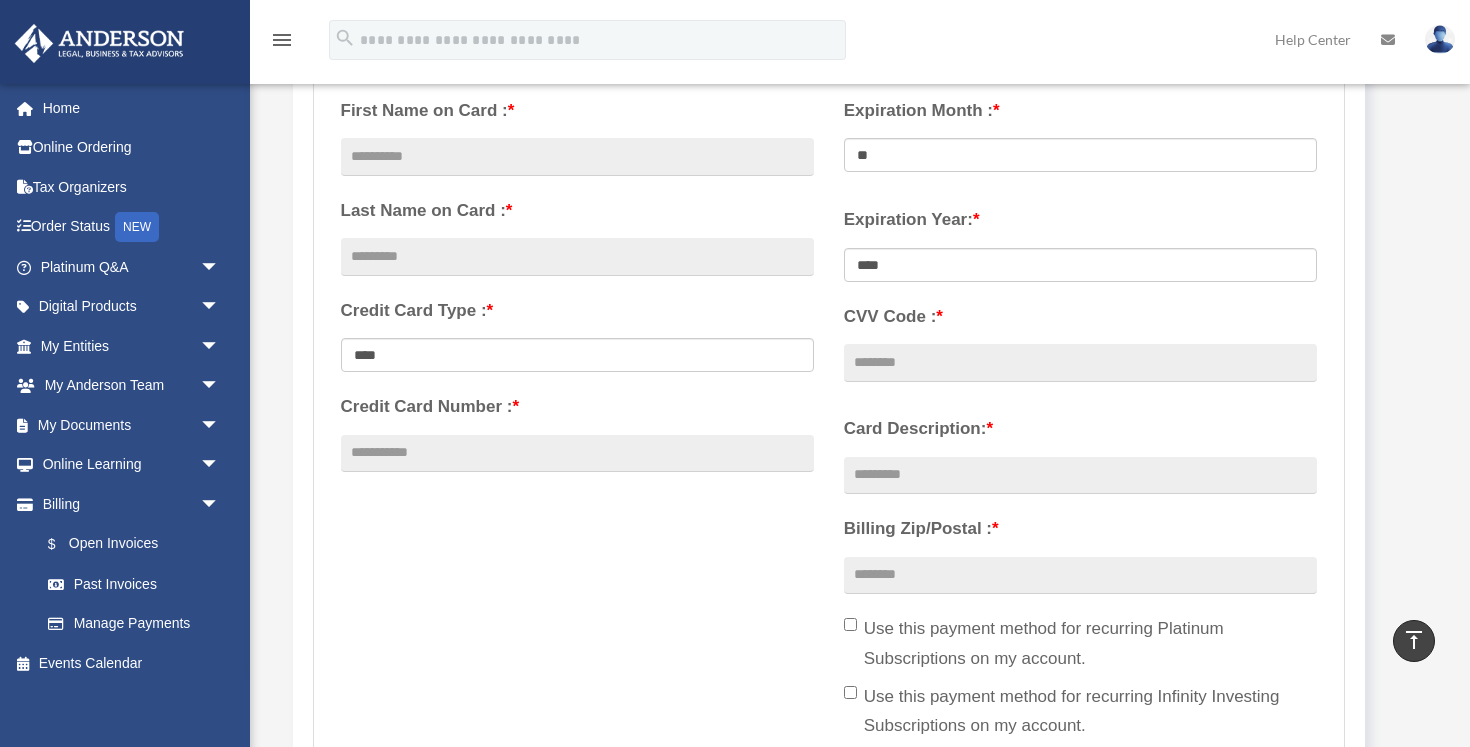 scroll, scrollTop: 169, scrollLeft: 0, axis: vertical 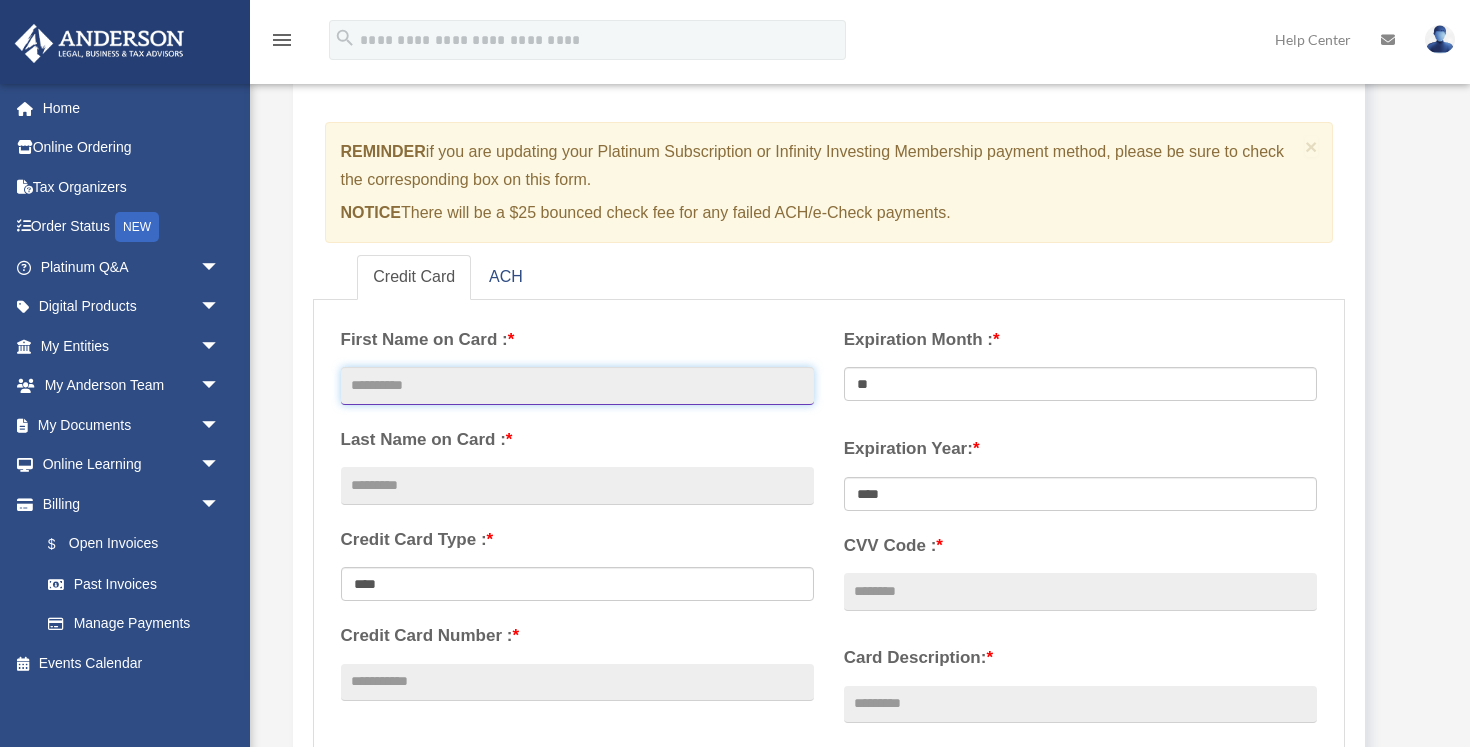 click at bounding box center [577, 386] 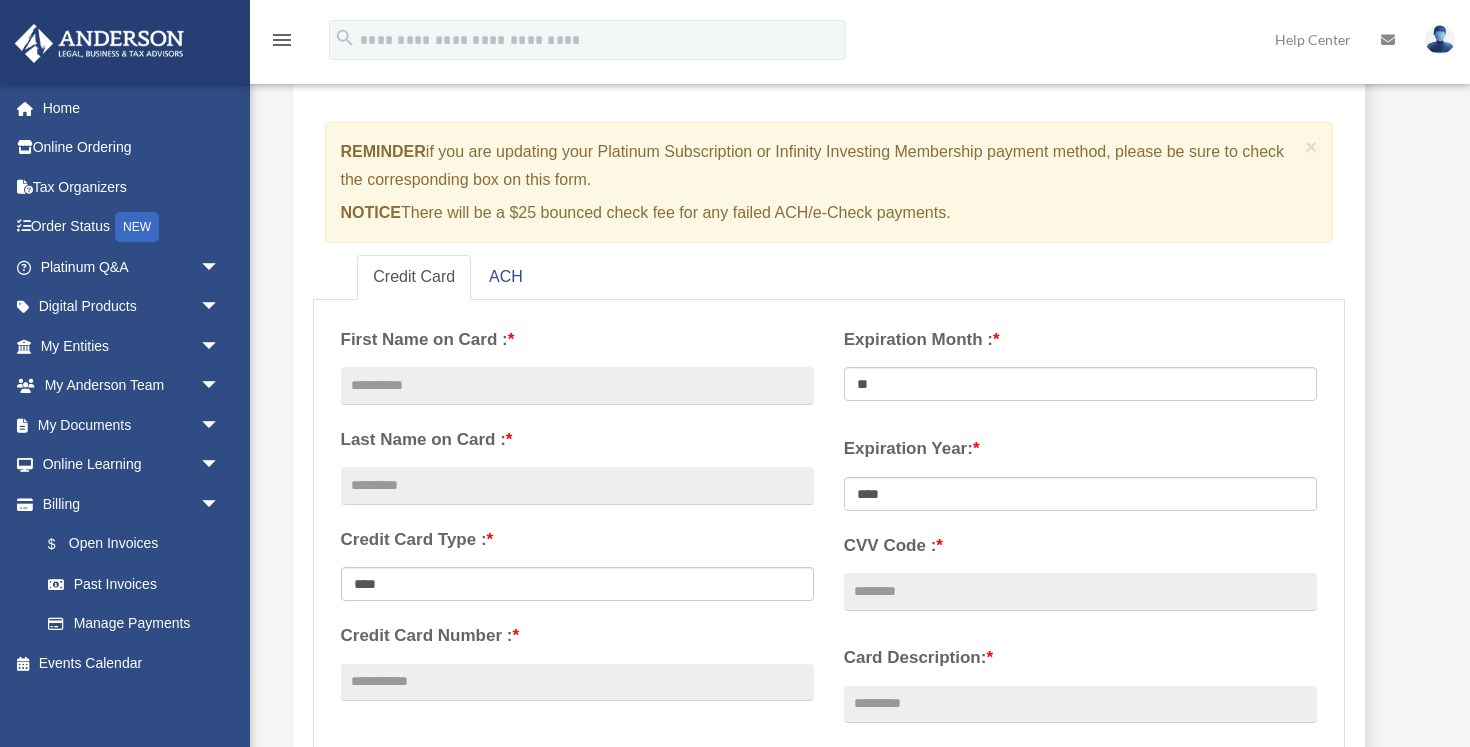 click on "**********" at bounding box center (577, 516) 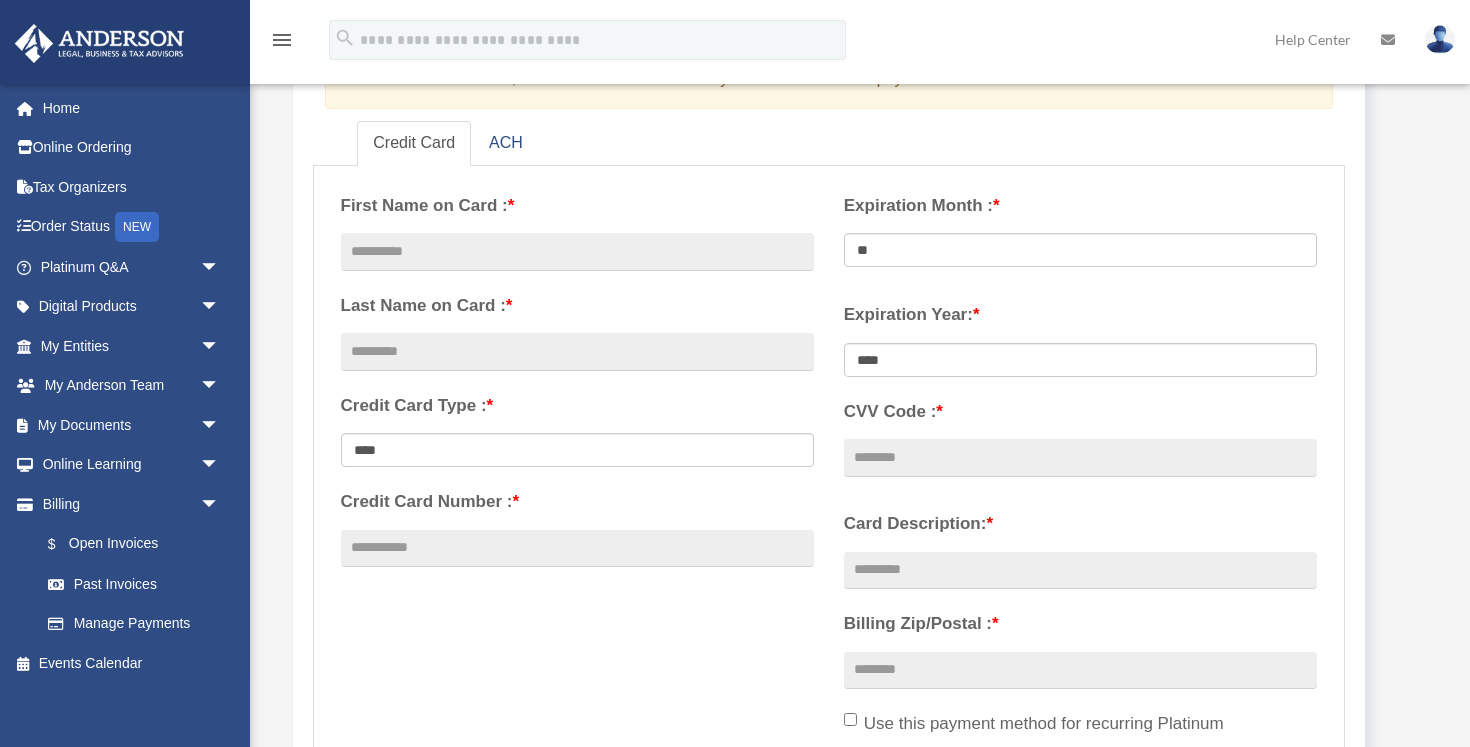 scroll, scrollTop: 306, scrollLeft: 0, axis: vertical 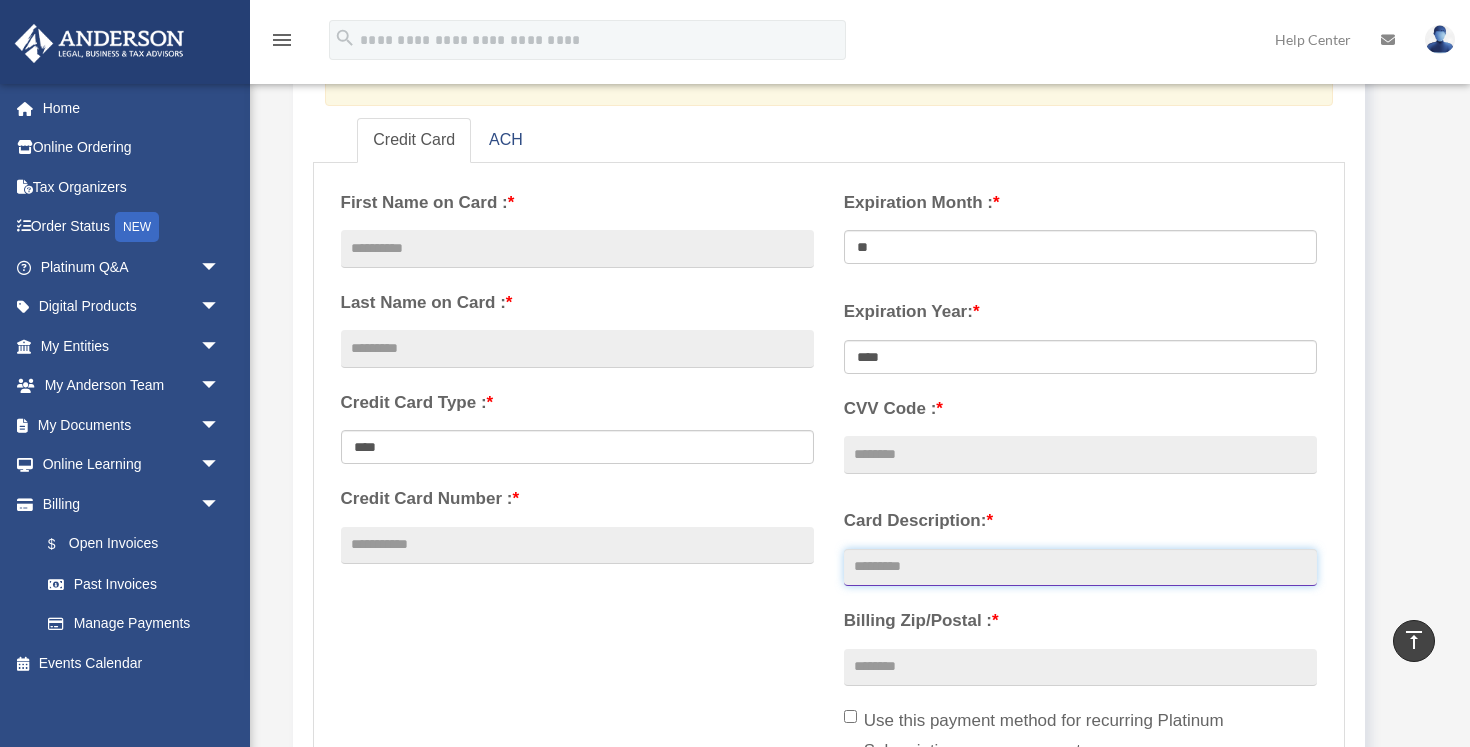 click on "Card Description: *" at bounding box center [1080, 568] 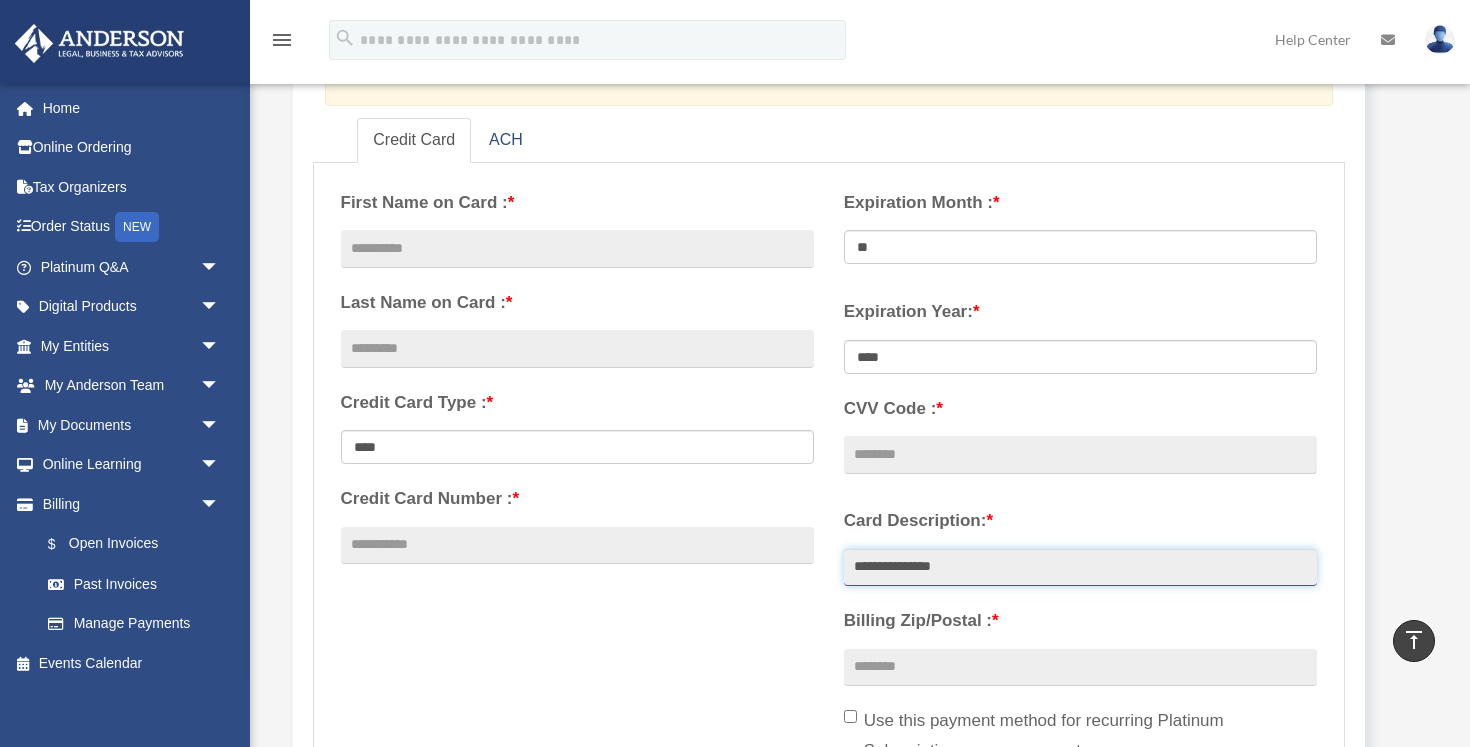 type on "**********" 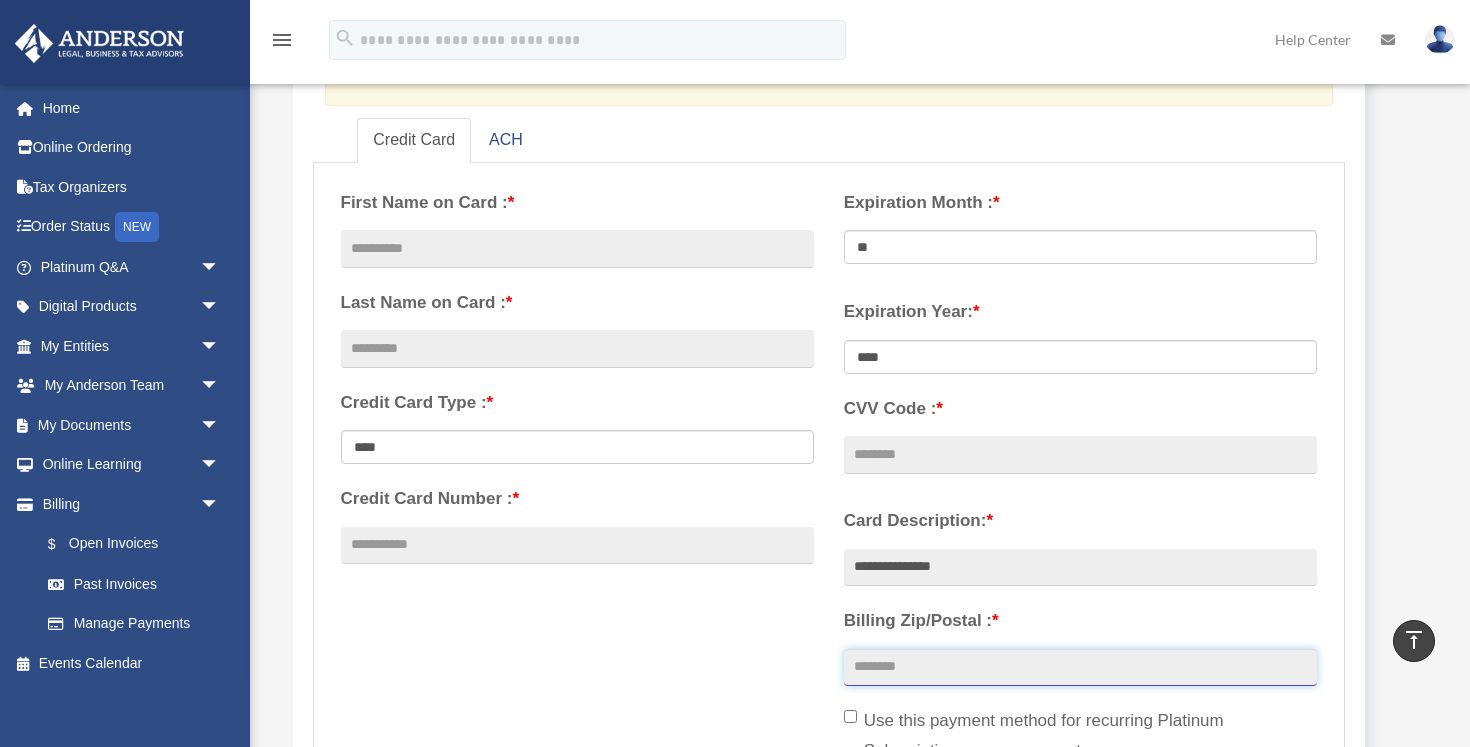 click on "Billing Zip/Postal : *" at bounding box center [1080, 668] 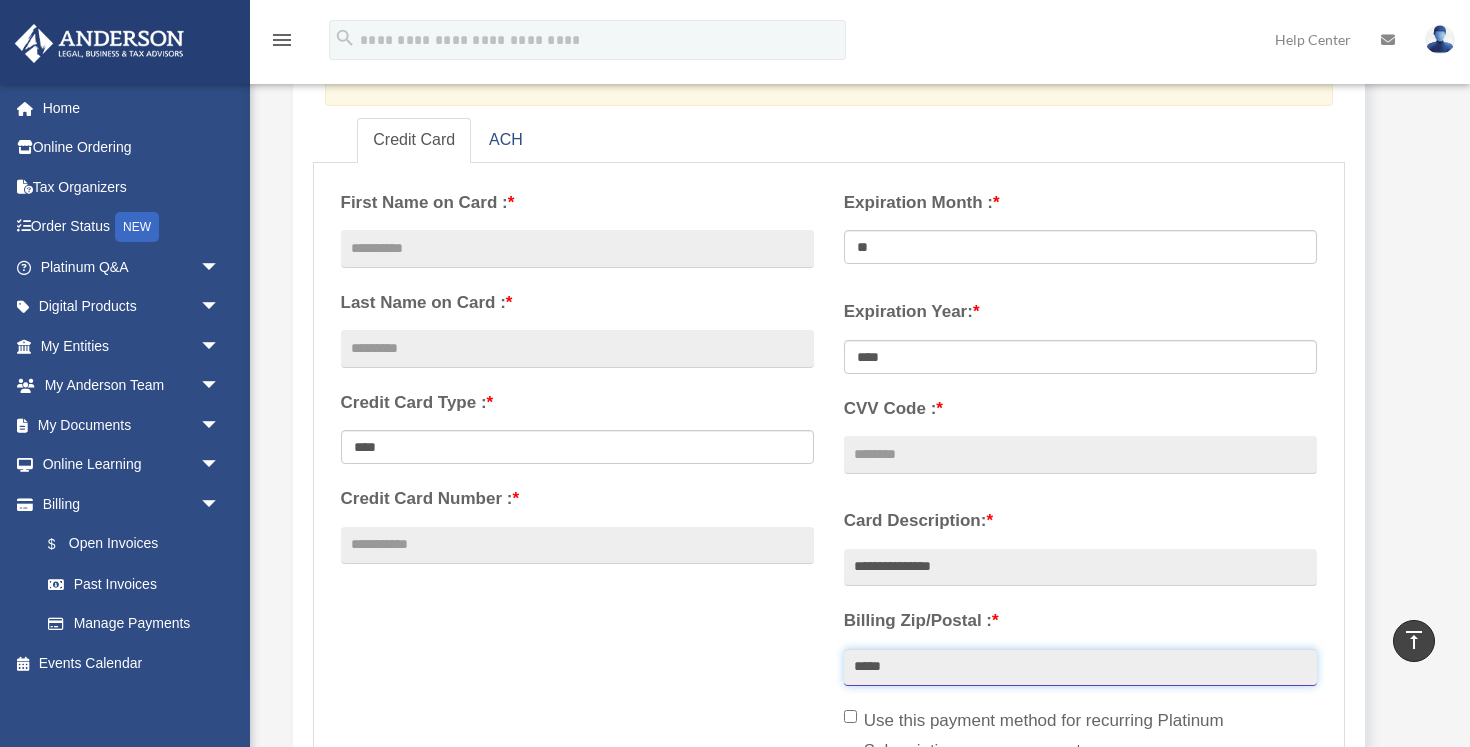 type on "*****" 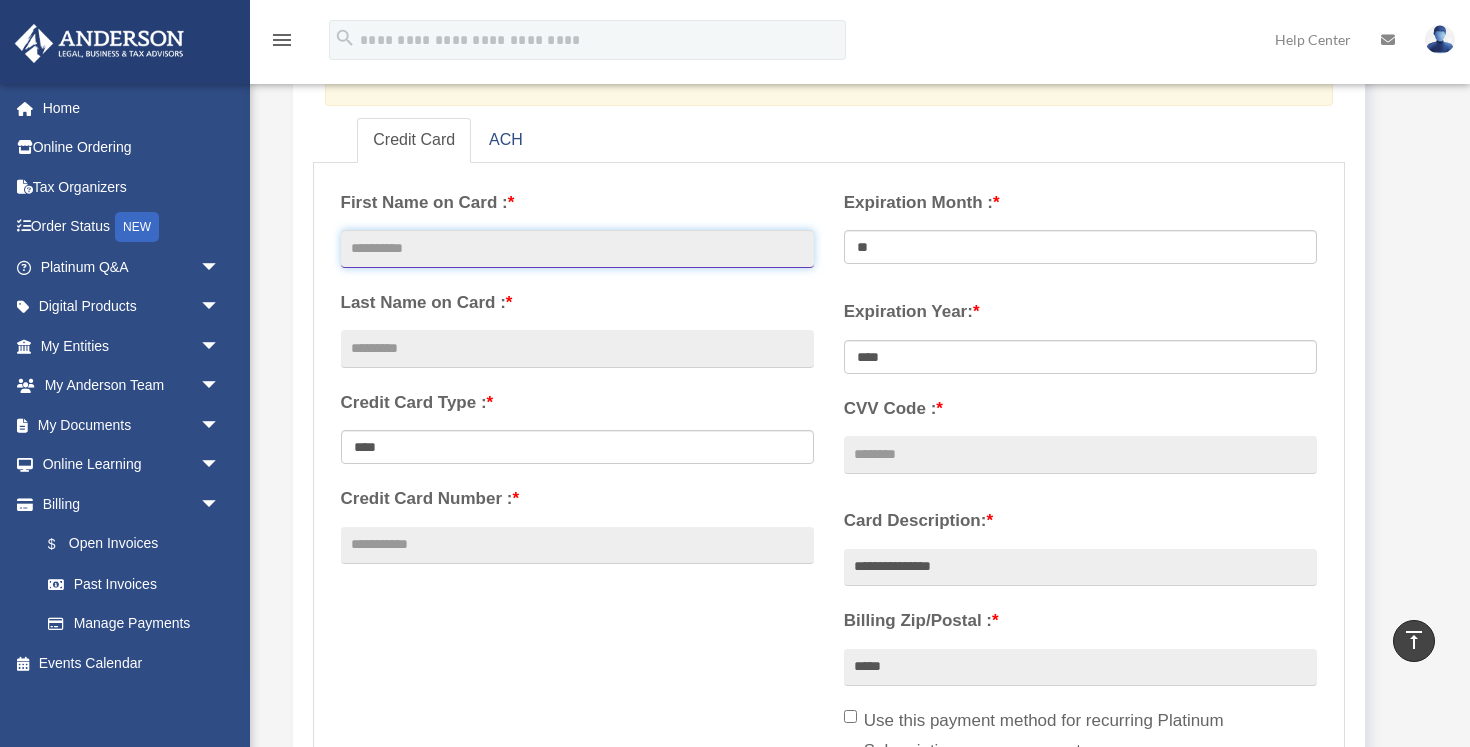 click at bounding box center (577, 249) 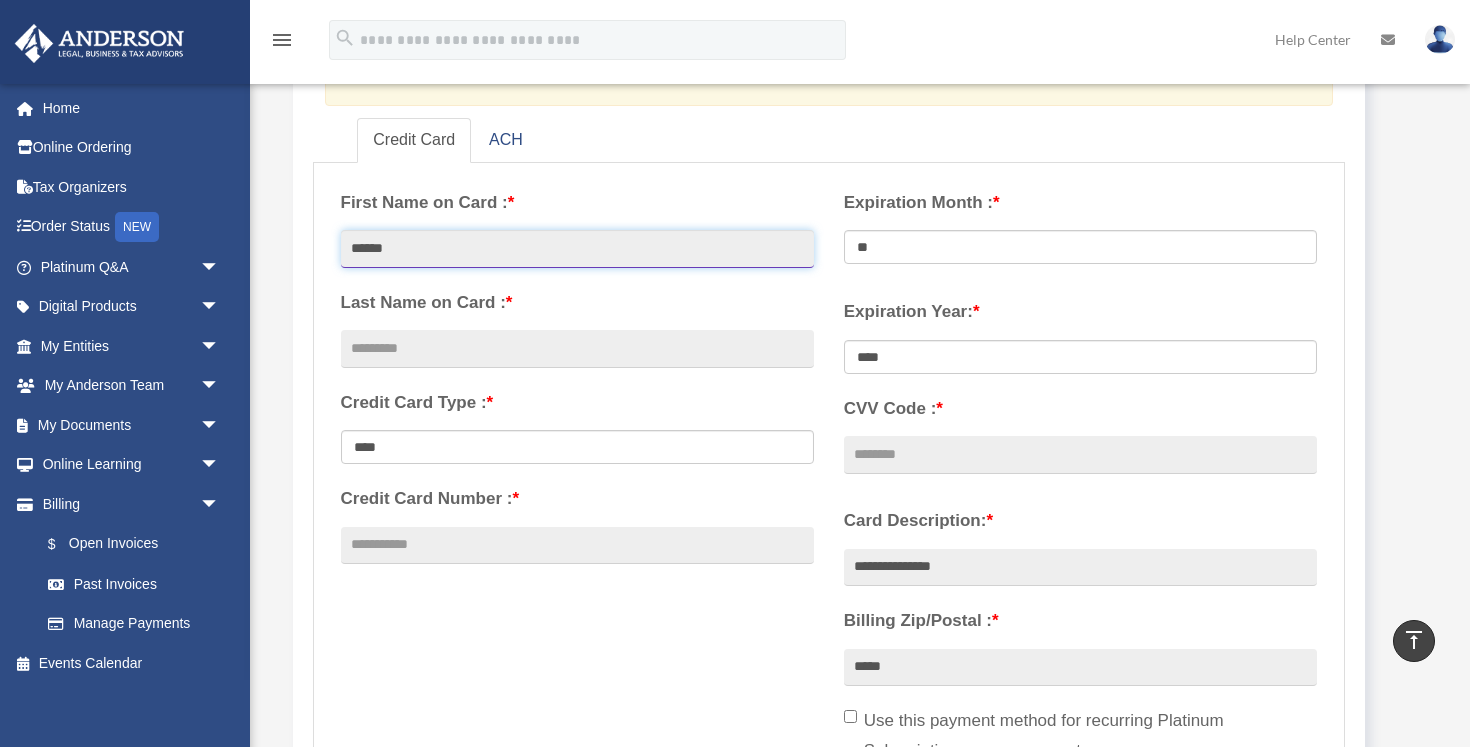 type on "*****" 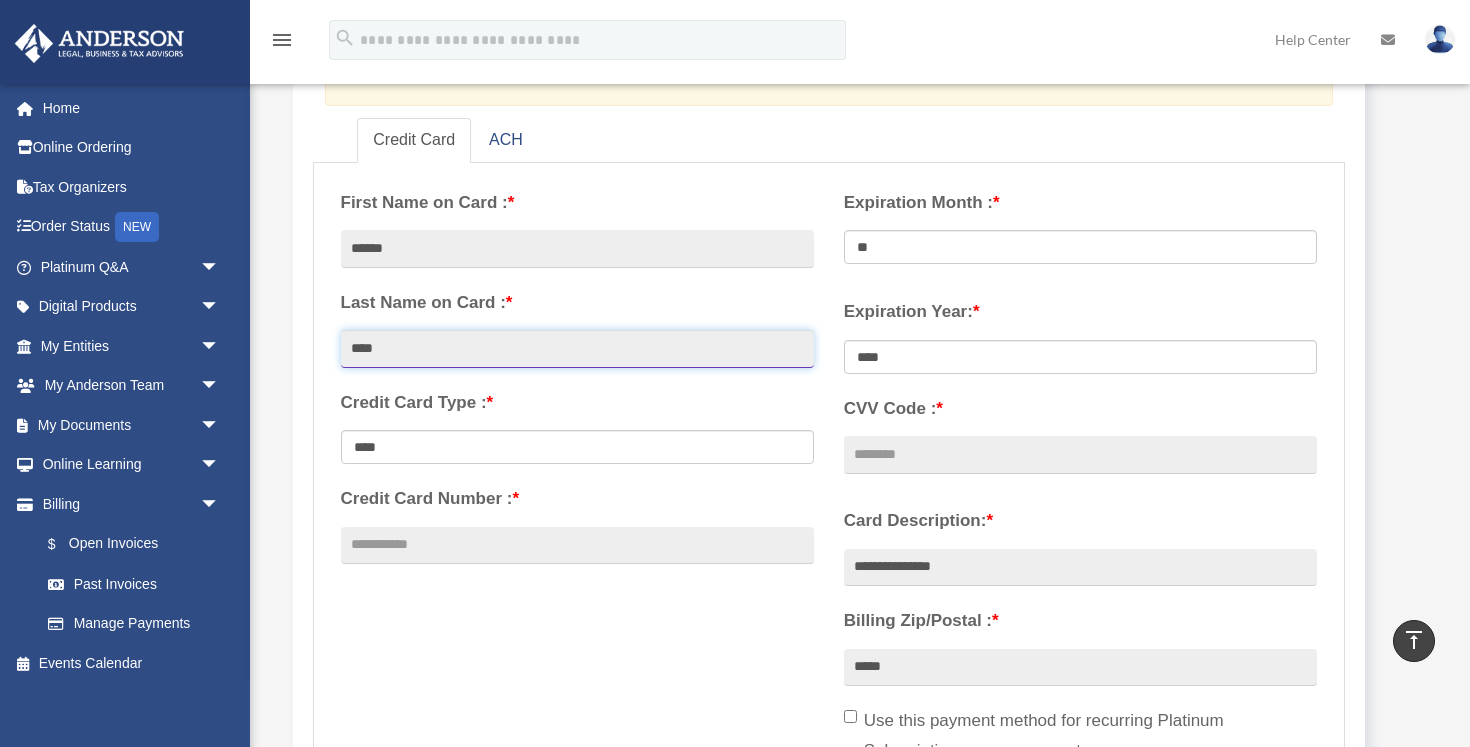 type on "****" 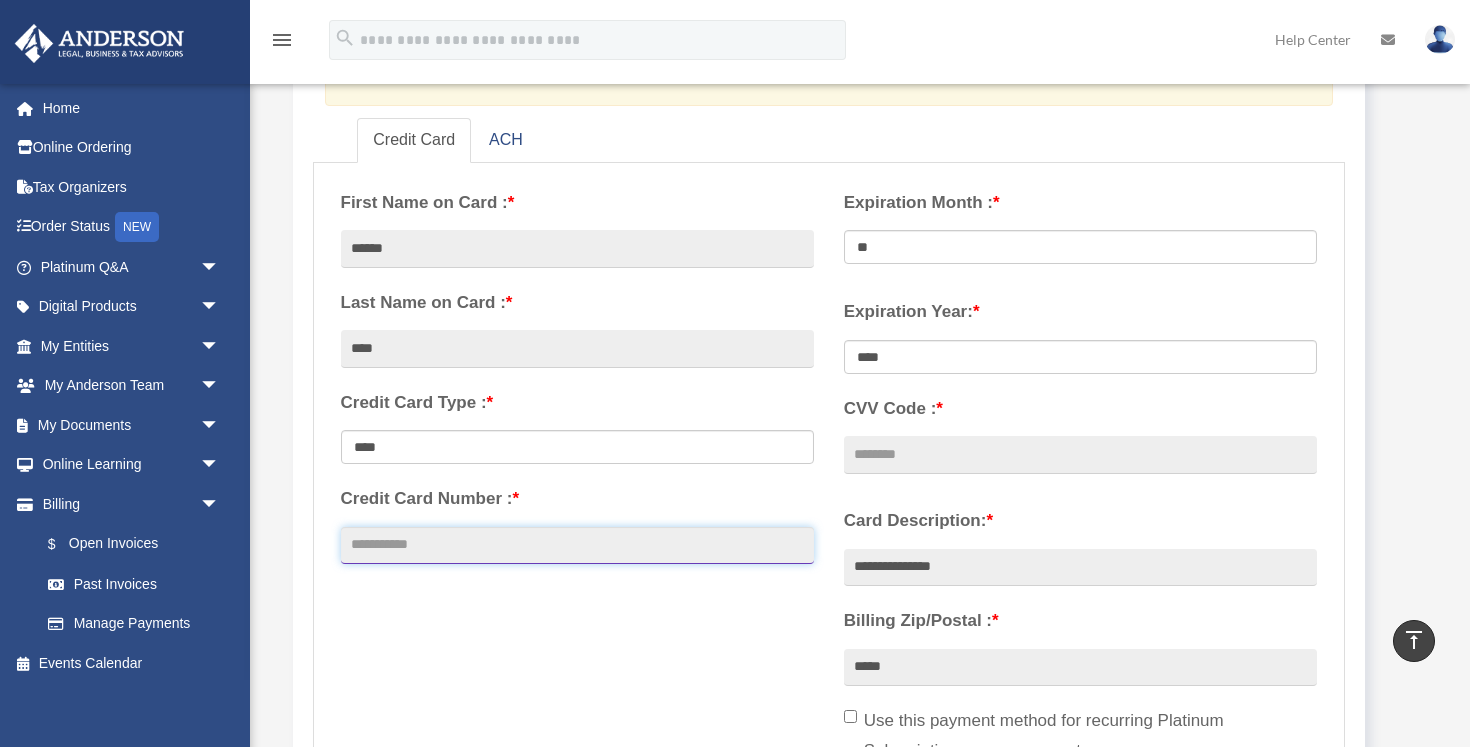 click on "Credit Card Number : *" at bounding box center (577, 546) 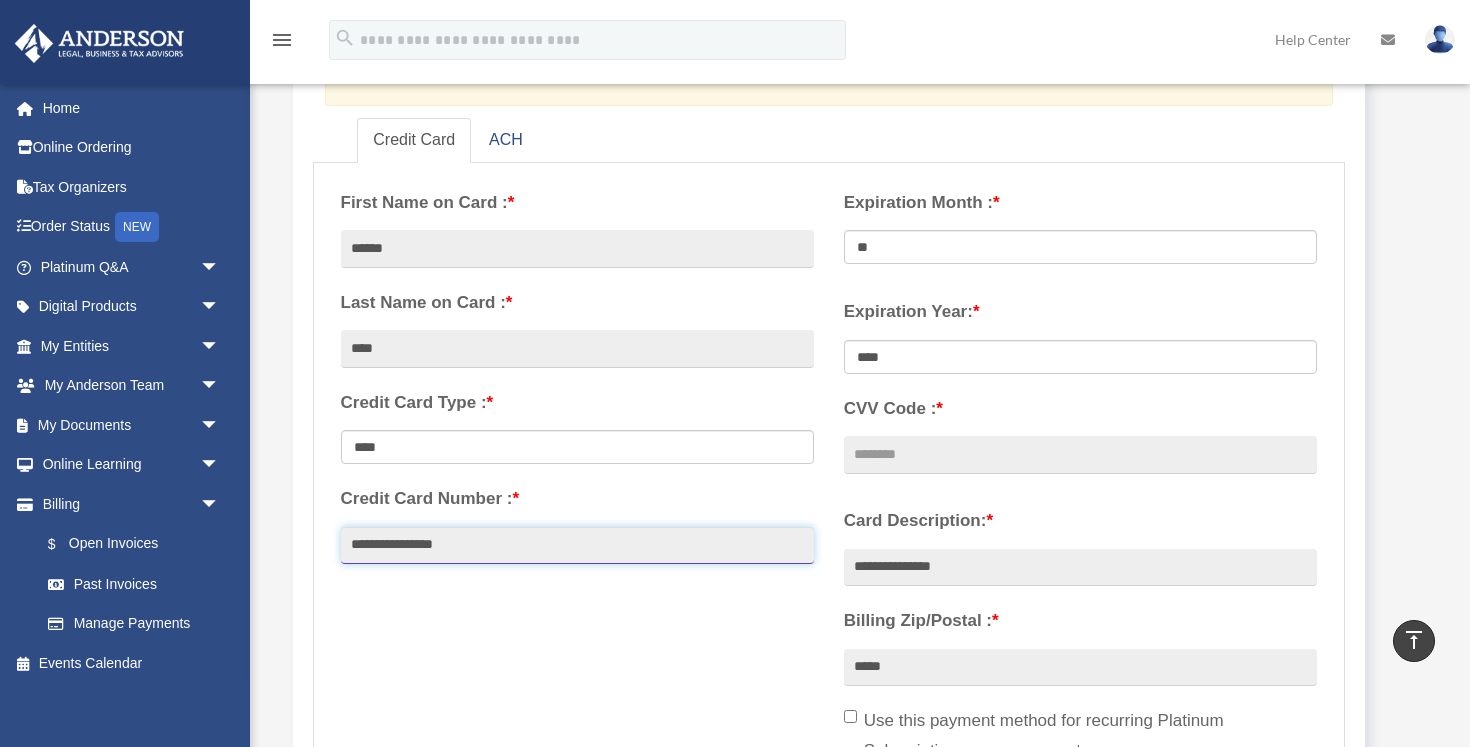 type on "**********" 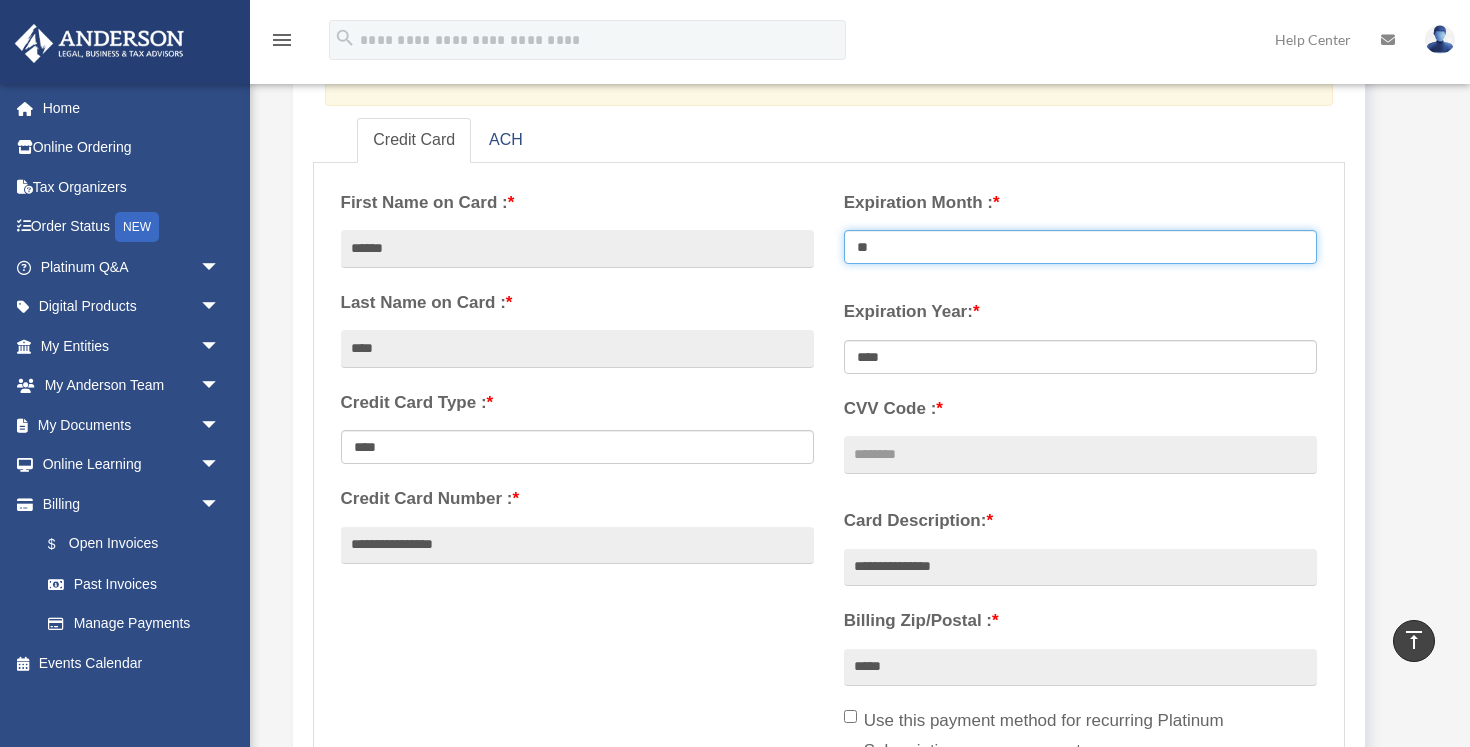 click on "**
**
**
**
**
**
**
** ** ** ** **" at bounding box center [1080, 247] 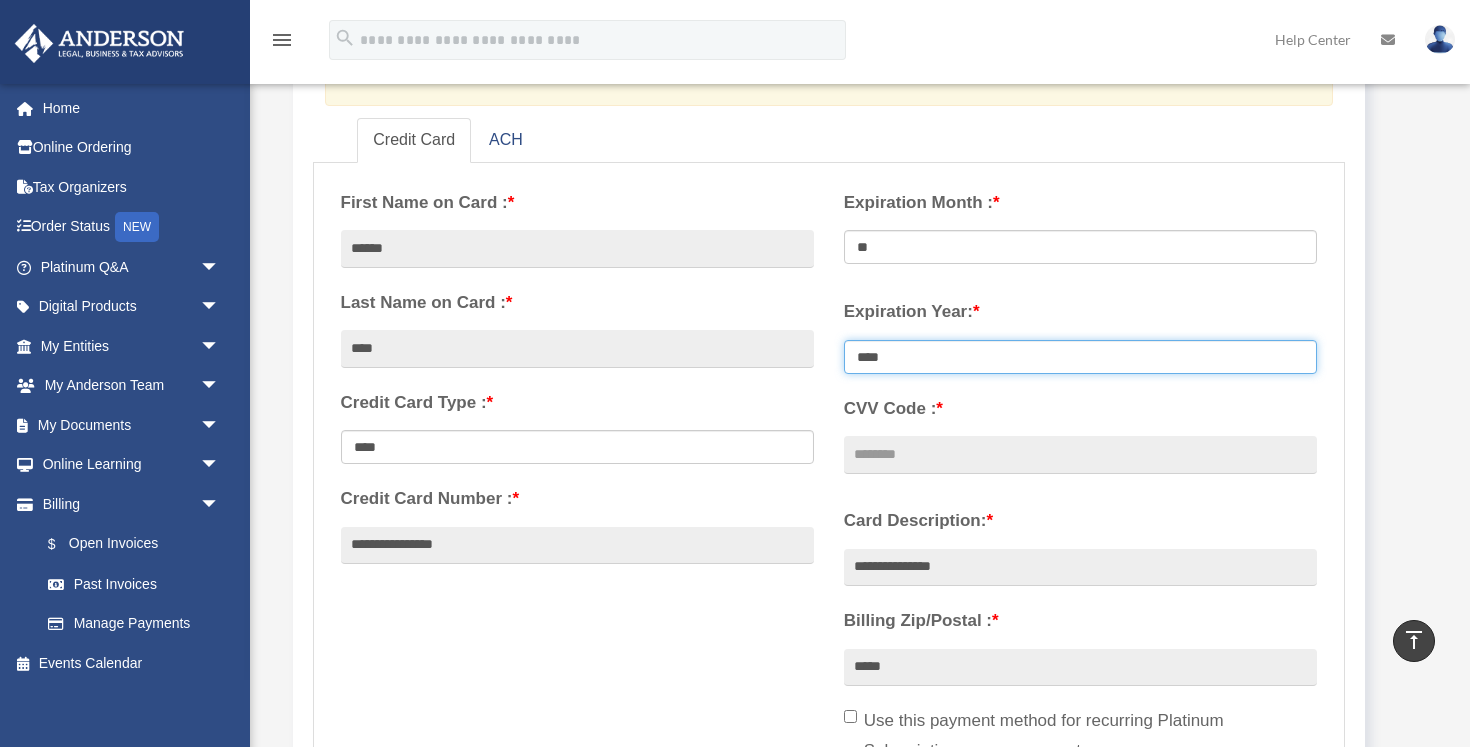 click on "****
****
****
****
****
****
****
**** ****" at bounding box center (1080, 357) 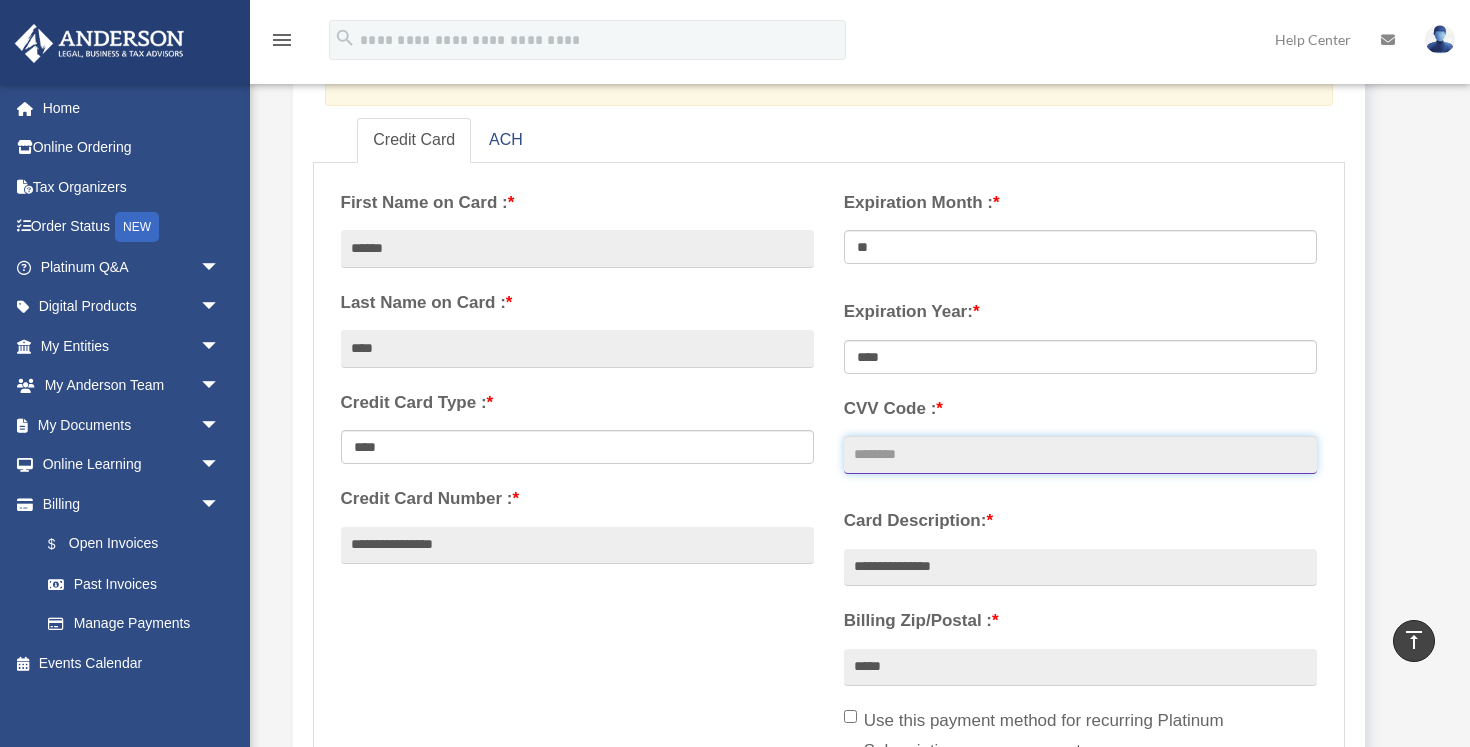 click on "CVV Code : *" at bounding box center [1080, 455] 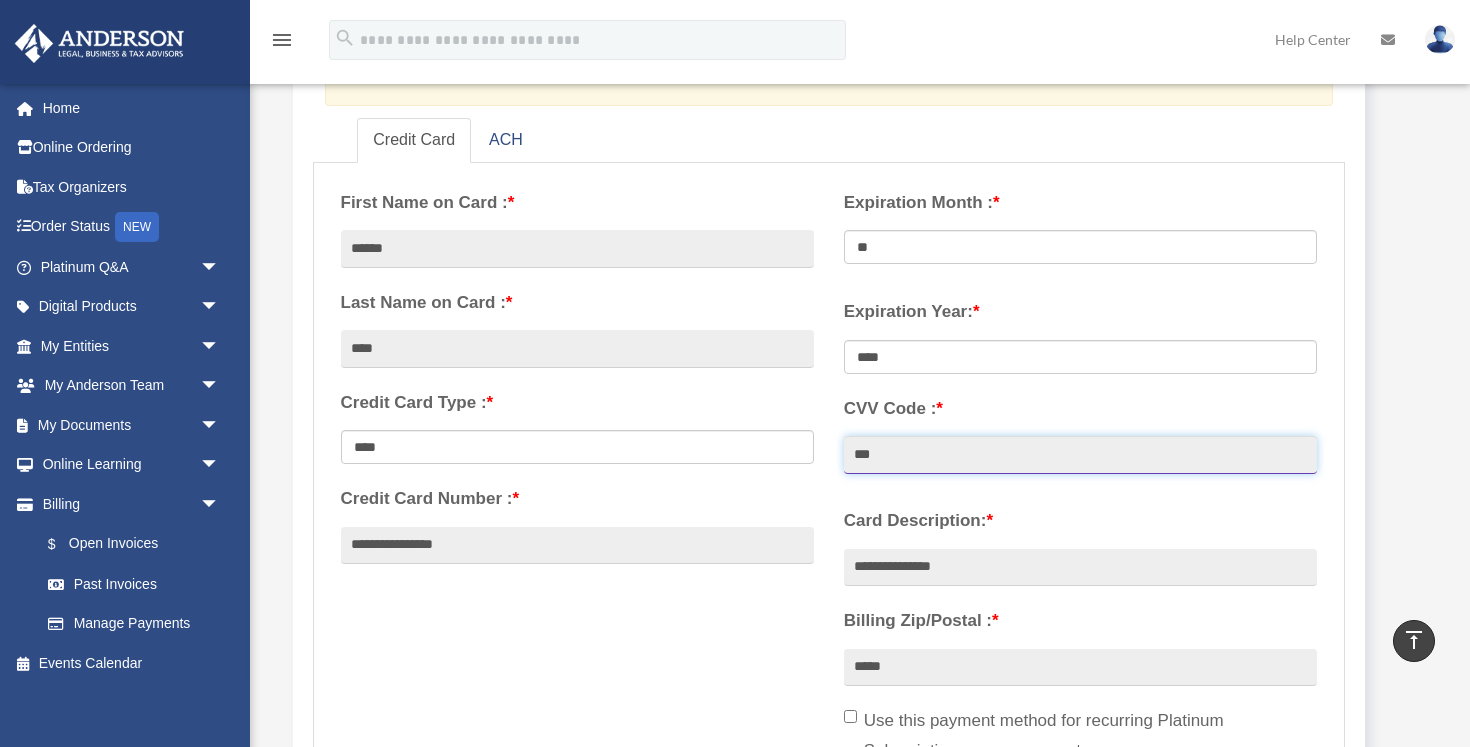 type on "***" 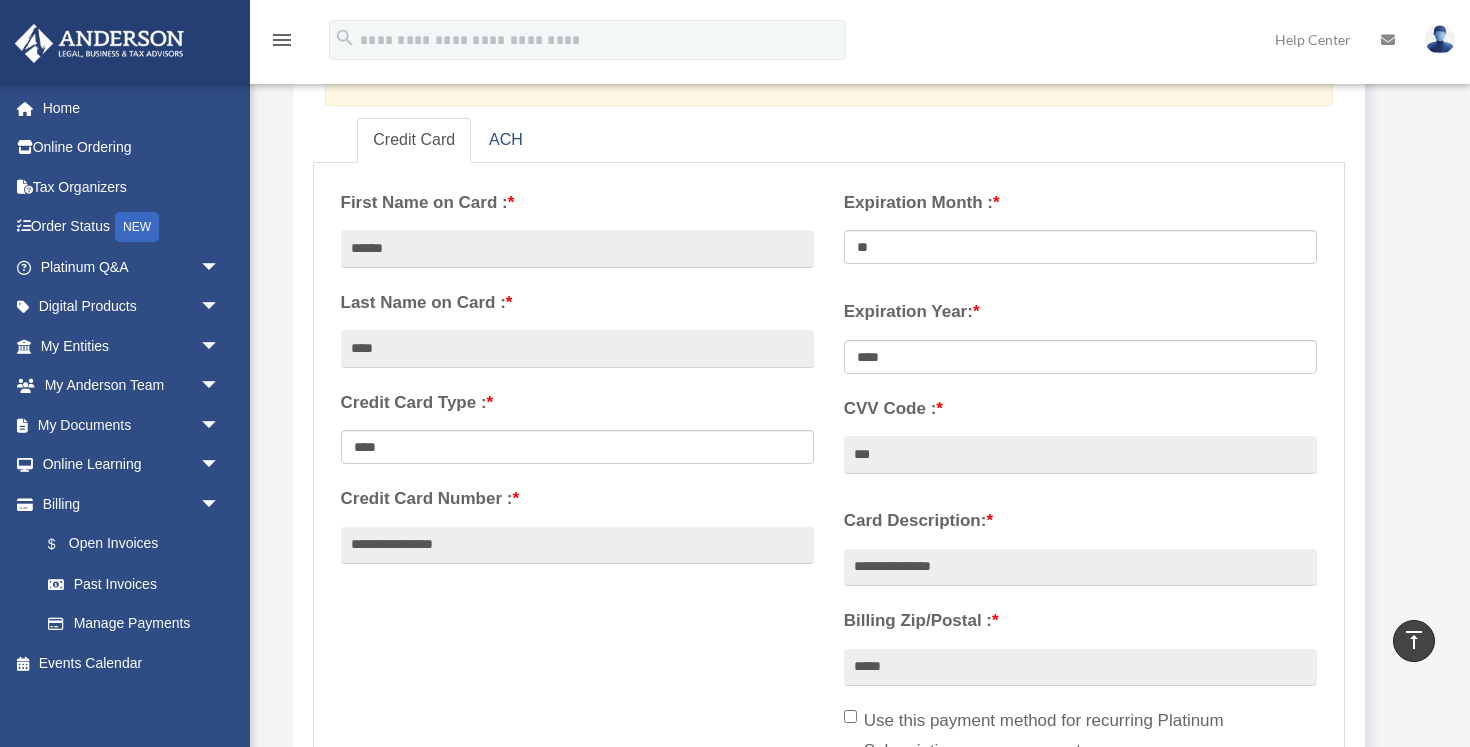 click on "Card Description: *" at bounding box center [1080, 521] 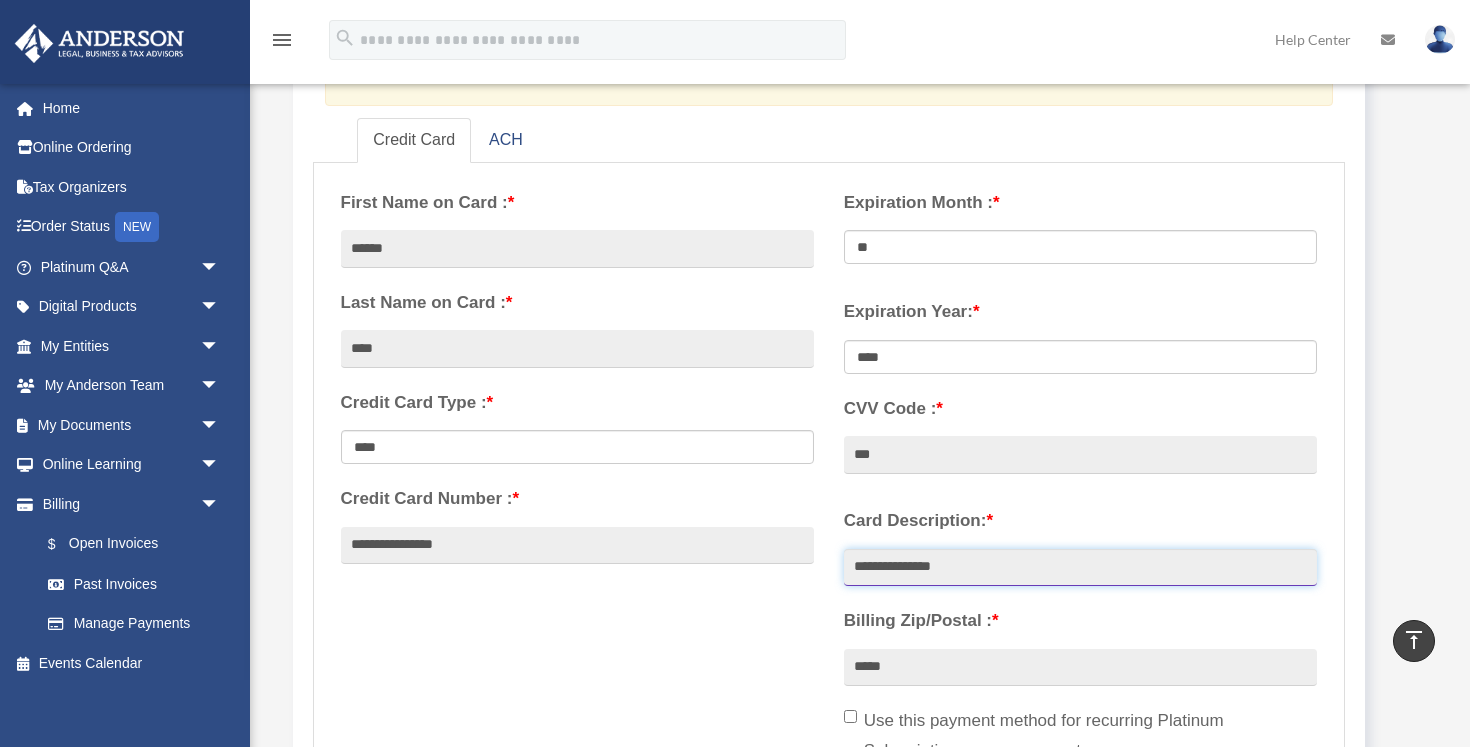 click on "**********" at bounding box center (1080, 568) 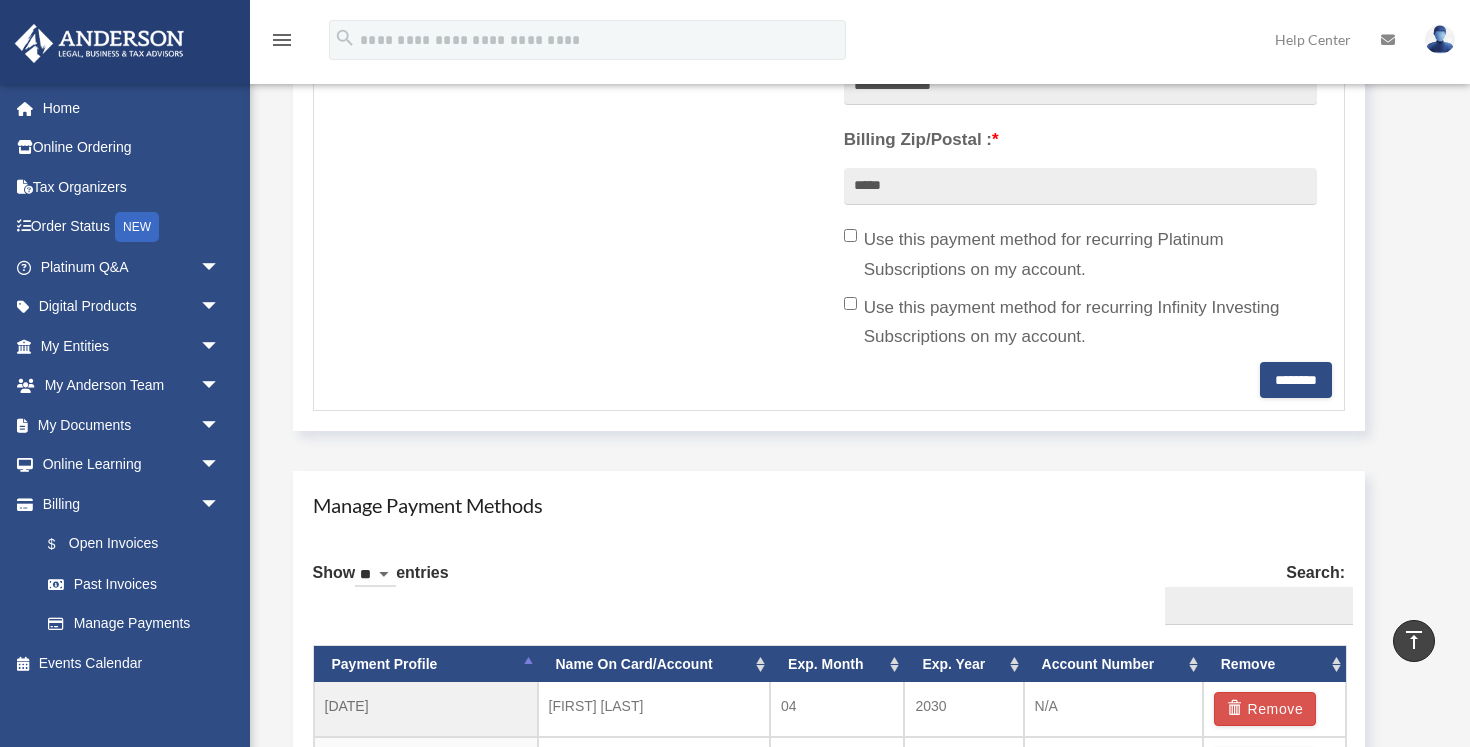 scroll, scrollTop: 782, scrollLeft: 0, axis: vertical 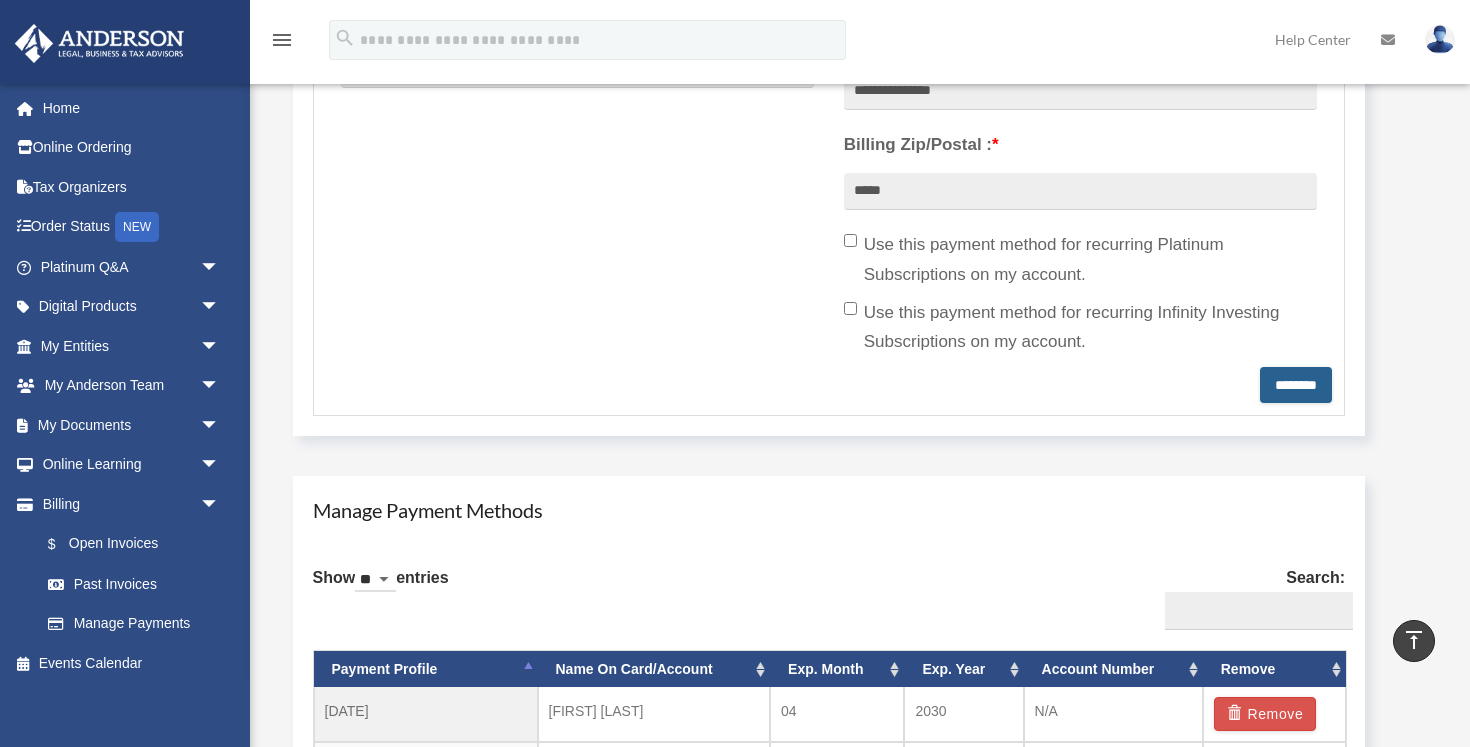 click on "********" at bounding box center (1296, 385) 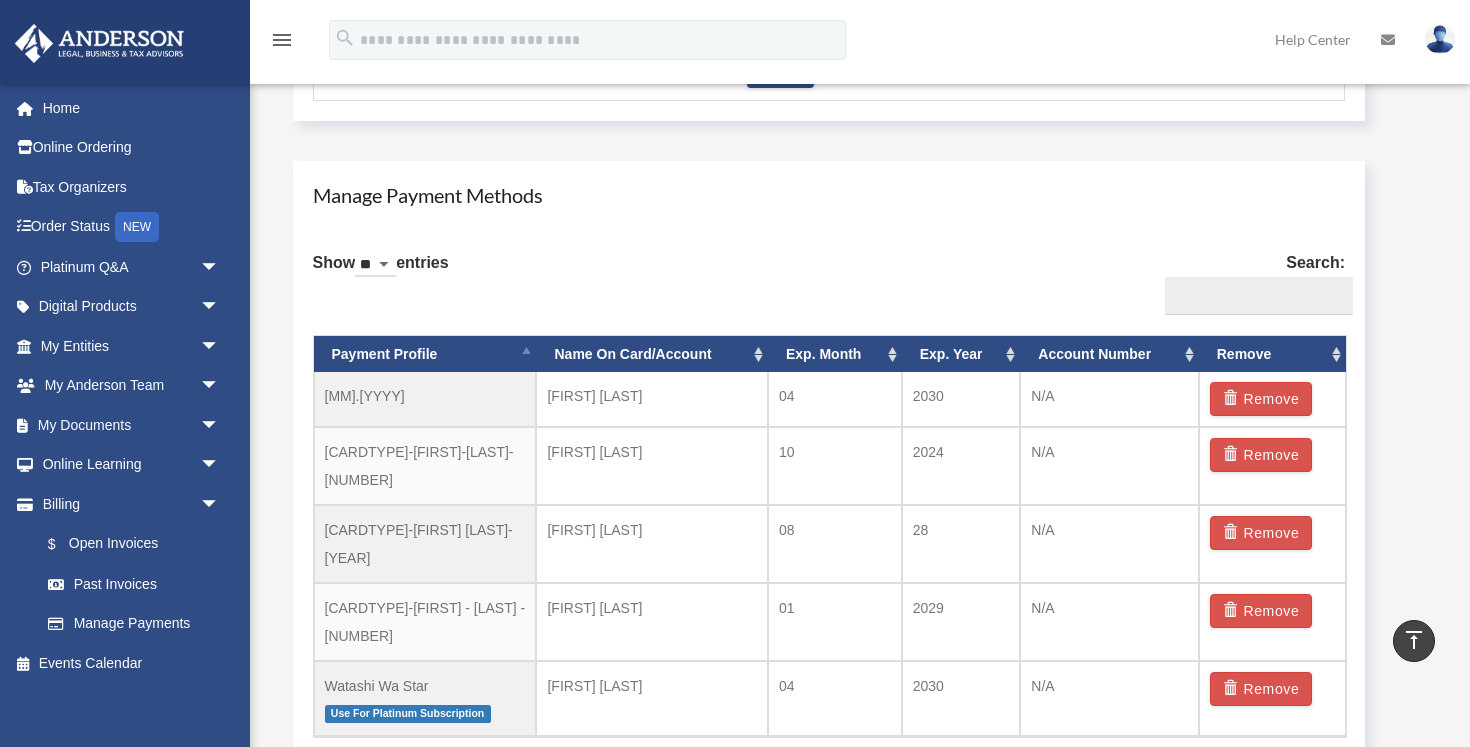 scroll, scrollTop: 1134, scrollLeft: 0, axis: vertical 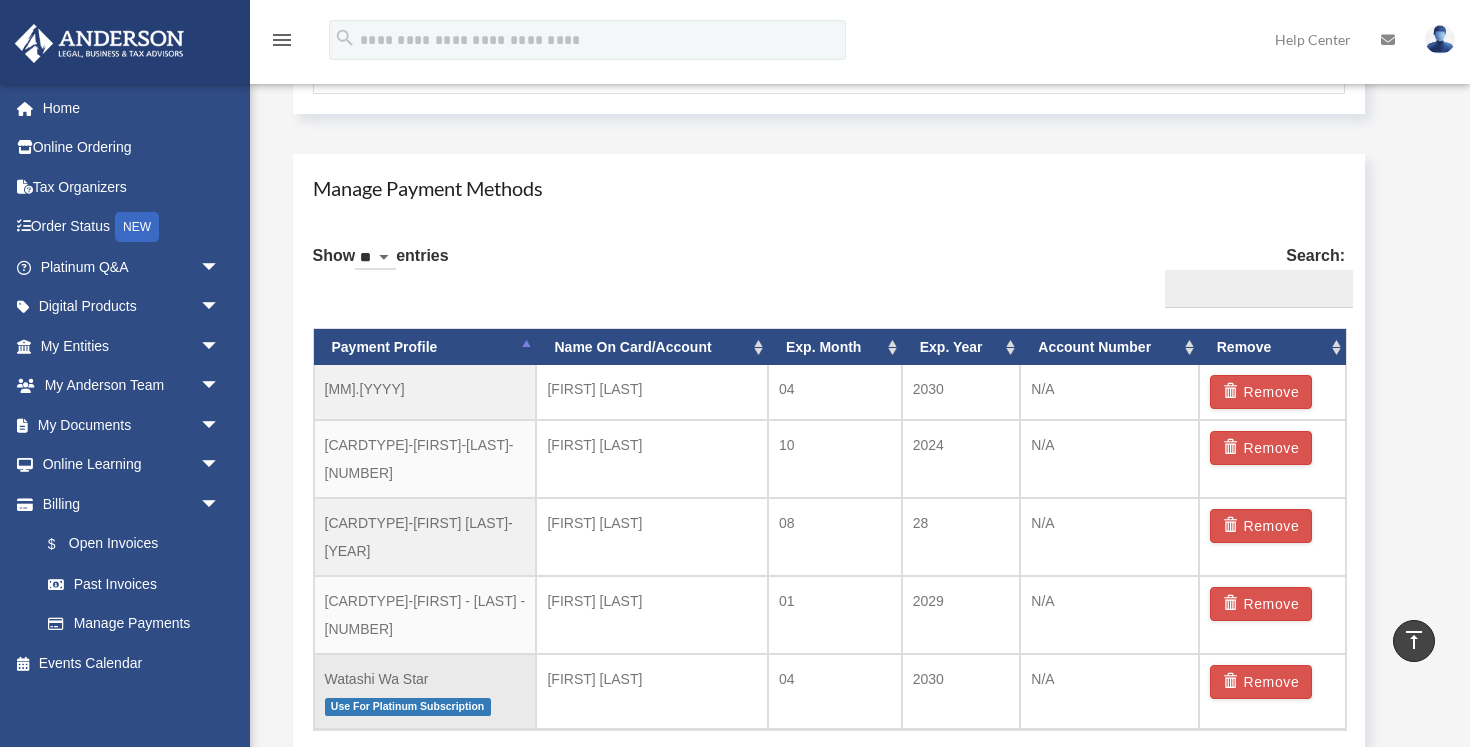 click on "Use For Platinum Subscription" at bounding box center (408, 706) 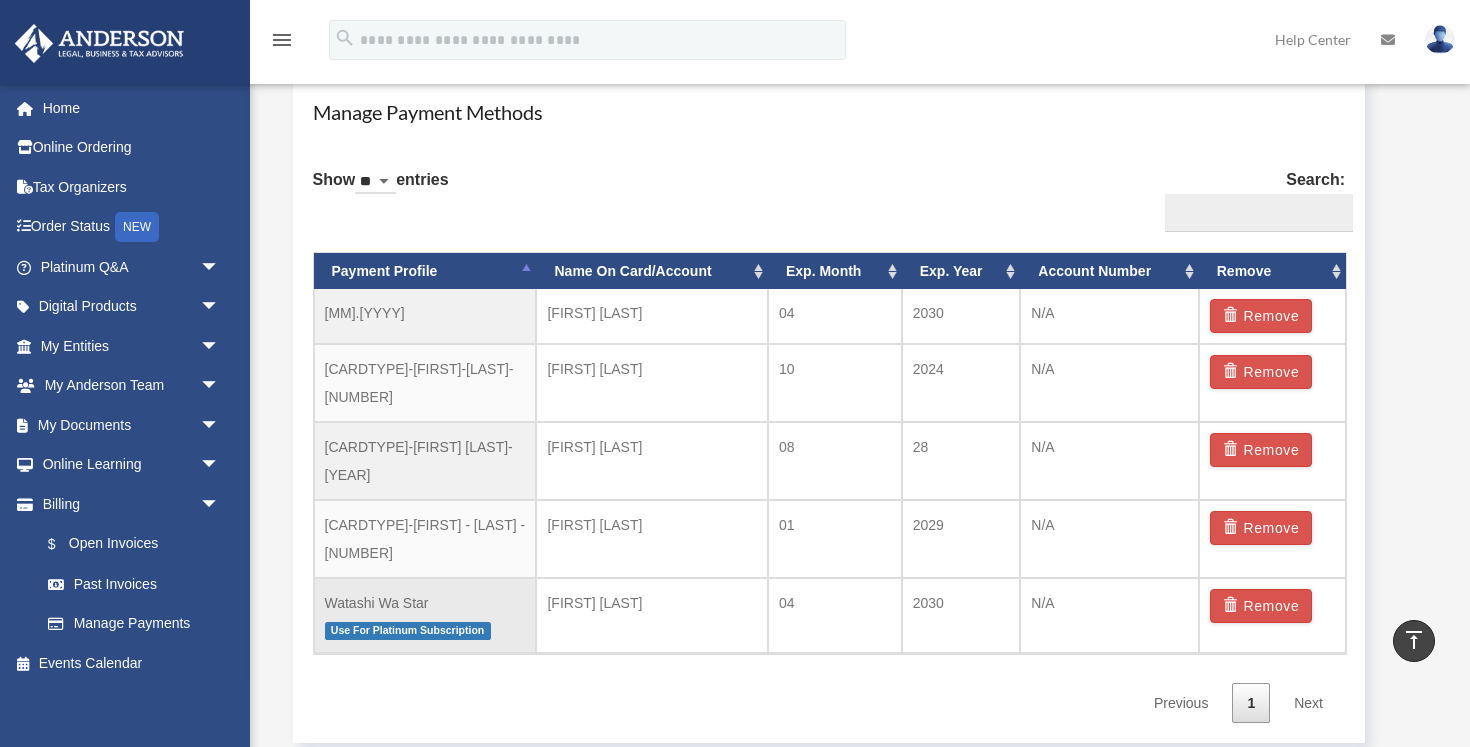 scroll, scrollTop: 1214, scrollLeft: 0, axis: vertical 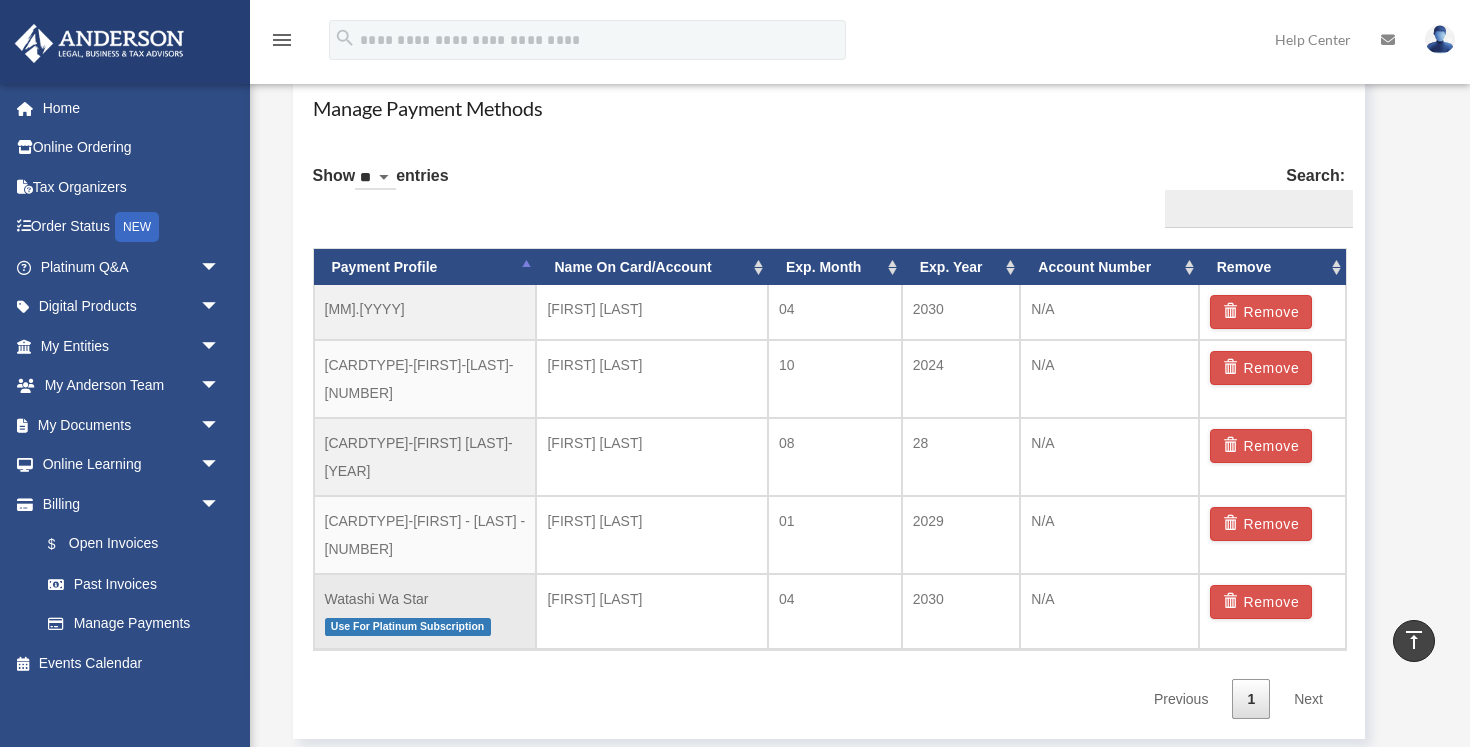 click on "Use For Platinum Subscription" at bounding box center [408, 626] 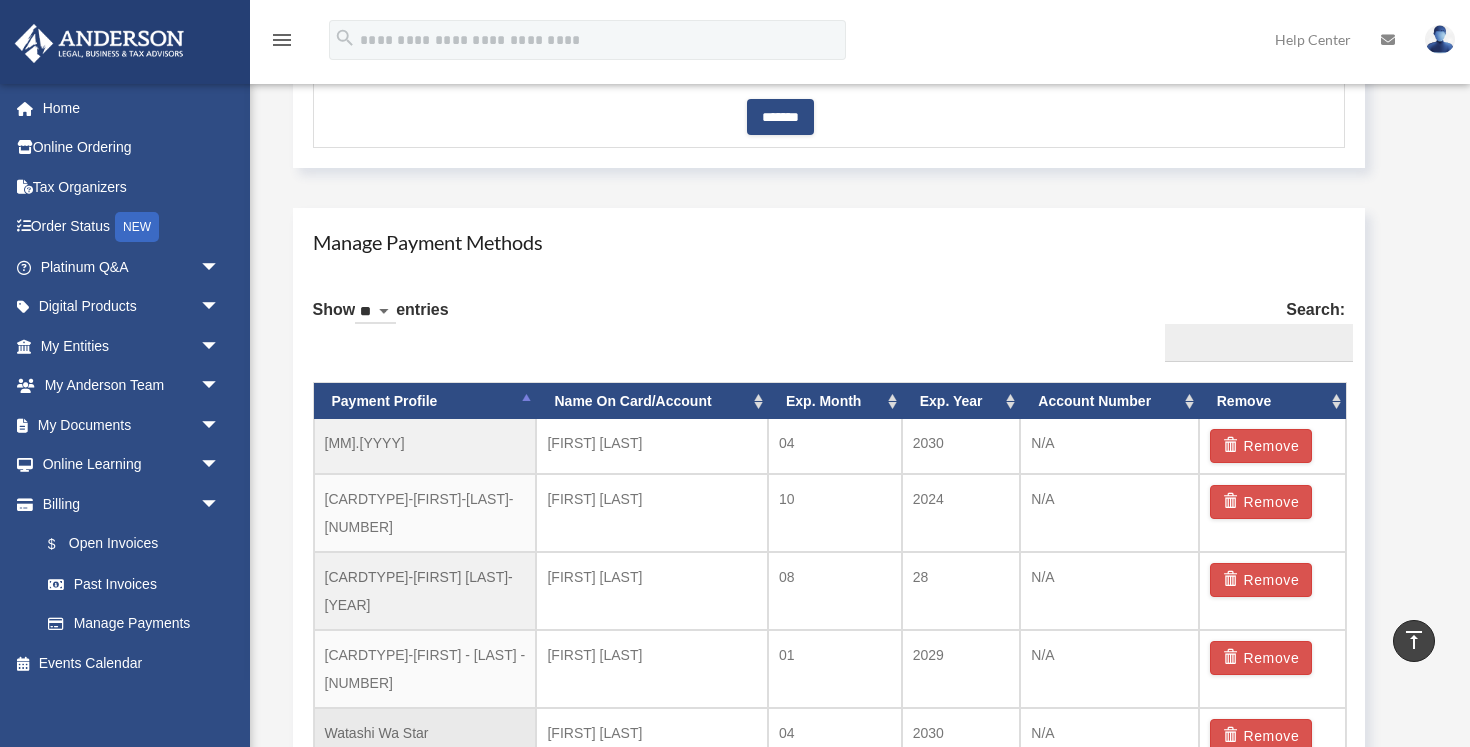 scroll, scrollTop: 1104, scrollLeft: 0, axis: vertical 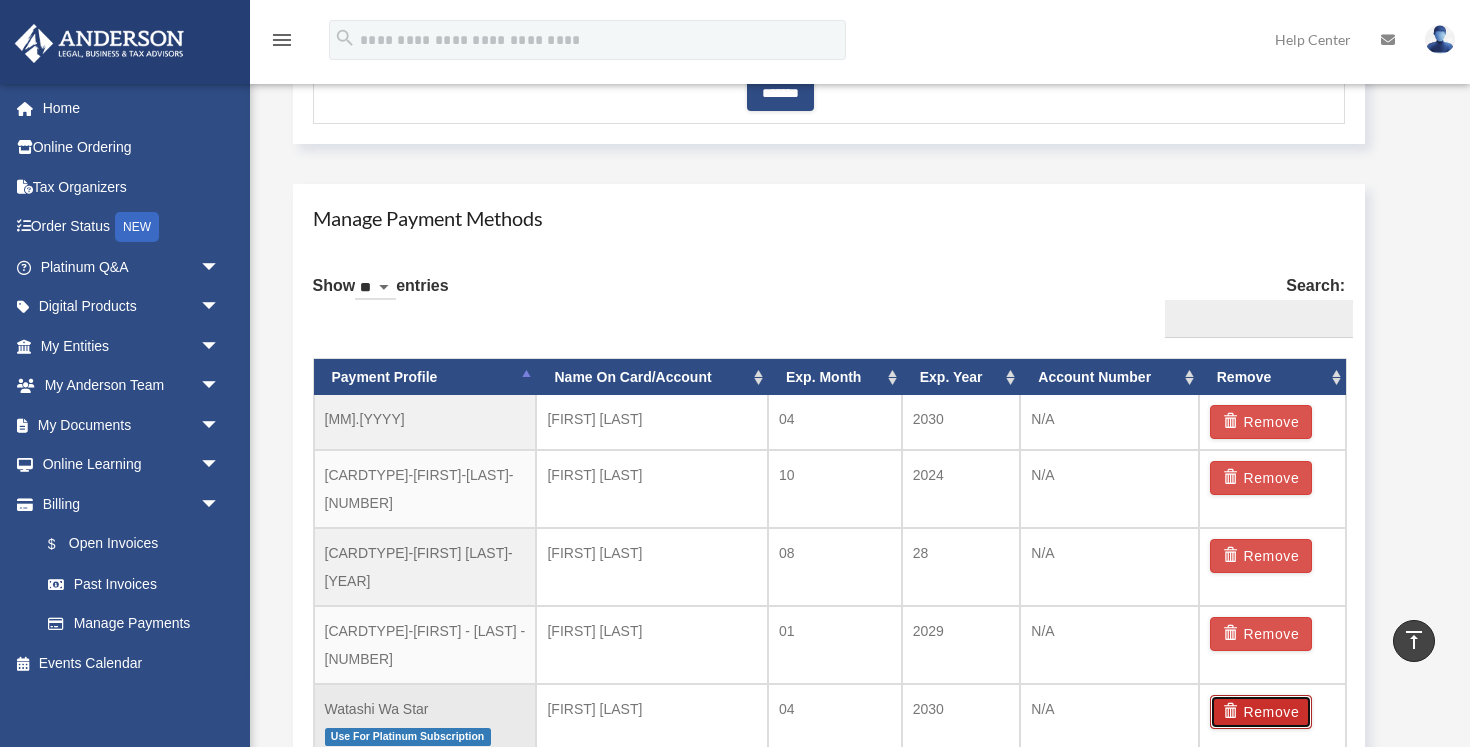 click on "Remove" at bounding box center [1261, 712] 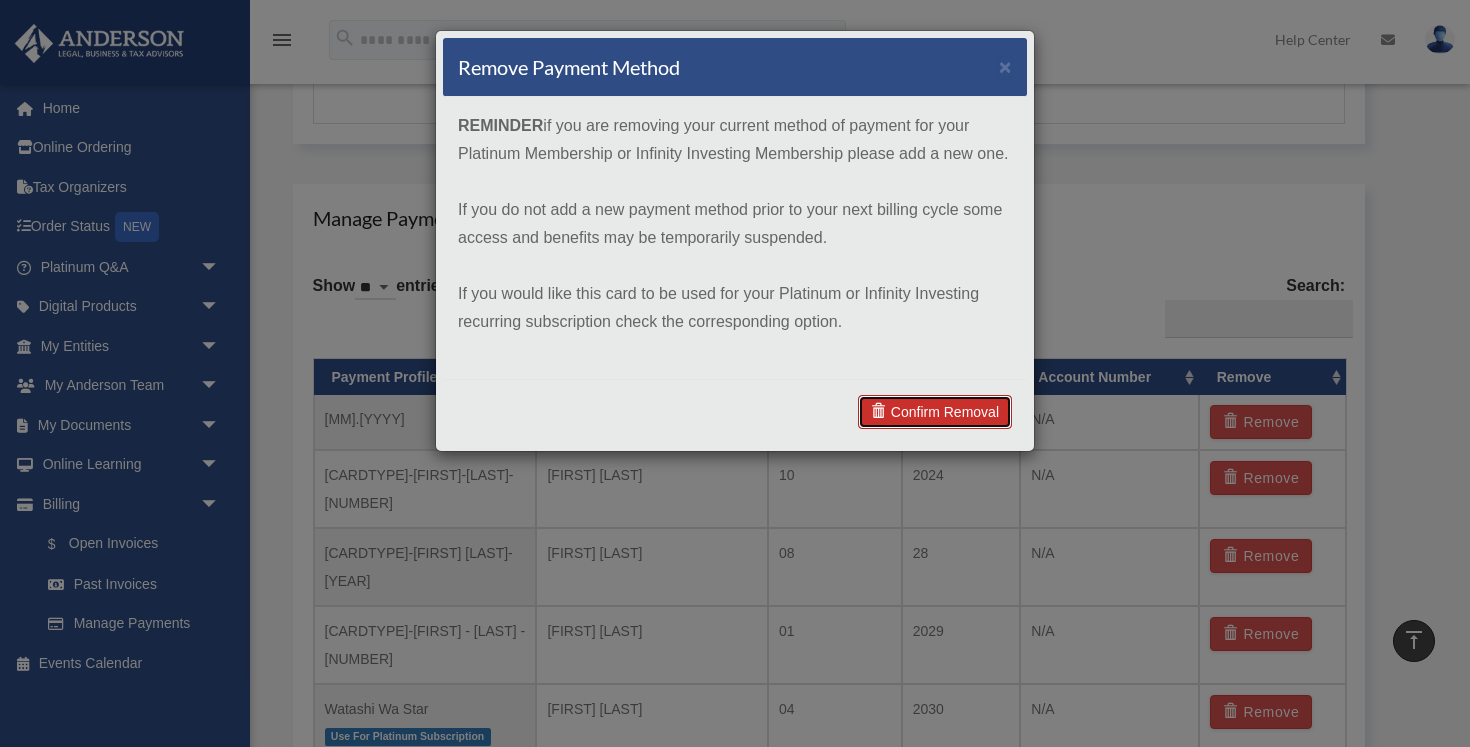 click on "Confirm Removal" at bounding box center [935, 412] 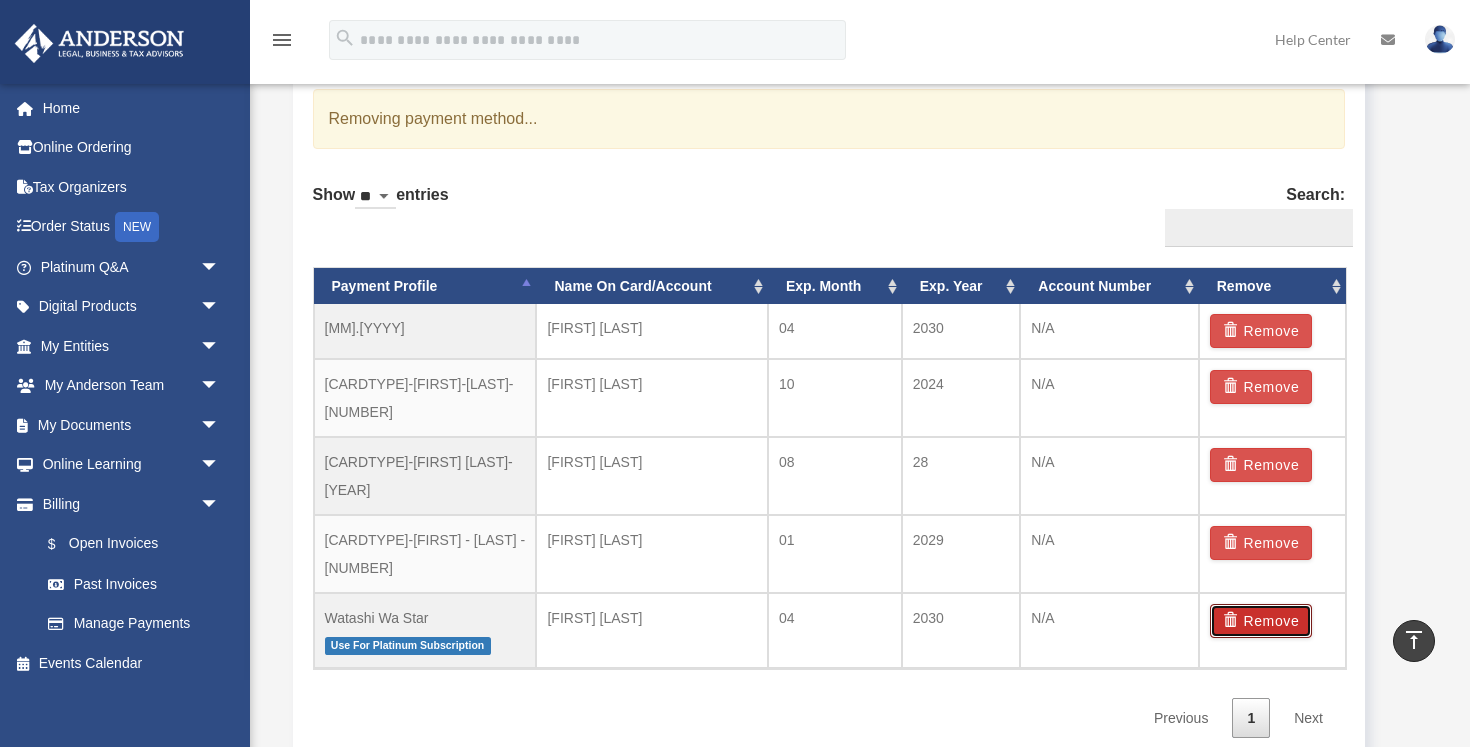 scroll, scrollTop: 1288, scrollLeft: 0, axis: vertical 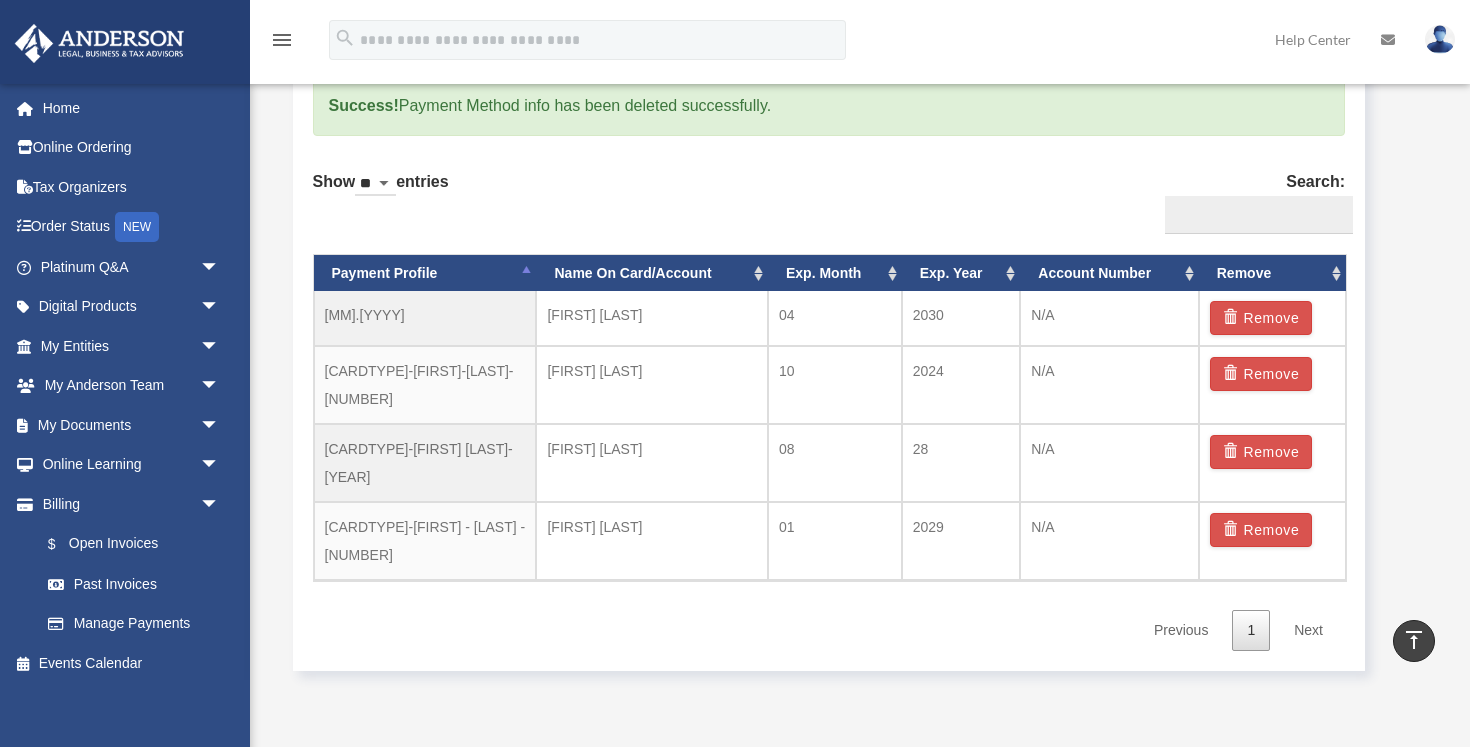 click on "Manage Payment Methods
Success!  Payment Method info has been deleted successfully.
Show  ** ** ** ***  entries Search:
Payment Profile Name On Card/Account Exp. Month Exp. Year Account Number Remove
7.30.2025
David Tran
04
2030
N/A Remove David Tran  10" at bounding box center (829, 335) 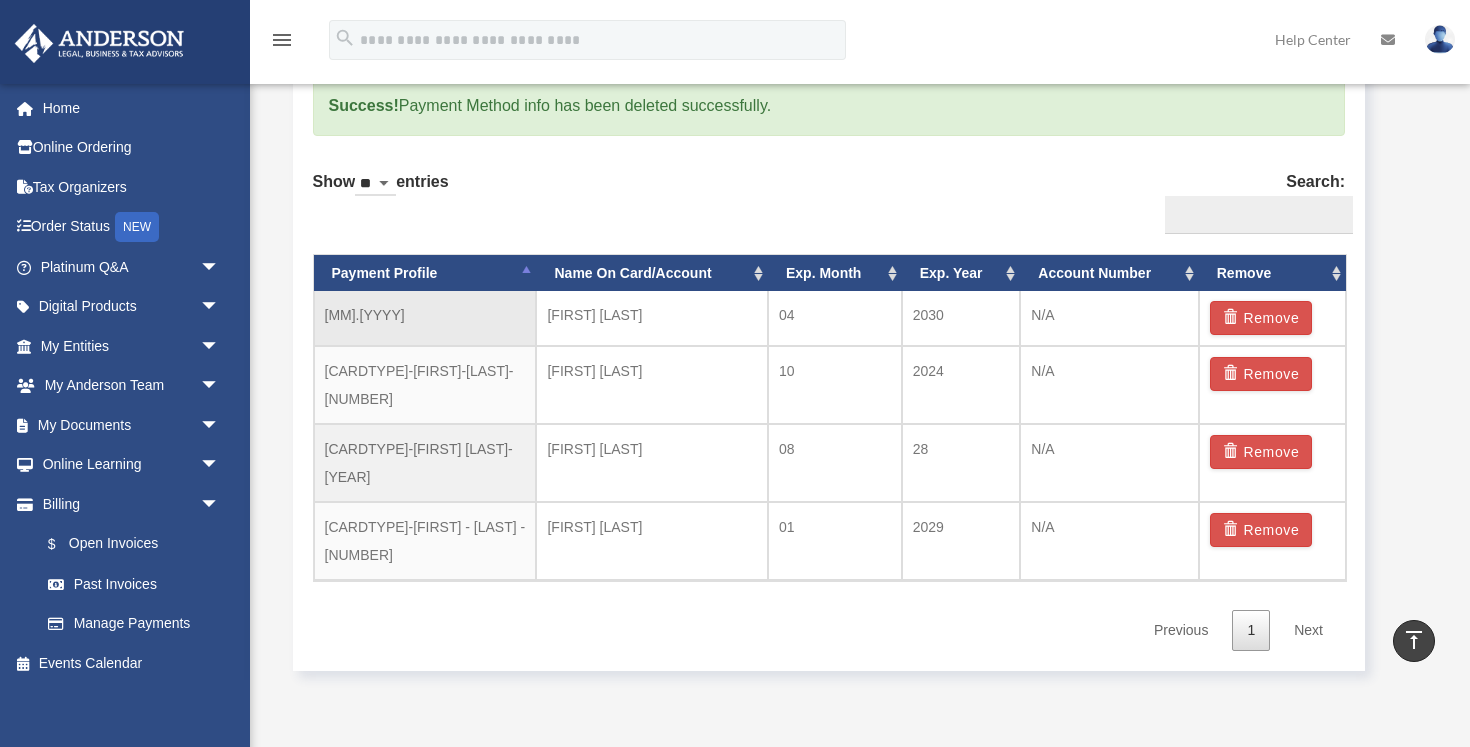 click on "7.30.2025" at bounding box center [425, 318] 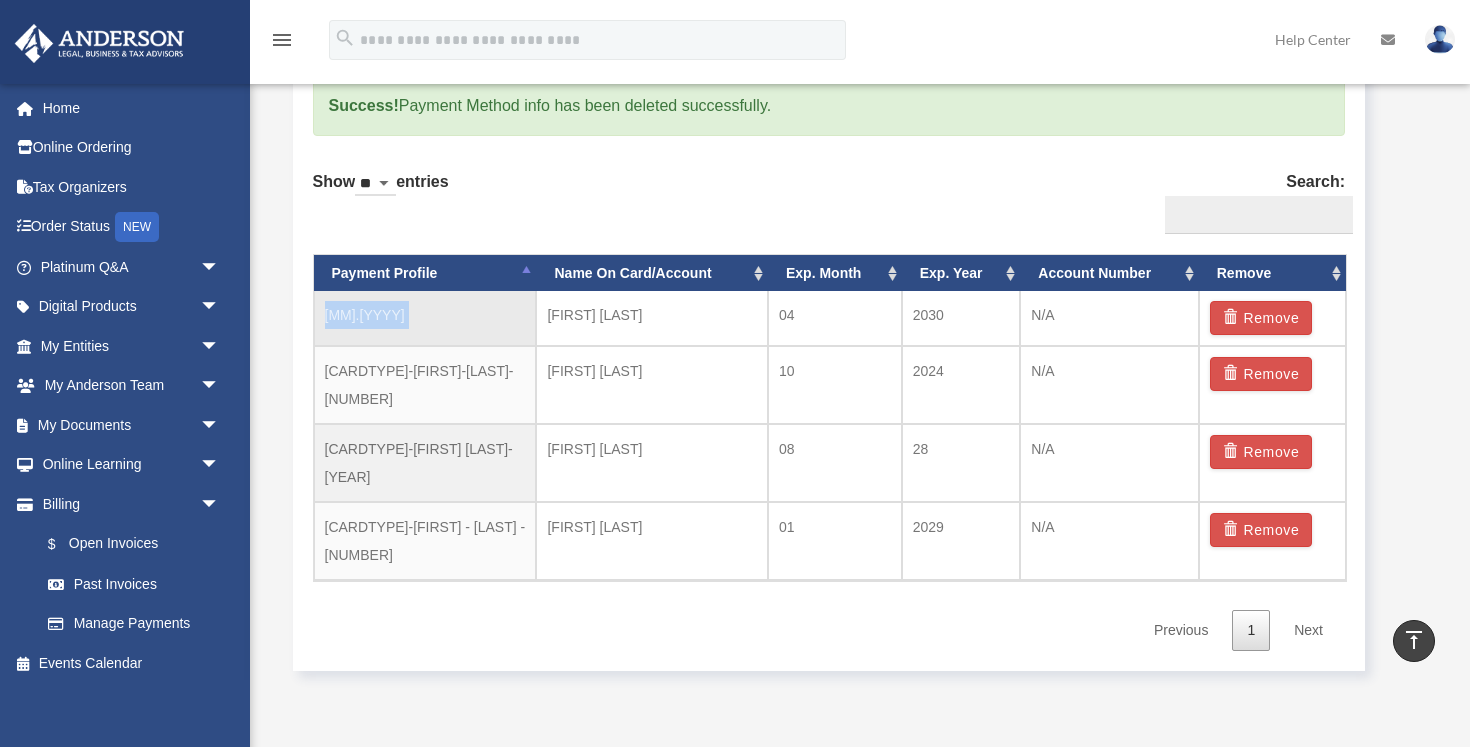 click on "[DATE]" at bounding box center [425, 318] 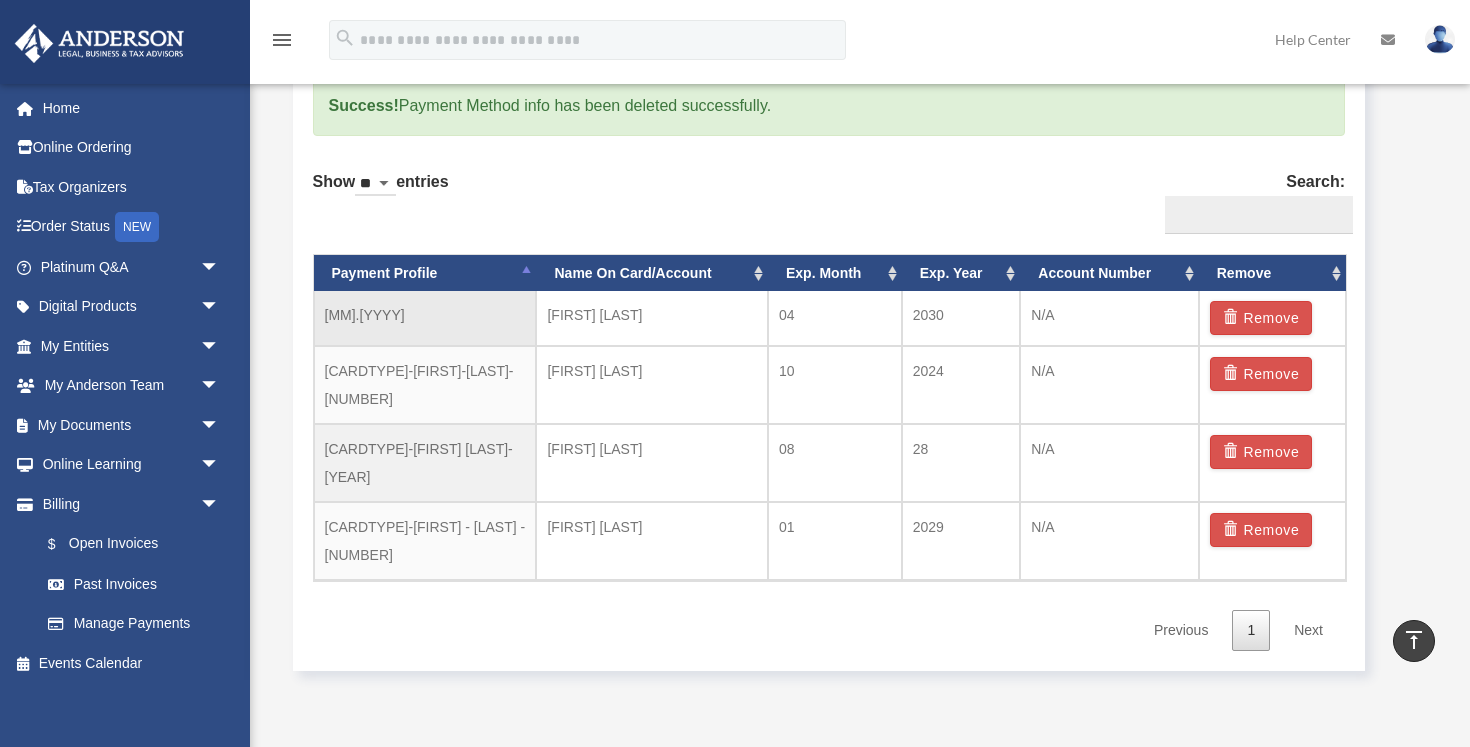 click on "2030" at bounding box center (961, 318) 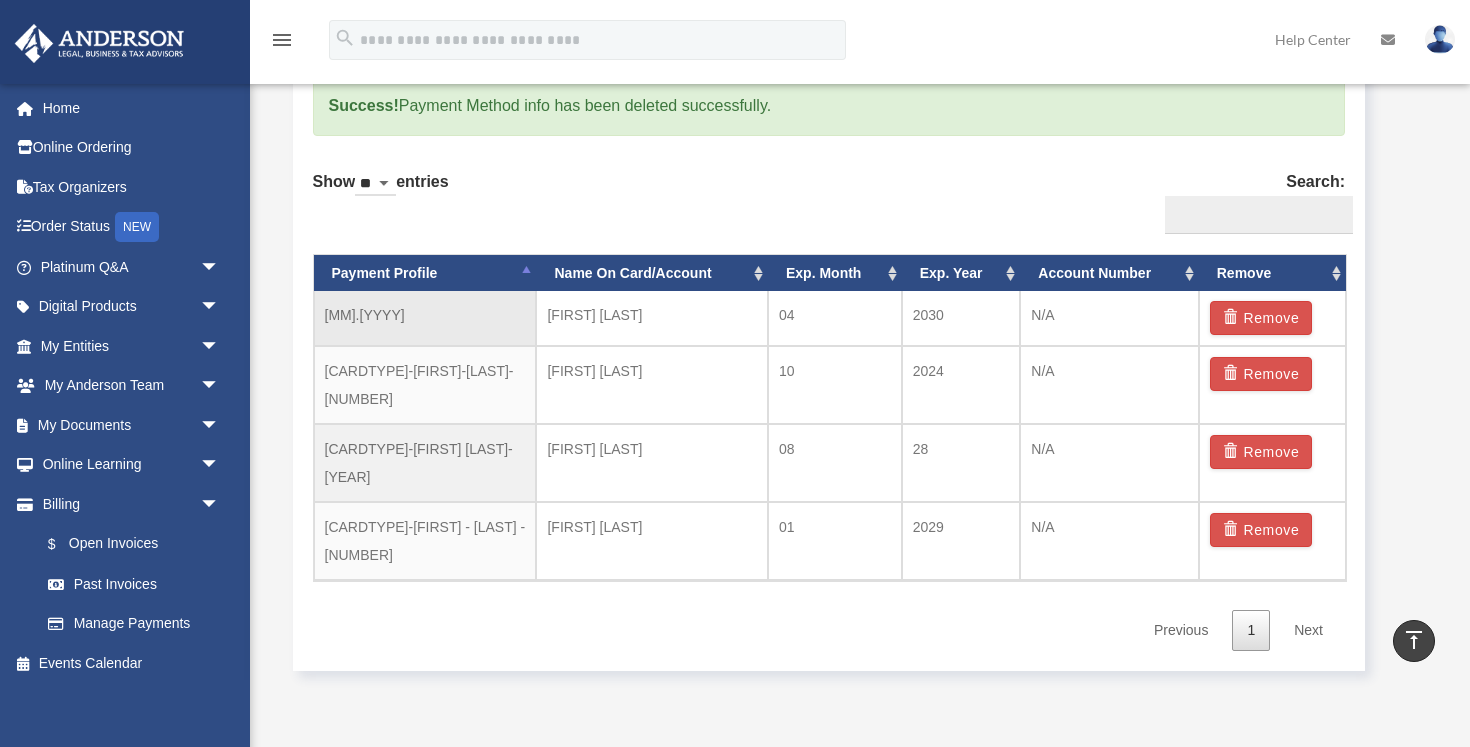 click on "[DATE]" at bounding box center (425, 318) 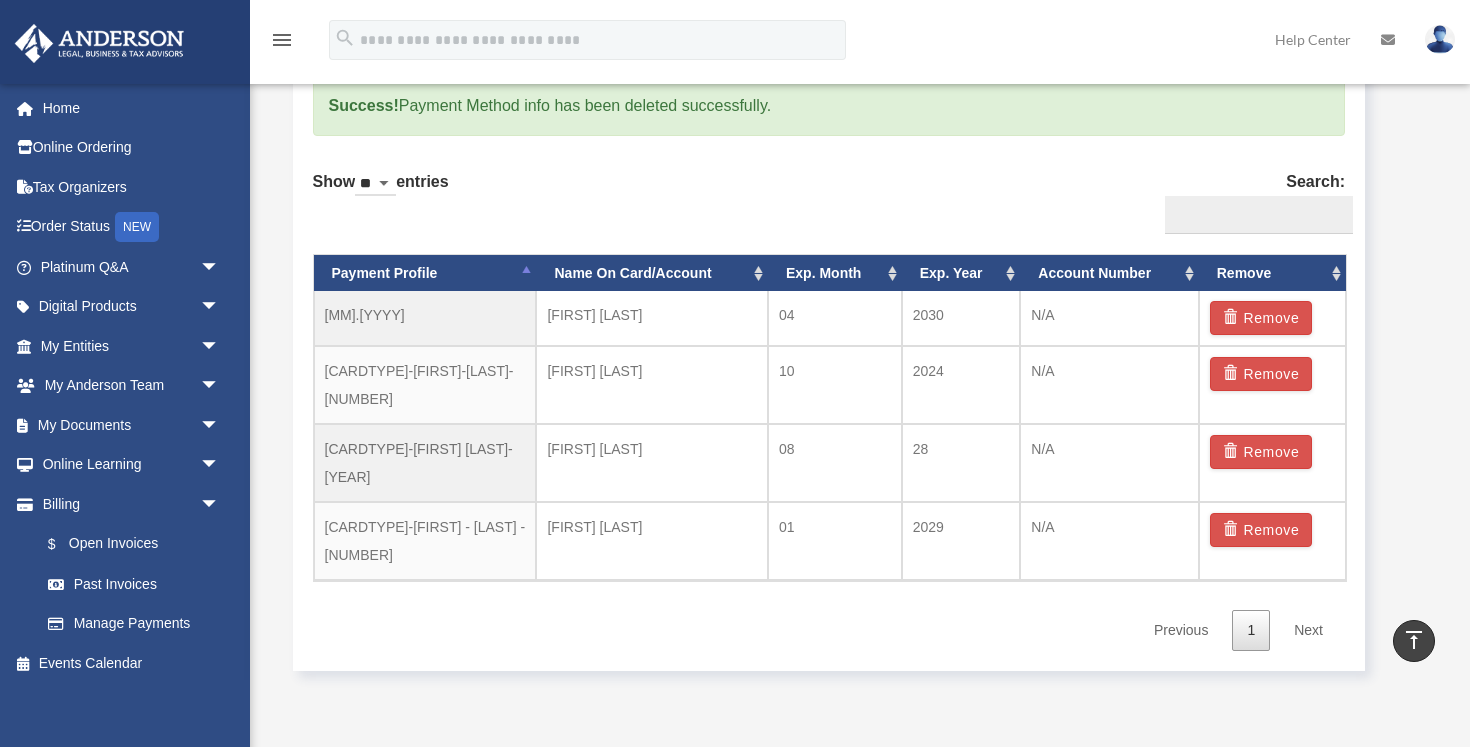 click on "Manage Payment Methods
Success!  Payment Method info has been deleted successfully.
Show  ** ** ** ***  entries Search:
Payment Profile Name On Card/Account Exp. Month Exp. Year Account Number Remove
7.30.2025
David Tran
04
2030
N/A Remove David Tran  10" at bounding box center [829, 335] 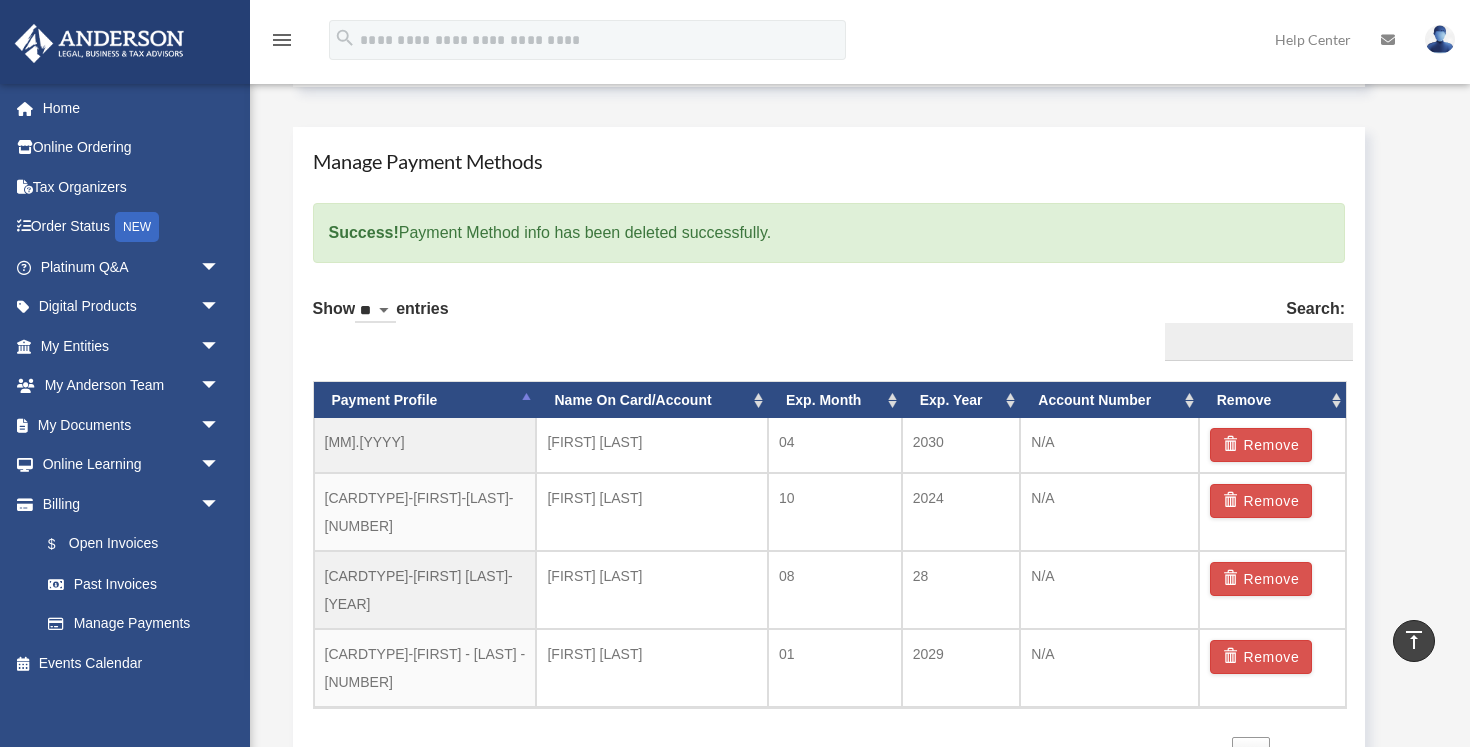 scroll, scrollTop: 1155, scrollLeft: 0, axis: vertical 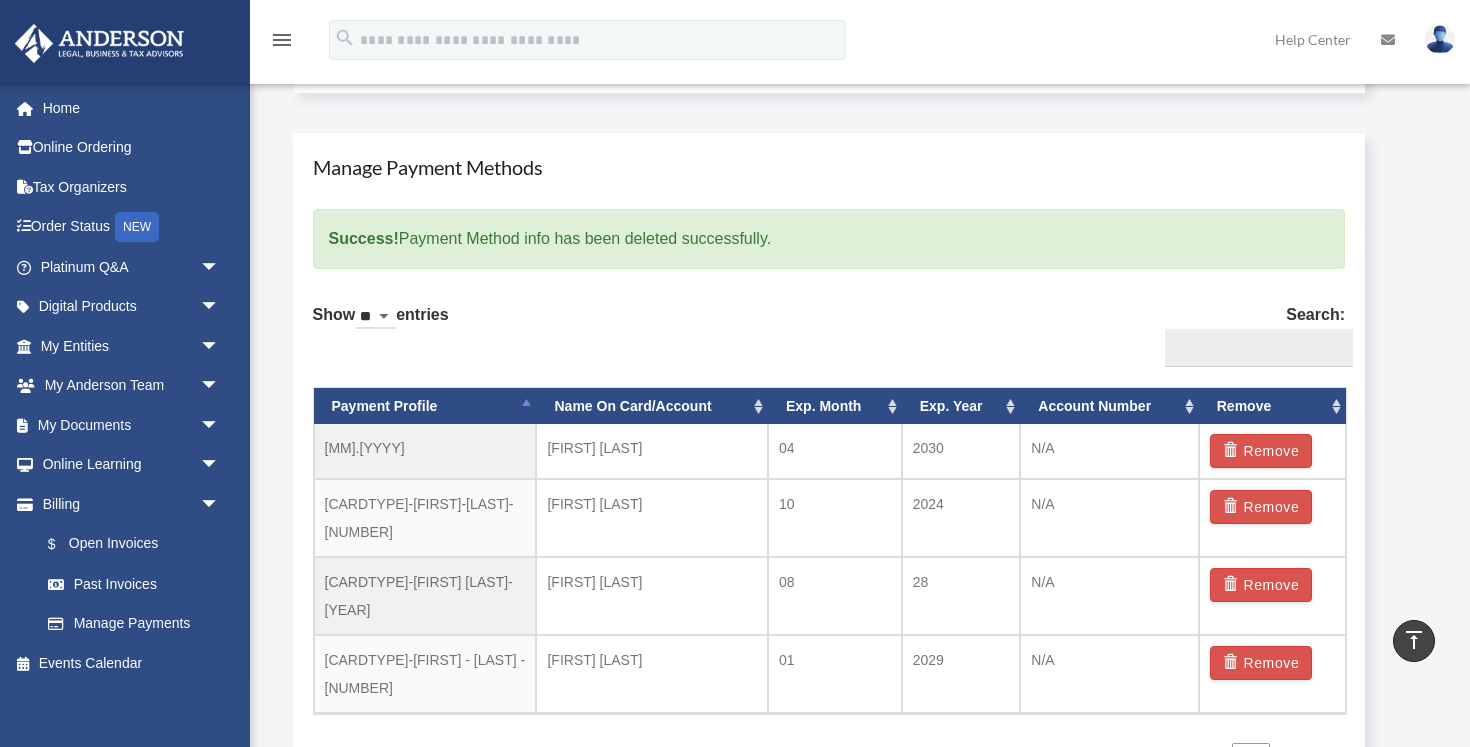 click on "Manage Payment Methods" at bounding box center [829, 167] 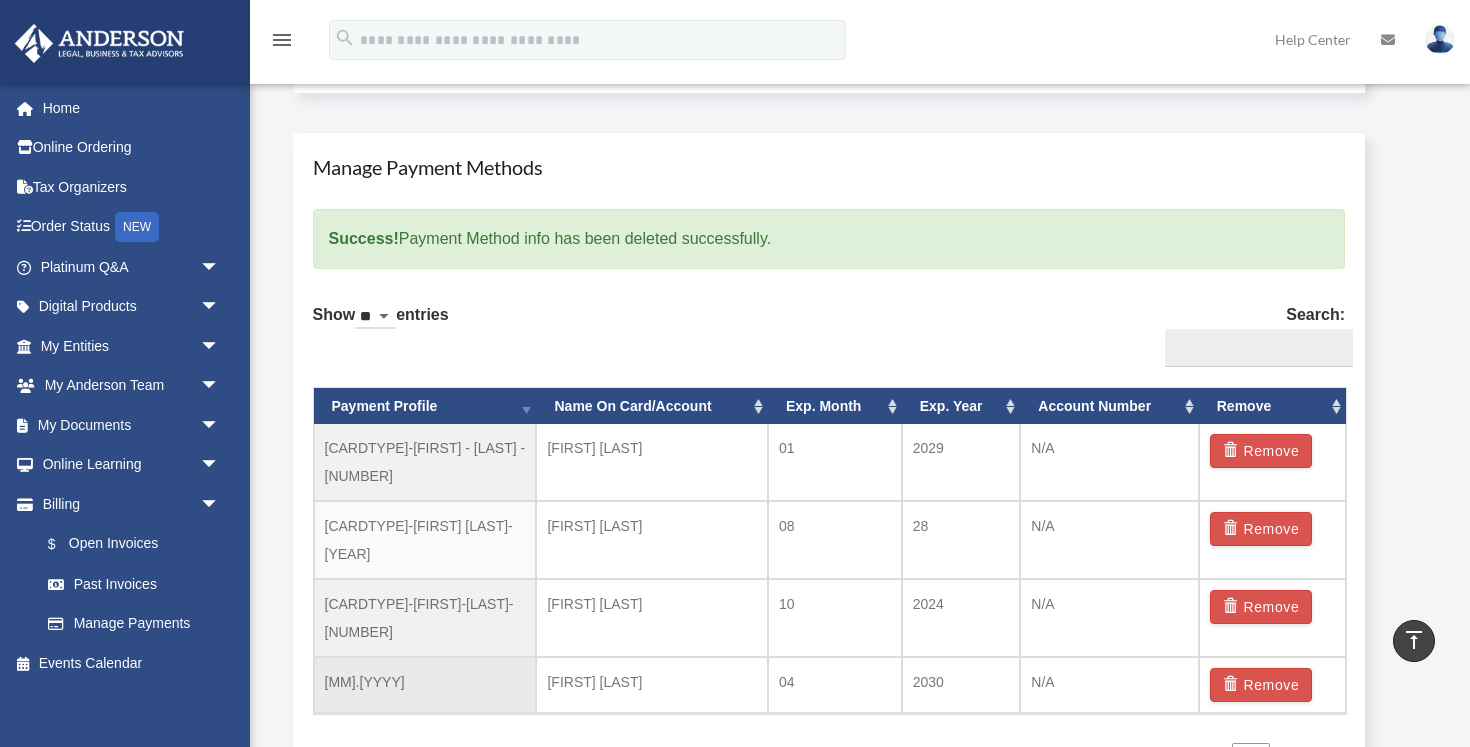 click on "[DATE]" at bounding box center [425, 685] 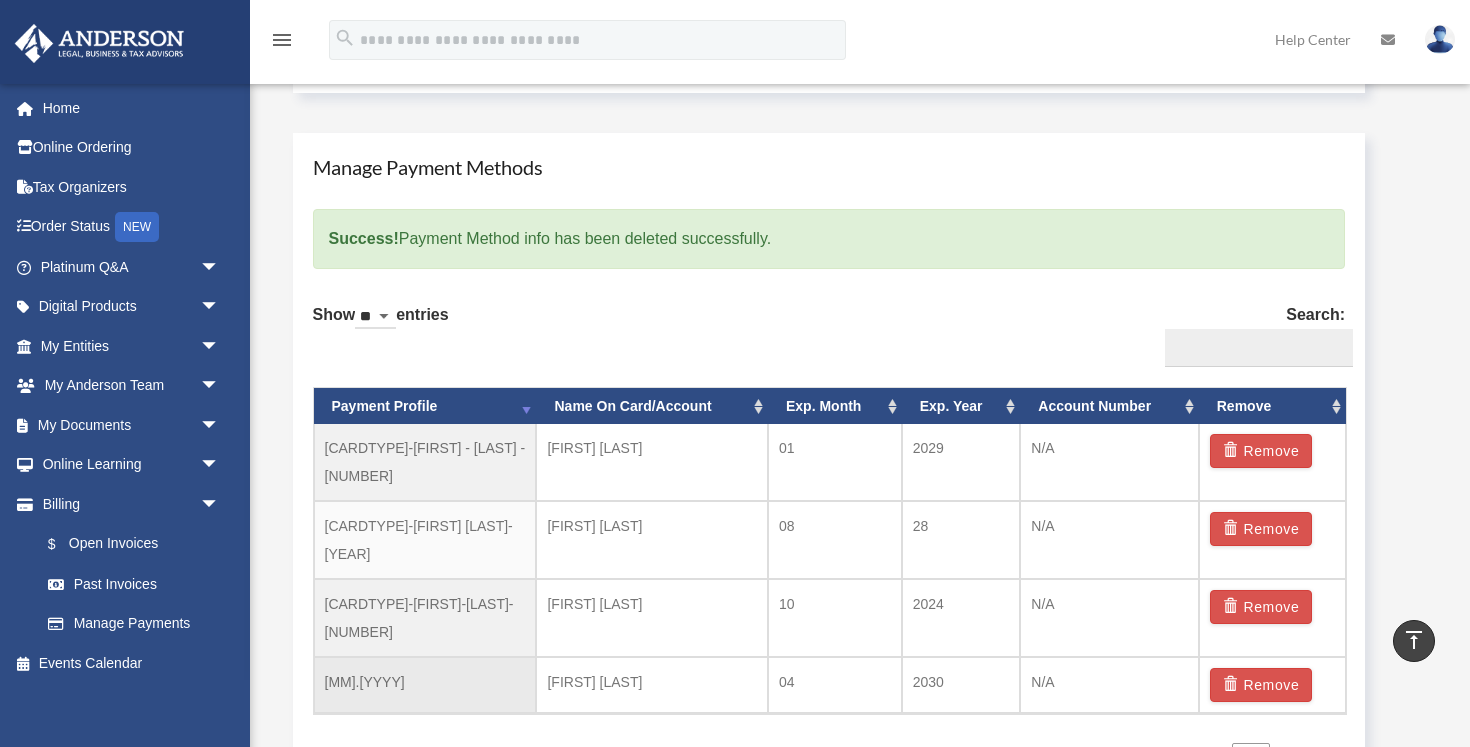 click on "7.30.2025" at bounding box center [425, 685] 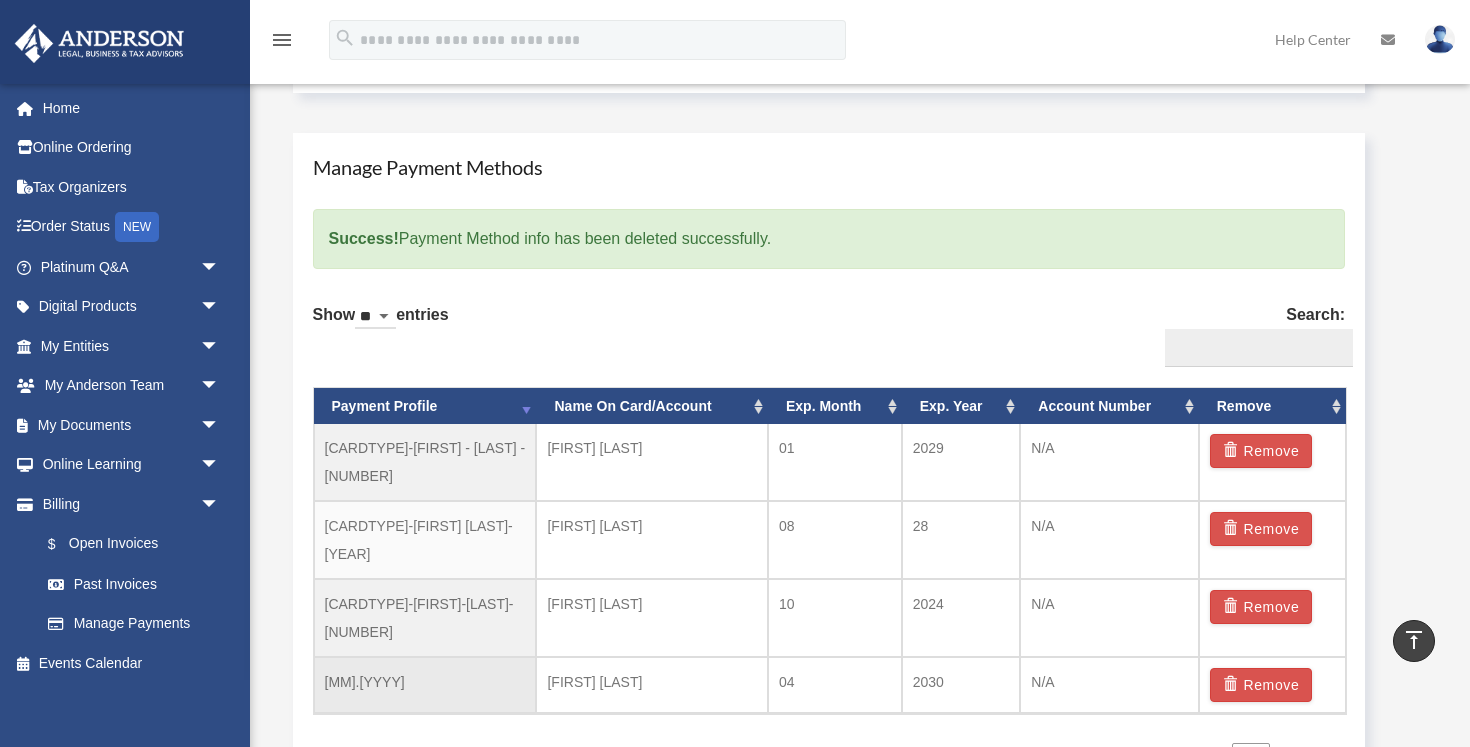 click on "7.30.2025" at bounding box center [425, 685] 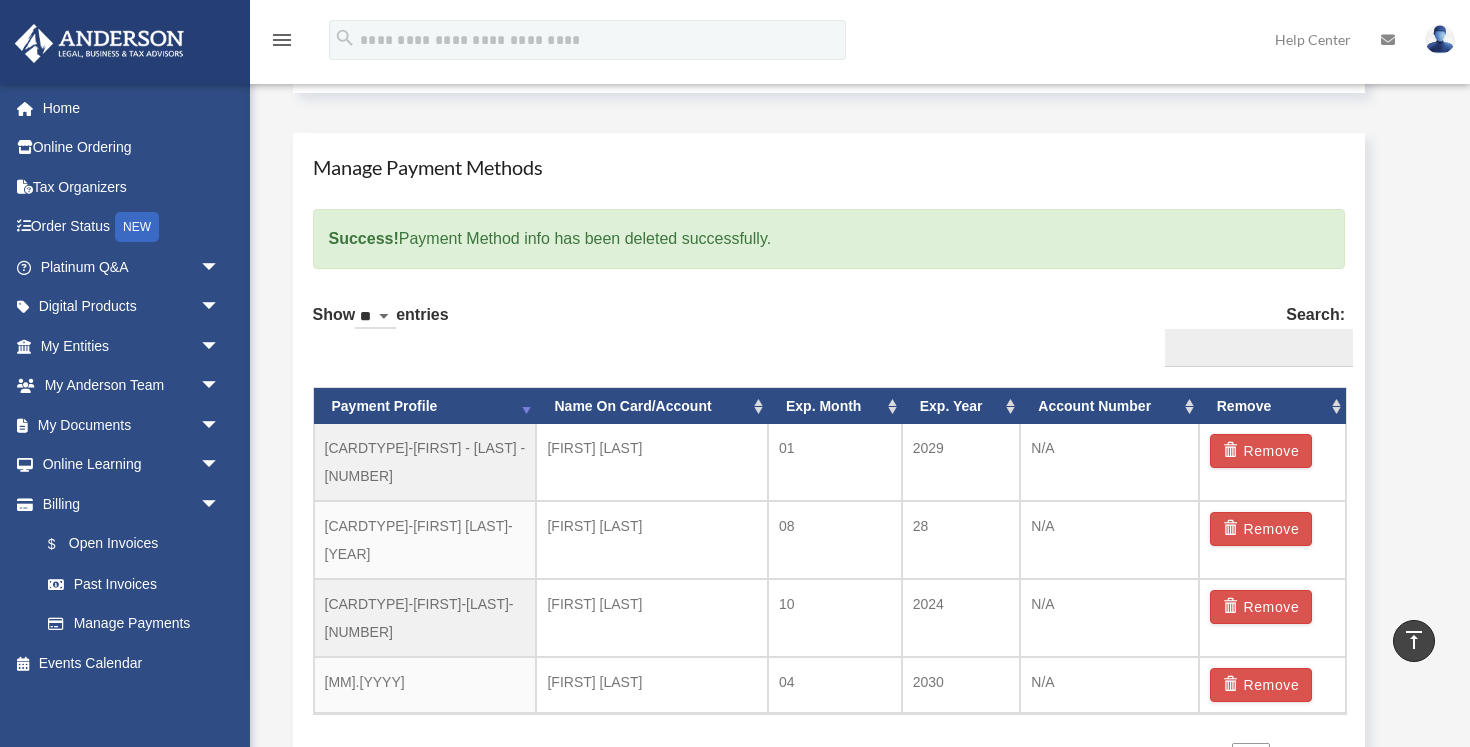 click on "Manage Payment Methods
Success!  Payment Method info has been deleted successfully.
Show  ** ** ** ***  entries Search:
Payment Profile Name On Card/Account Exp. Month Exp. Year Account Number Remove
Visa-david -tran-9092
david tran
01
2029 N/A Remove David Tran  08 28" at bounding box center (858, 468) 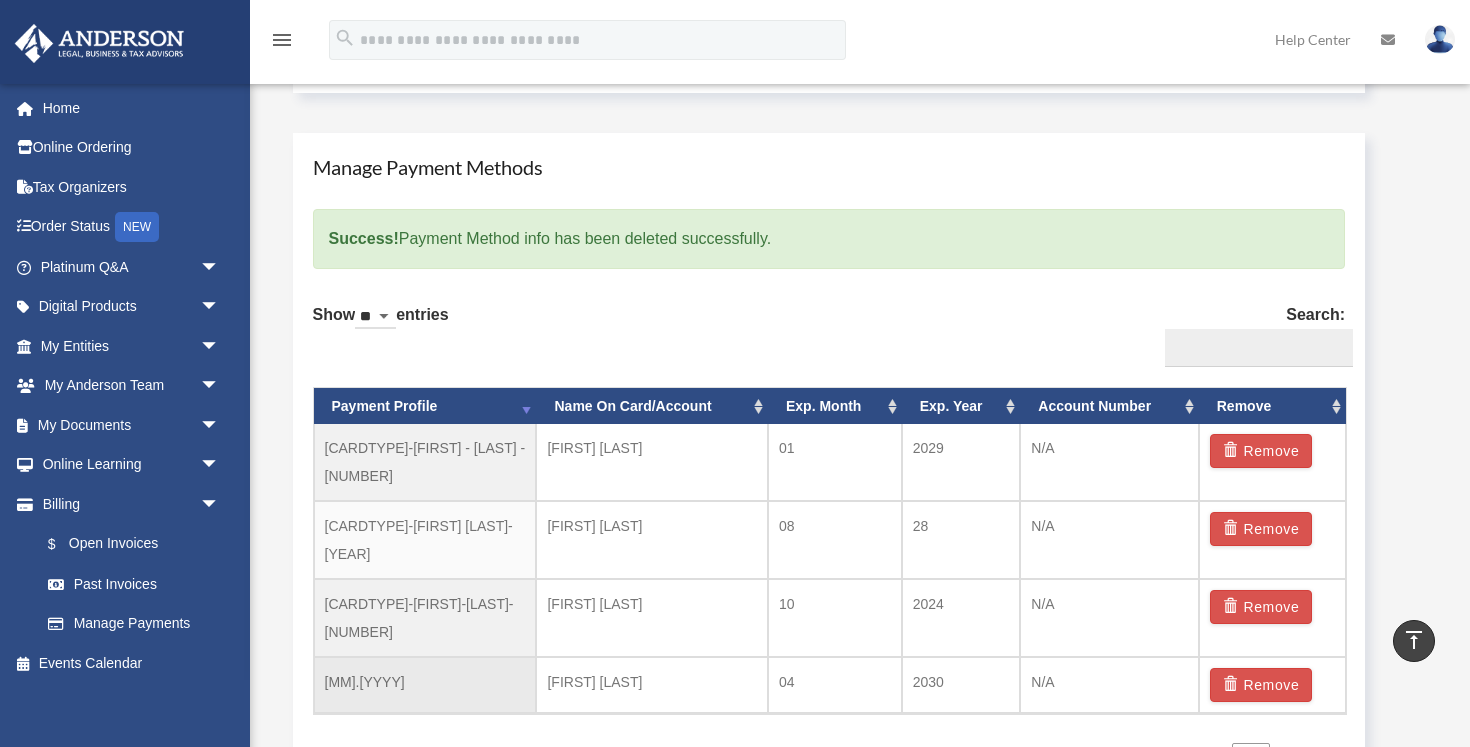 click on "David Tran" at bounding box center [652, 685] 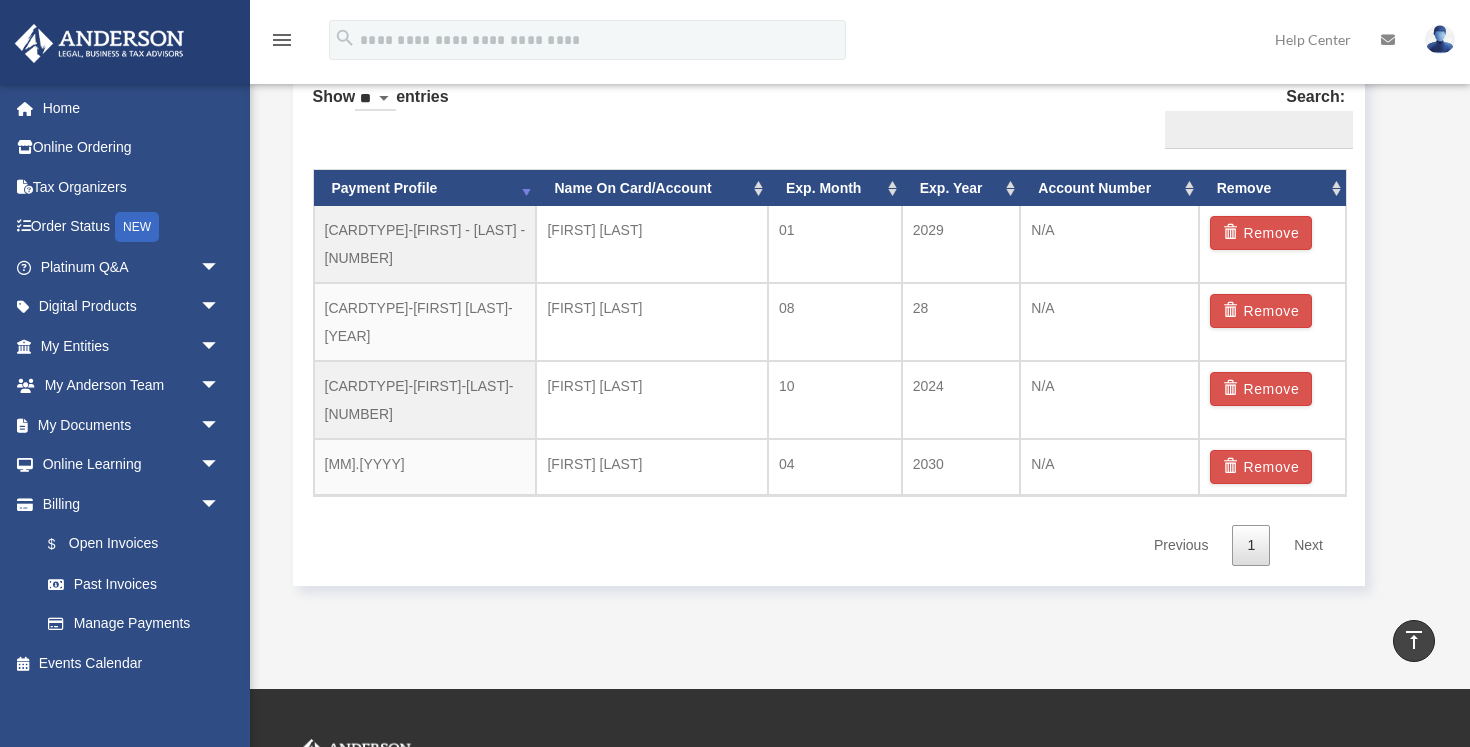 scroll, scrollTop: 1353, scrollLeft: 0, axis: vertical 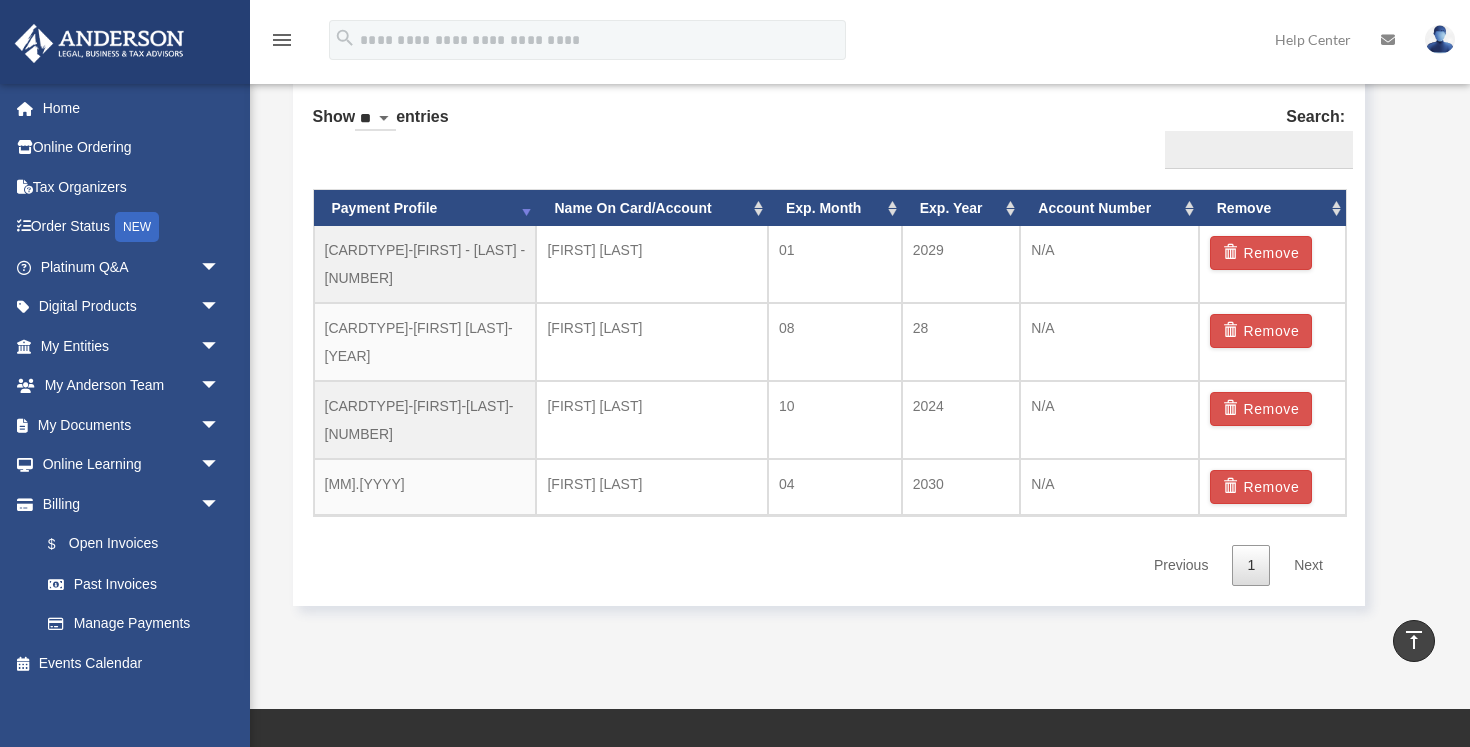 click on "Show  ** ** ** ***  entries Search:
Payment Profile Name On Card/Account Exp. Month Exp. Year Account Number Remove
Visa-david -tran-9092
david tran
01
2029
N/A
Remove
Amex-David-Tran-2009                                 David Tran  08 1" at bounding box center (829, 338) 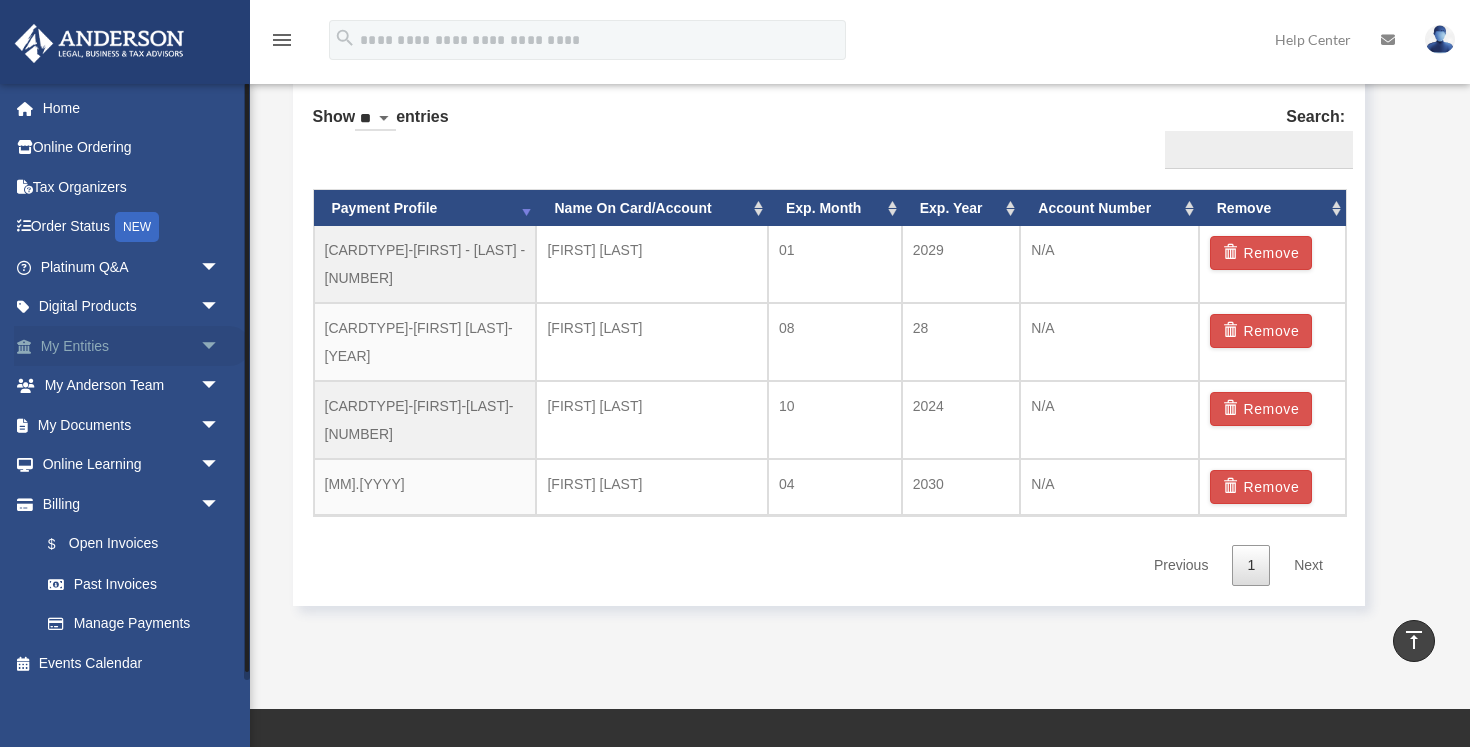 click on "My Entities arrow_drop_down" at bounding box center [132, 346] 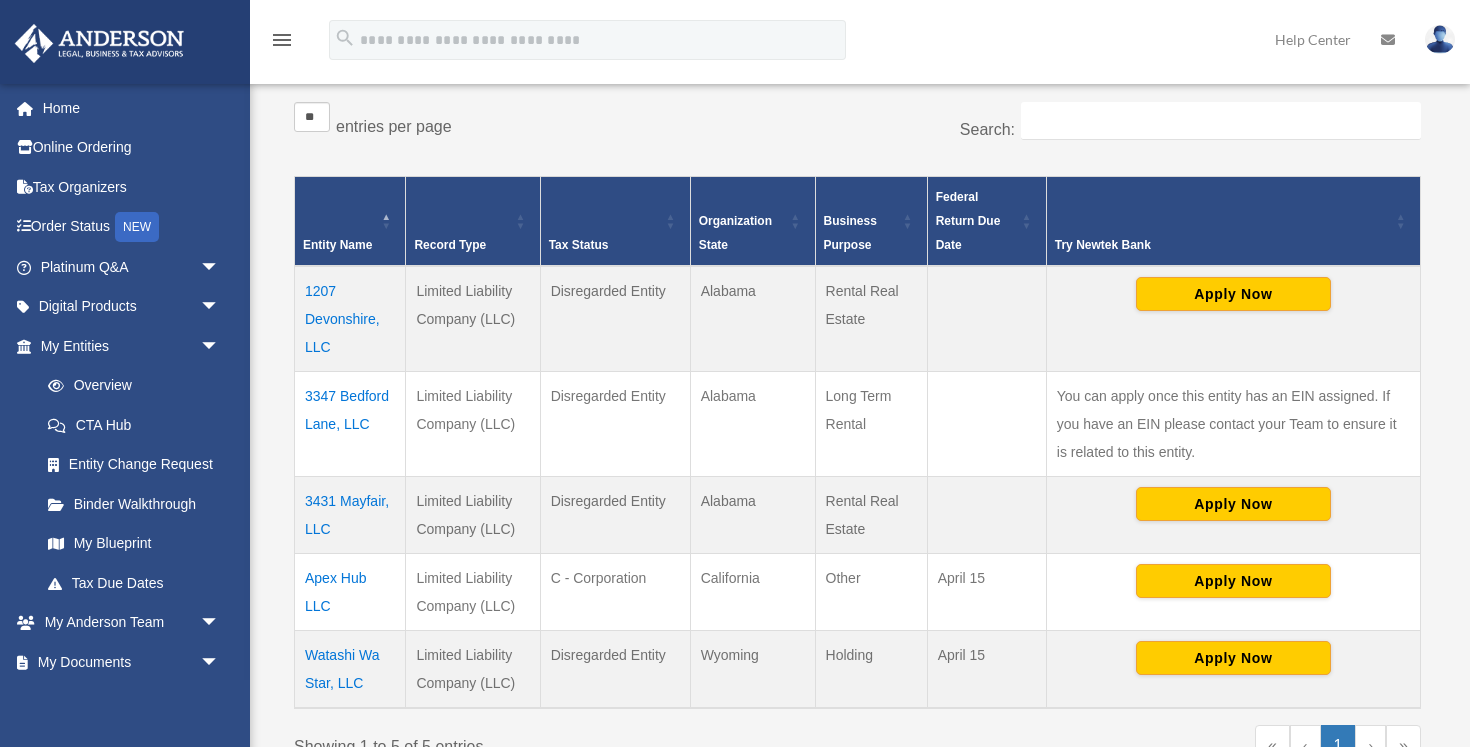 scroll, scrollTop: 361, scrollLeft: 0, axis: vertical 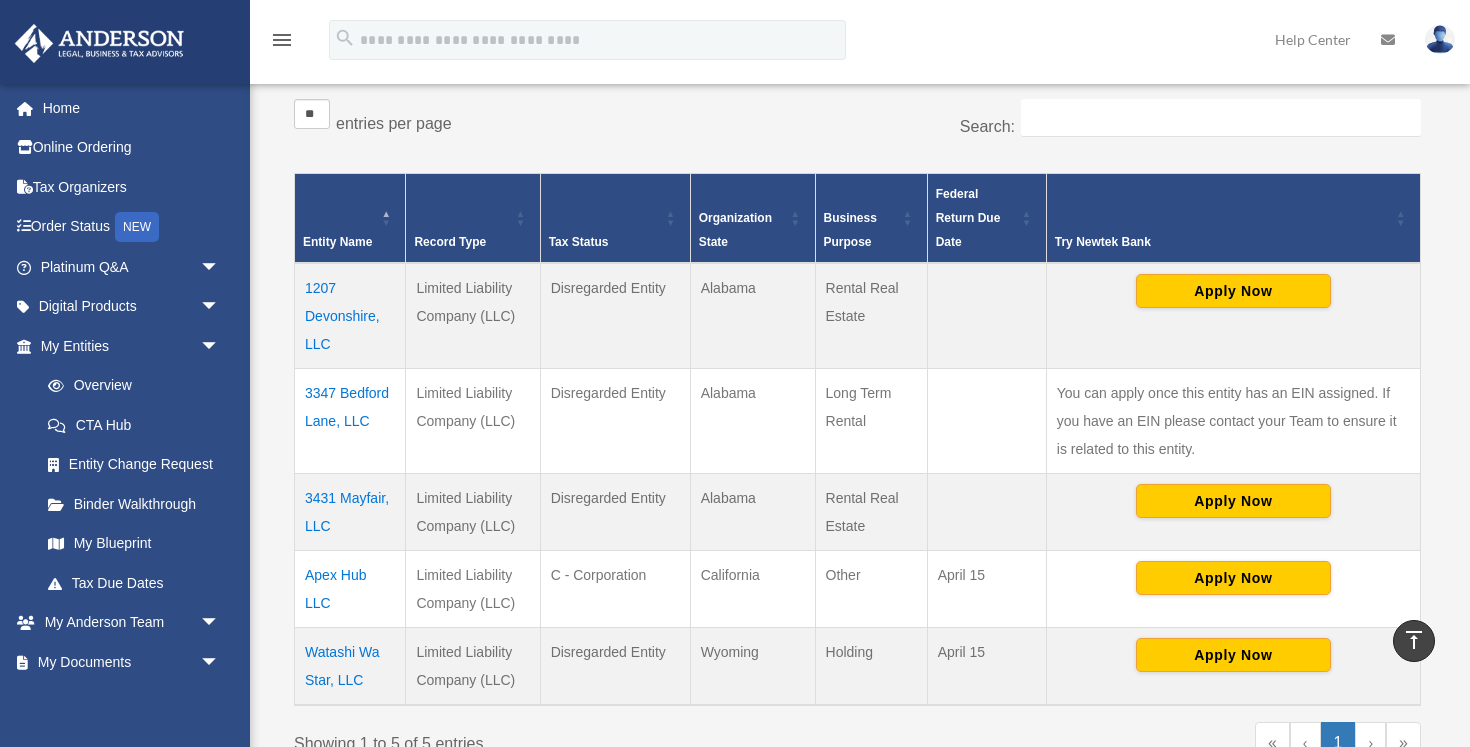 click on "Limited Liability Company (LLC)" at bounding box center [473, 511] 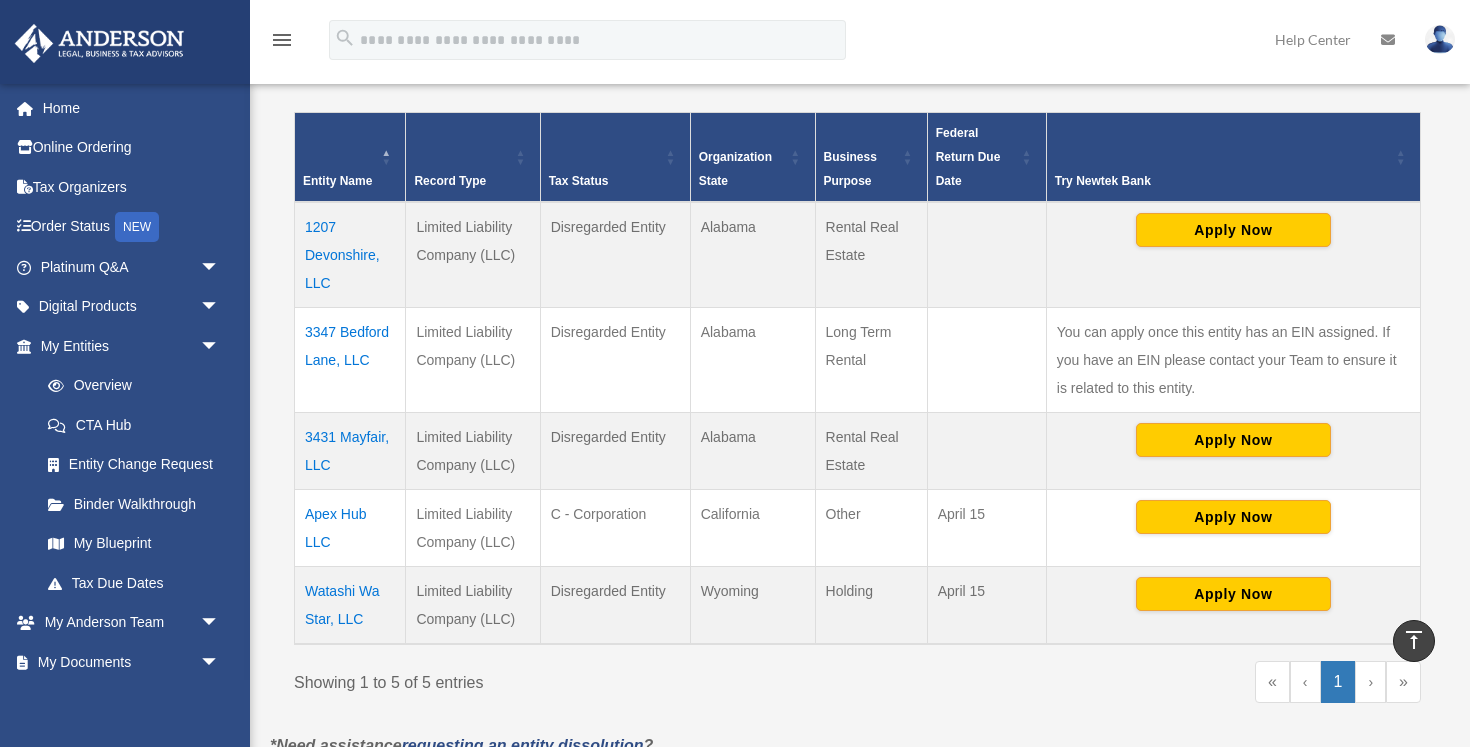 scroll, scrollTop: 432, scrollLeft: 0, axis: vertical 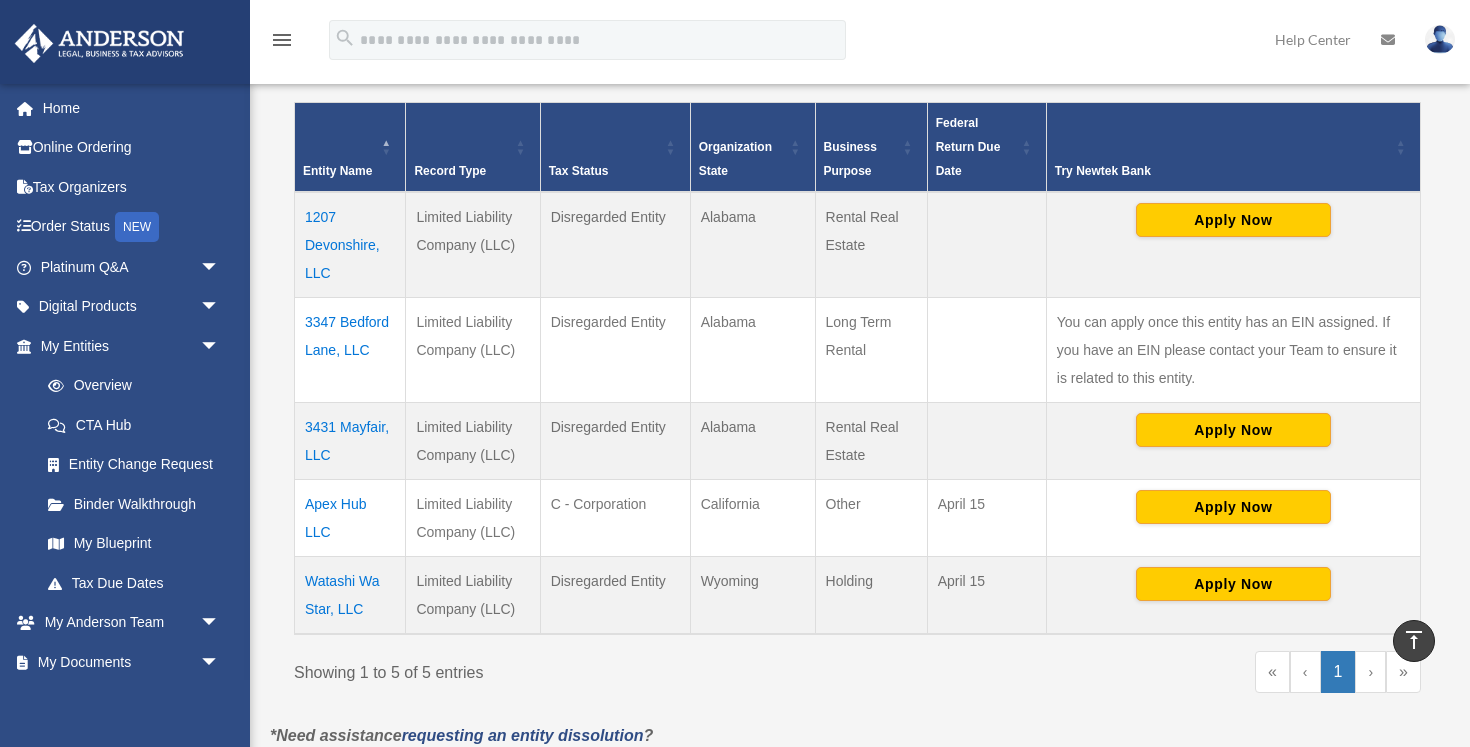 click on "Limited Liability Company (LLC)" at bounding box center (473, 517) 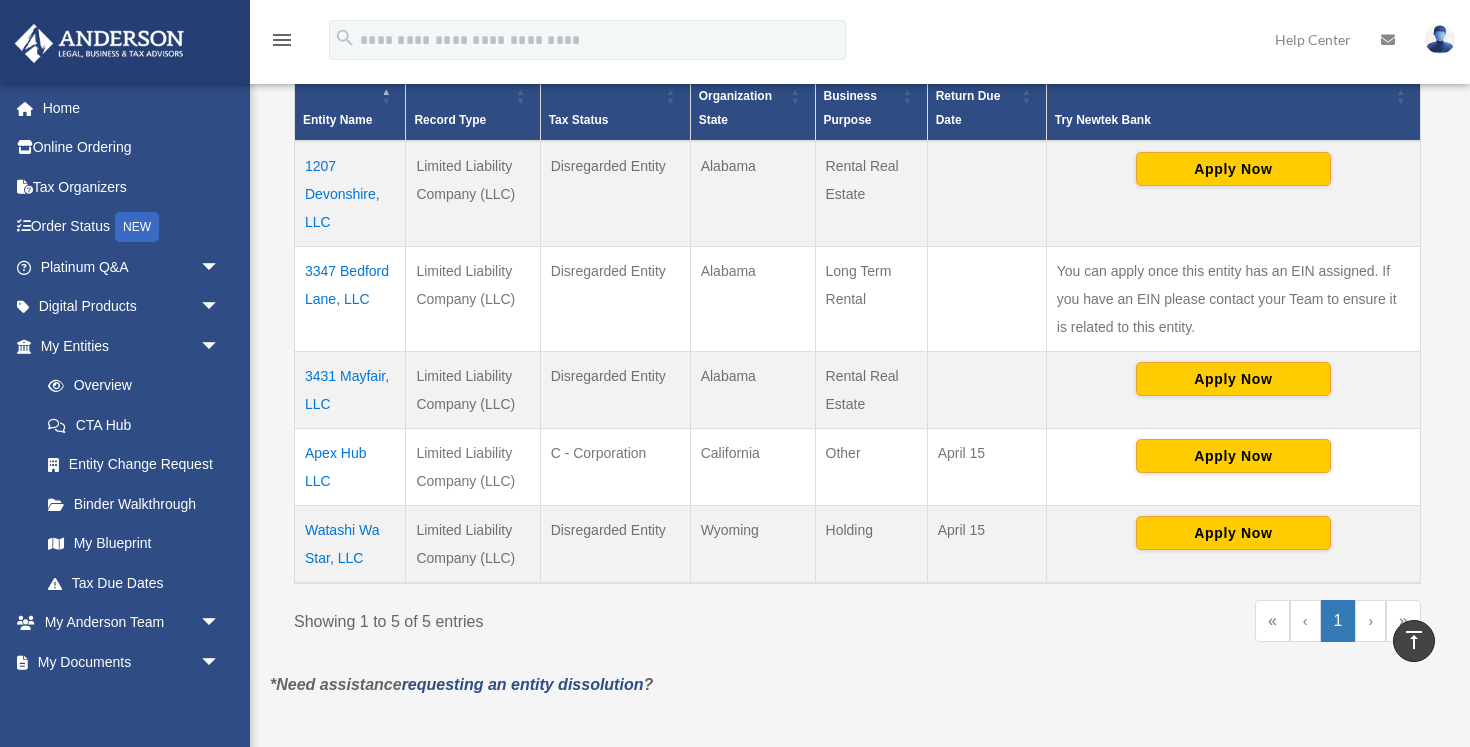 scroll, scrollTop: 472, scrollLeft: 0, axis: vertical 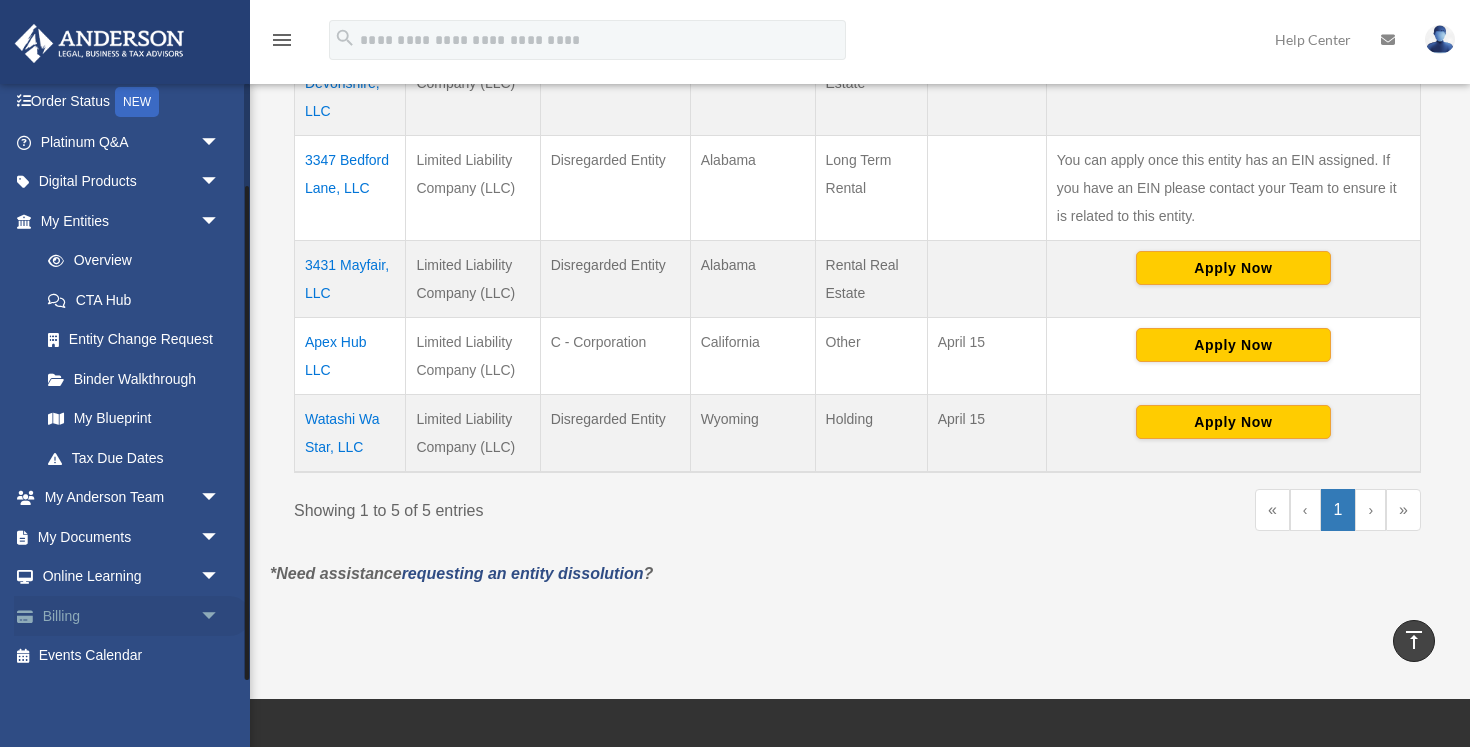 click on "Billing arrow_drop_down" at bounding box center [132, 616] 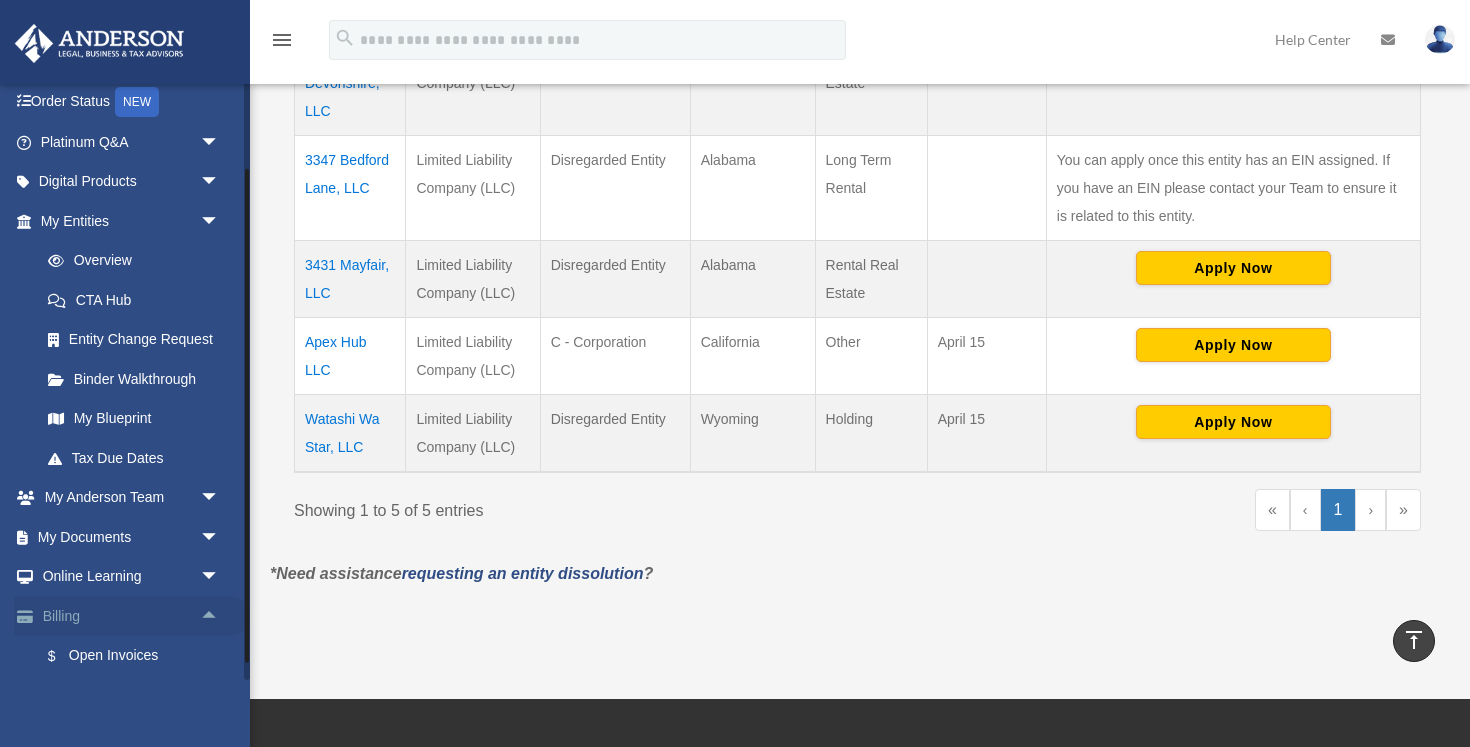 scroll, scrollTop: 219, scrollLeft: 0, axis: vertical 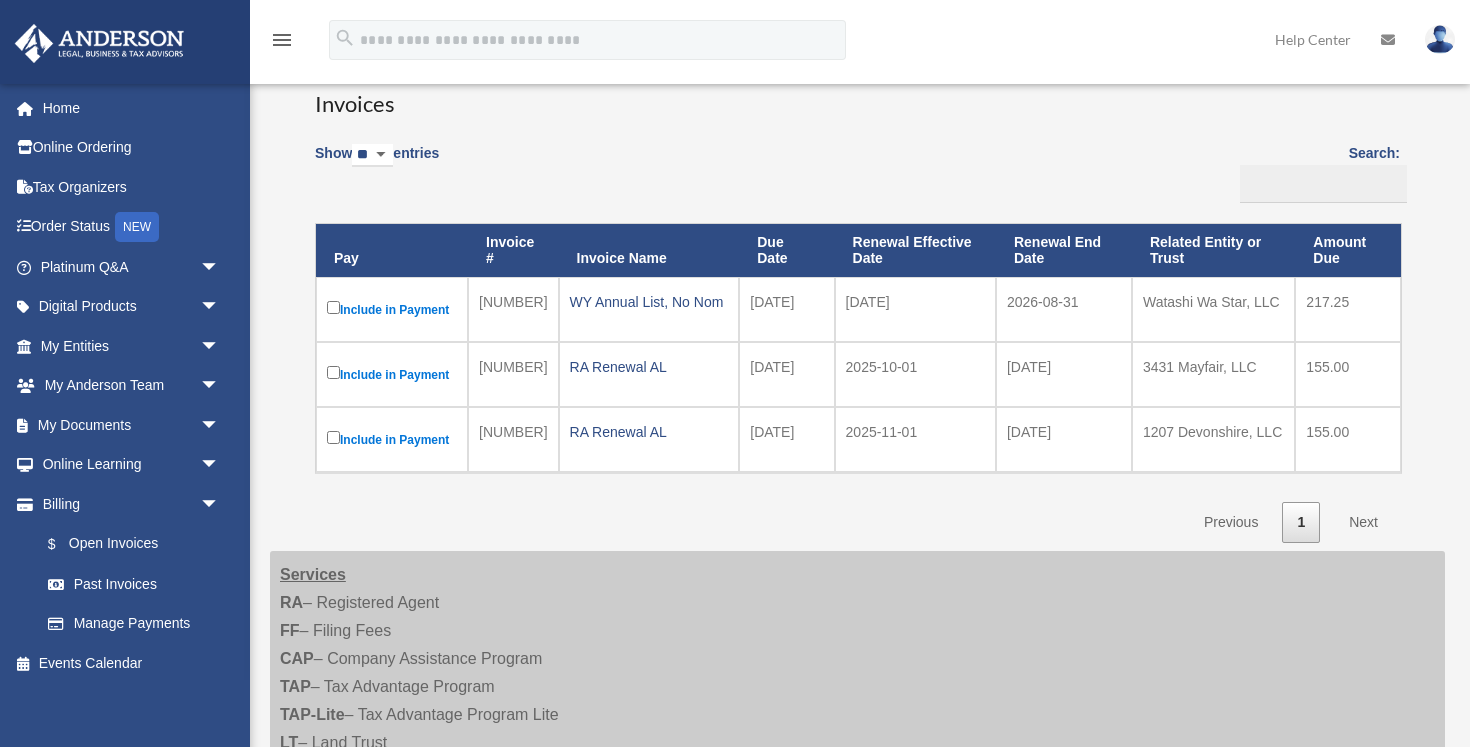click on "Include in Payment" at bounding box center [392, 309] 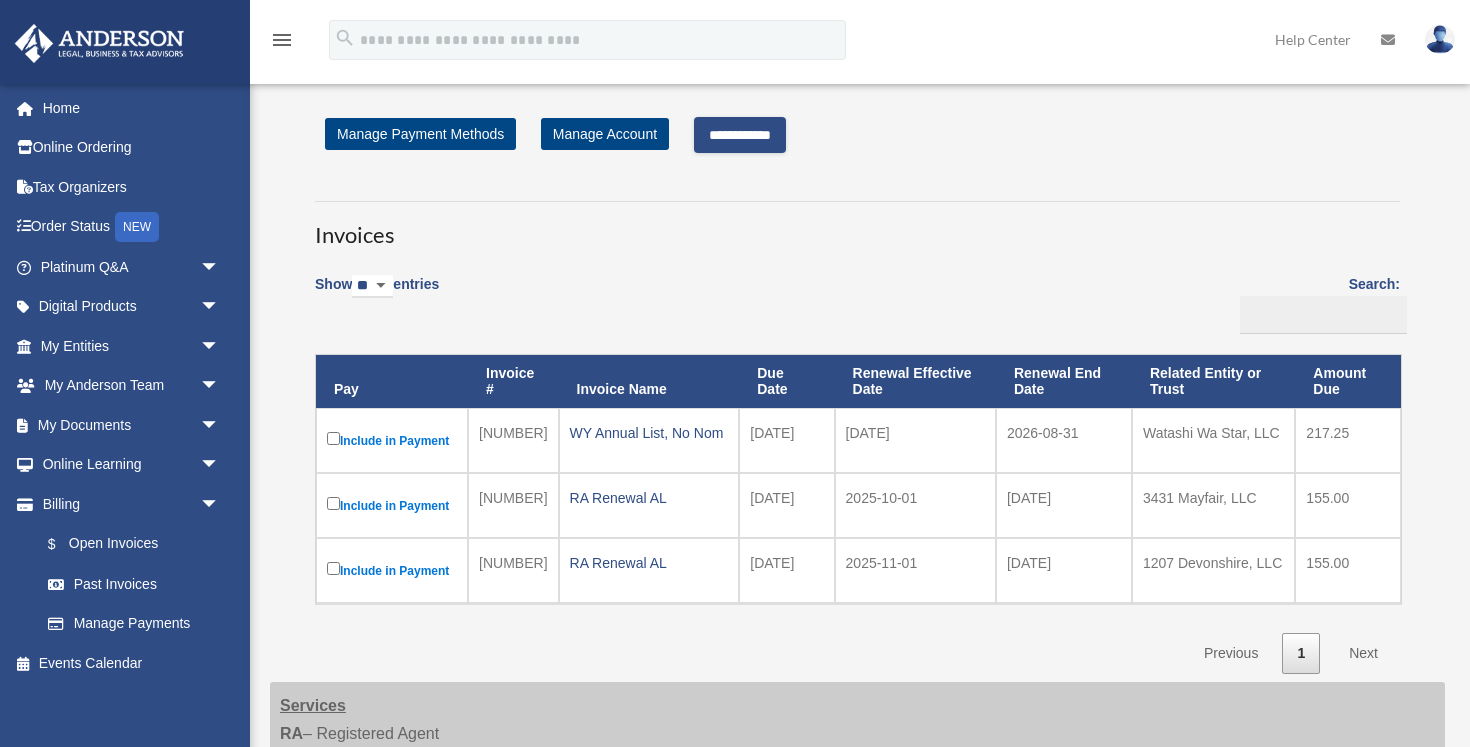 scroll, scrollTop: 0, scrollLeft: 0, axis: both 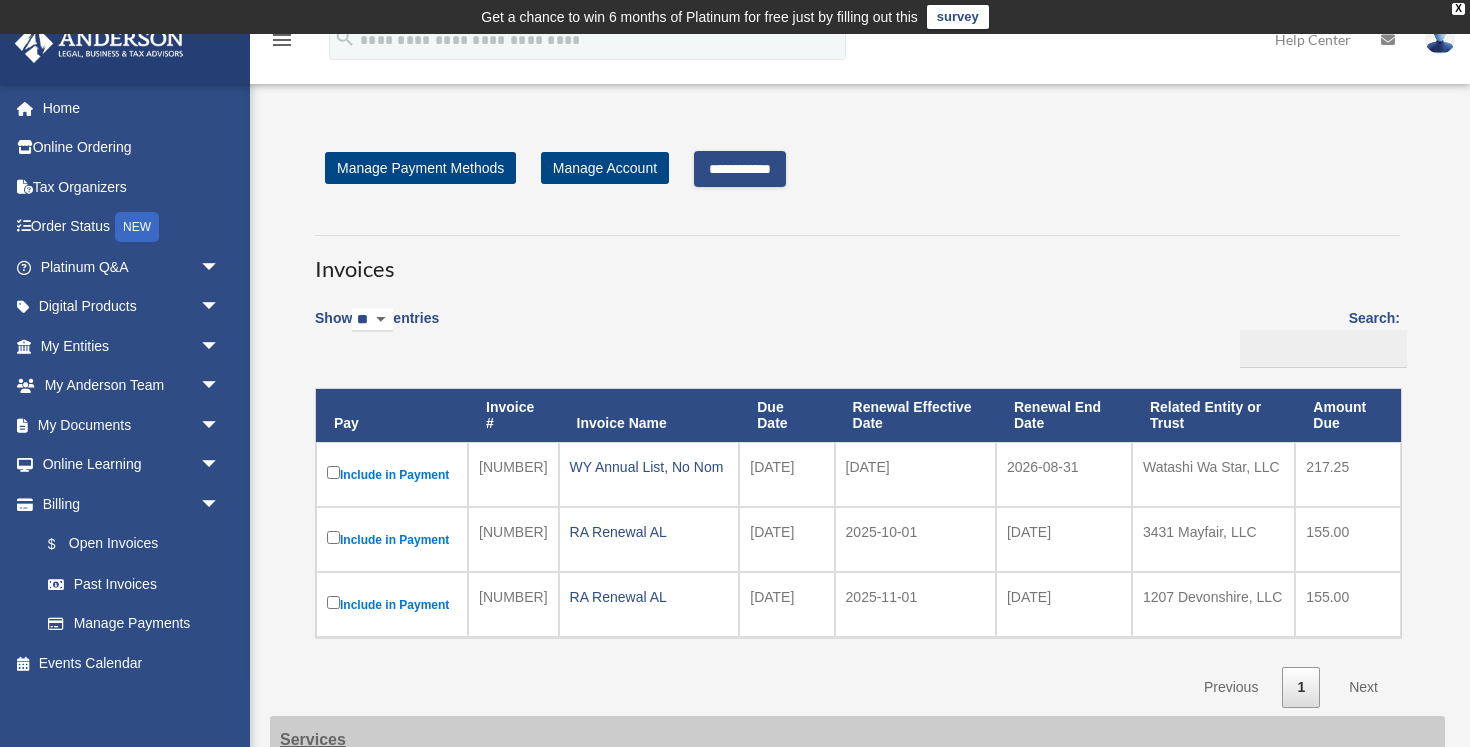 click on "**********" at bounding box center (740, 169) 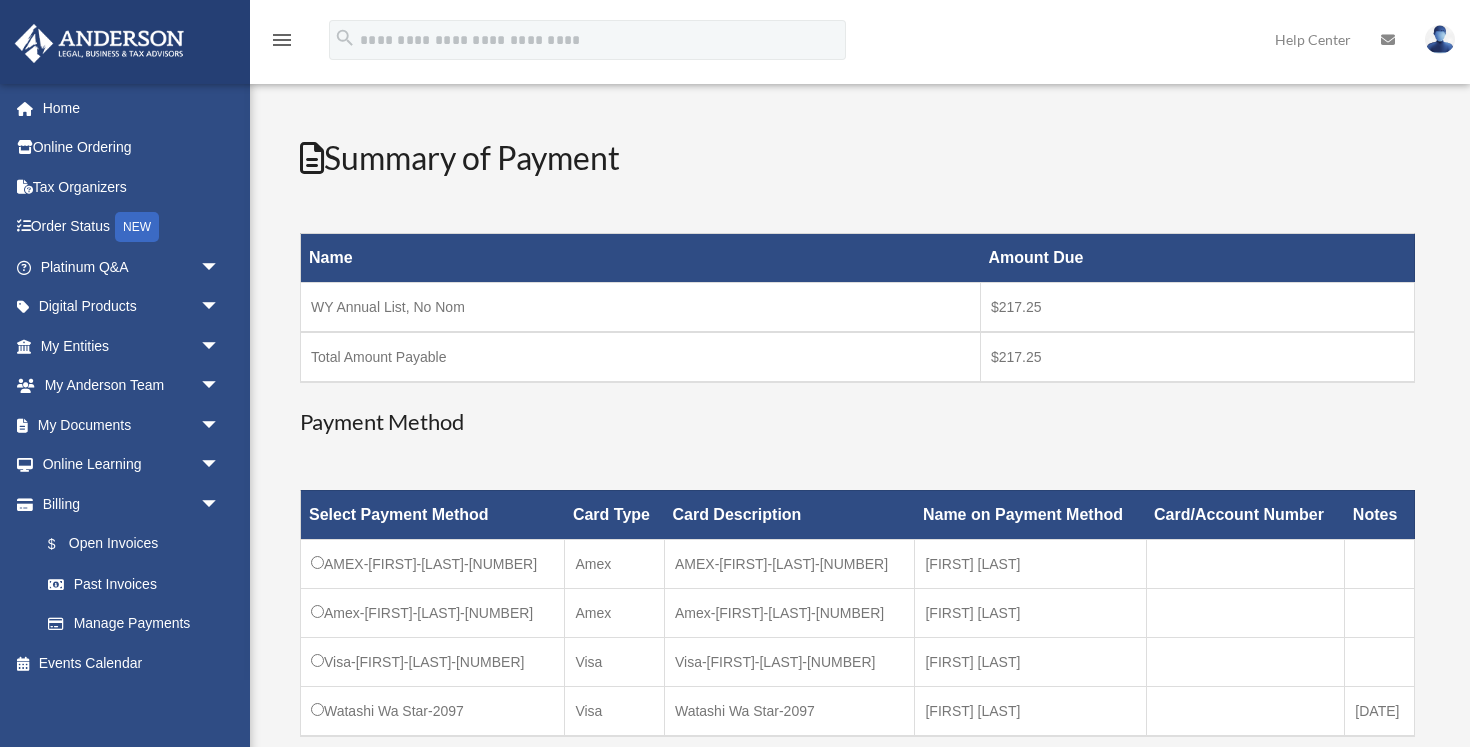 scroll, scrollTop: 482, scrollLeft: 0, axis: vertical 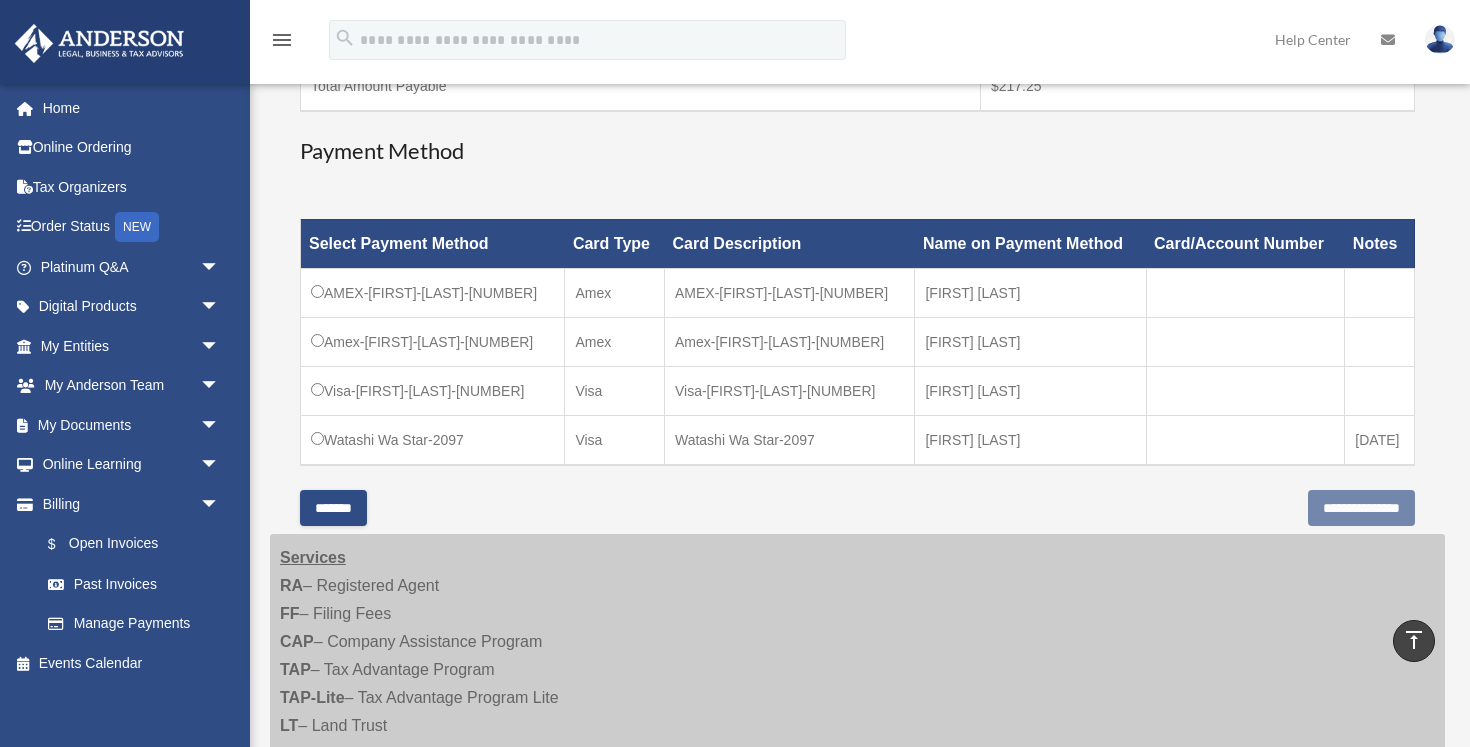 click on "[BRAND]-[NUMBER]" at bounding box center [433, 440] 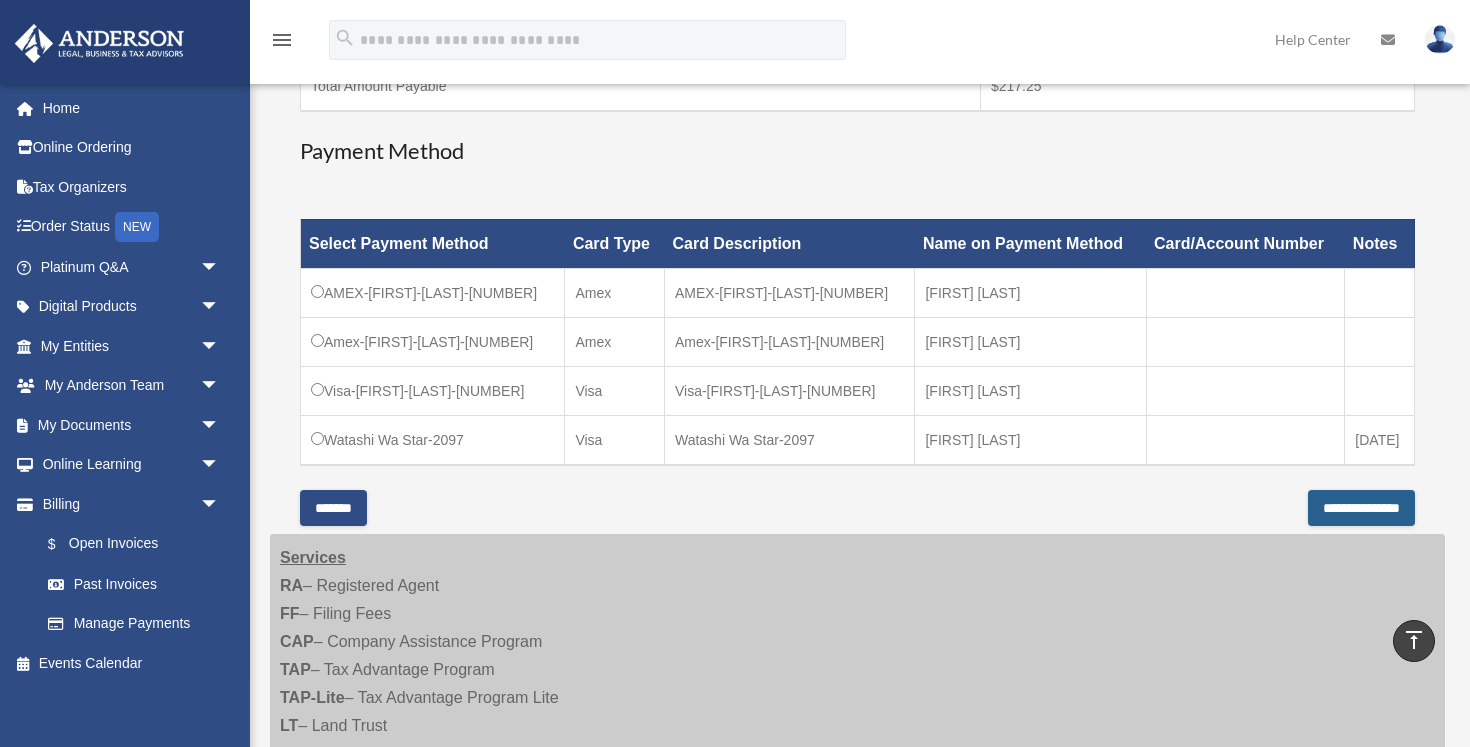 click on "**********" at bounding box center (1361, 508) 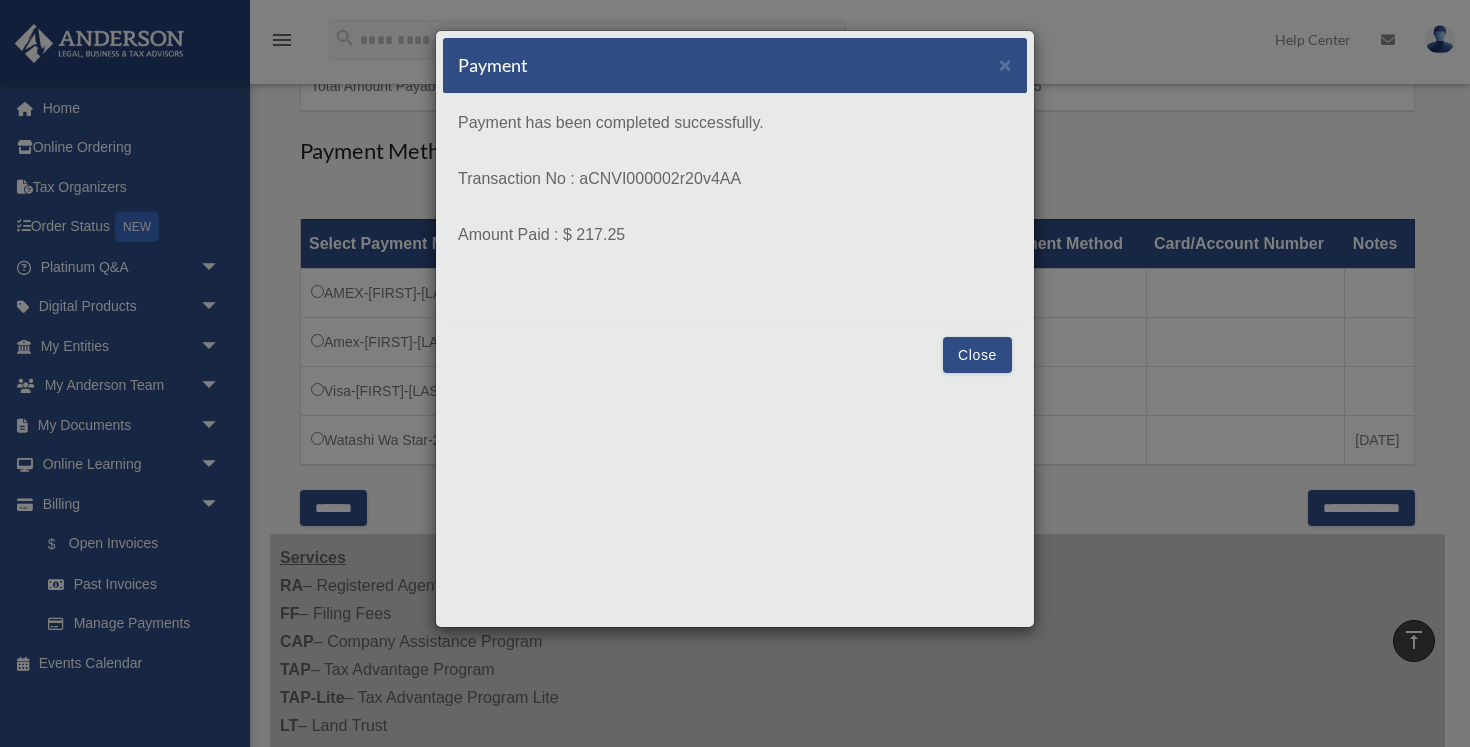 click on "Close" at bounding box center (977, 355) 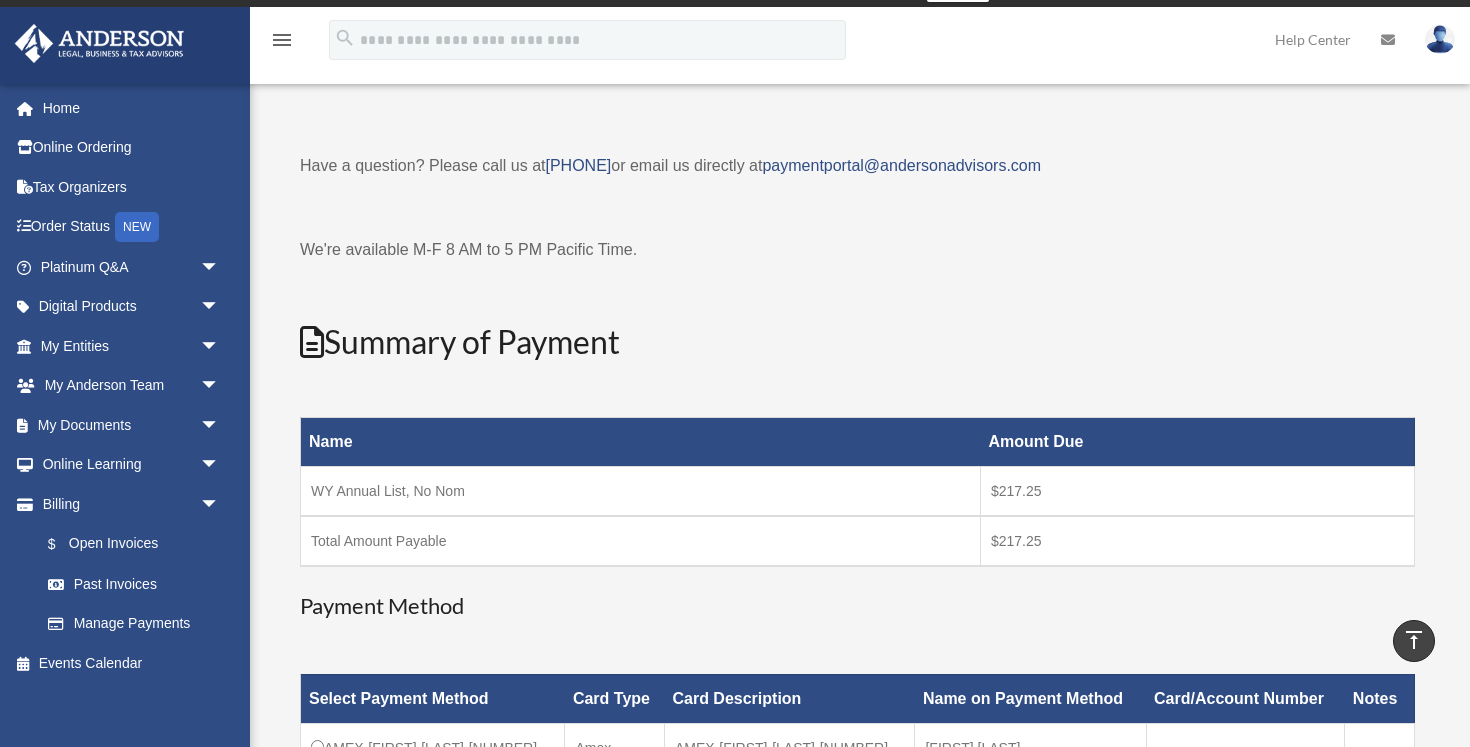 scroll, scrollTop: 0, scrollLeft: 0, axis: both 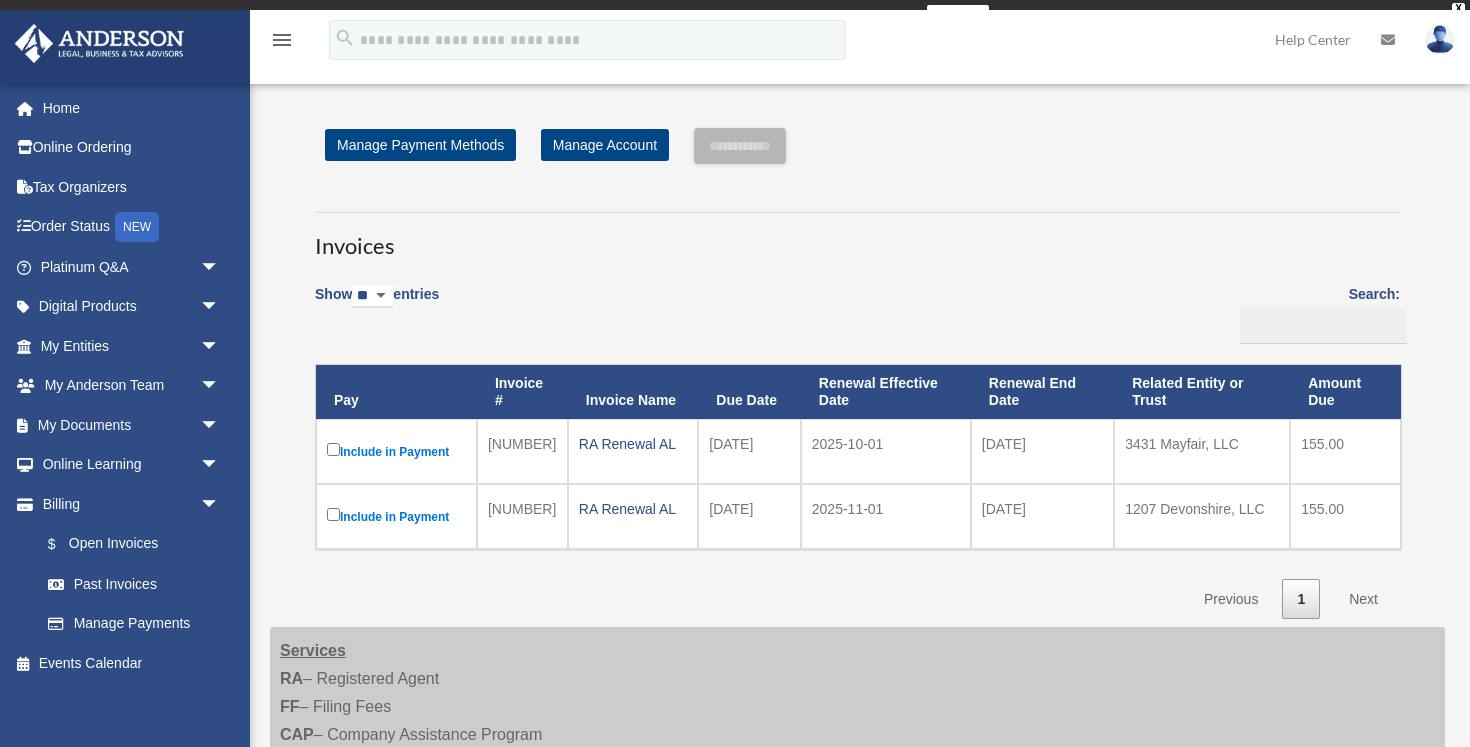 click on "Show  ** ** ** ***  entries Search:
Pay Invoice # Invoice Name Due Date Renewal Effective Date Renewal End Date Related Entity or Trust Amount Due
Include in Payment
[NUMBER]
RA Renewal AL
[DATE]
[DATE]
[DATE]
[NUMBER] [STREET], [LLC]
155.00
Include in Payment
[NUMBER]    [DATE] 1" at bounding box center [857, 446] 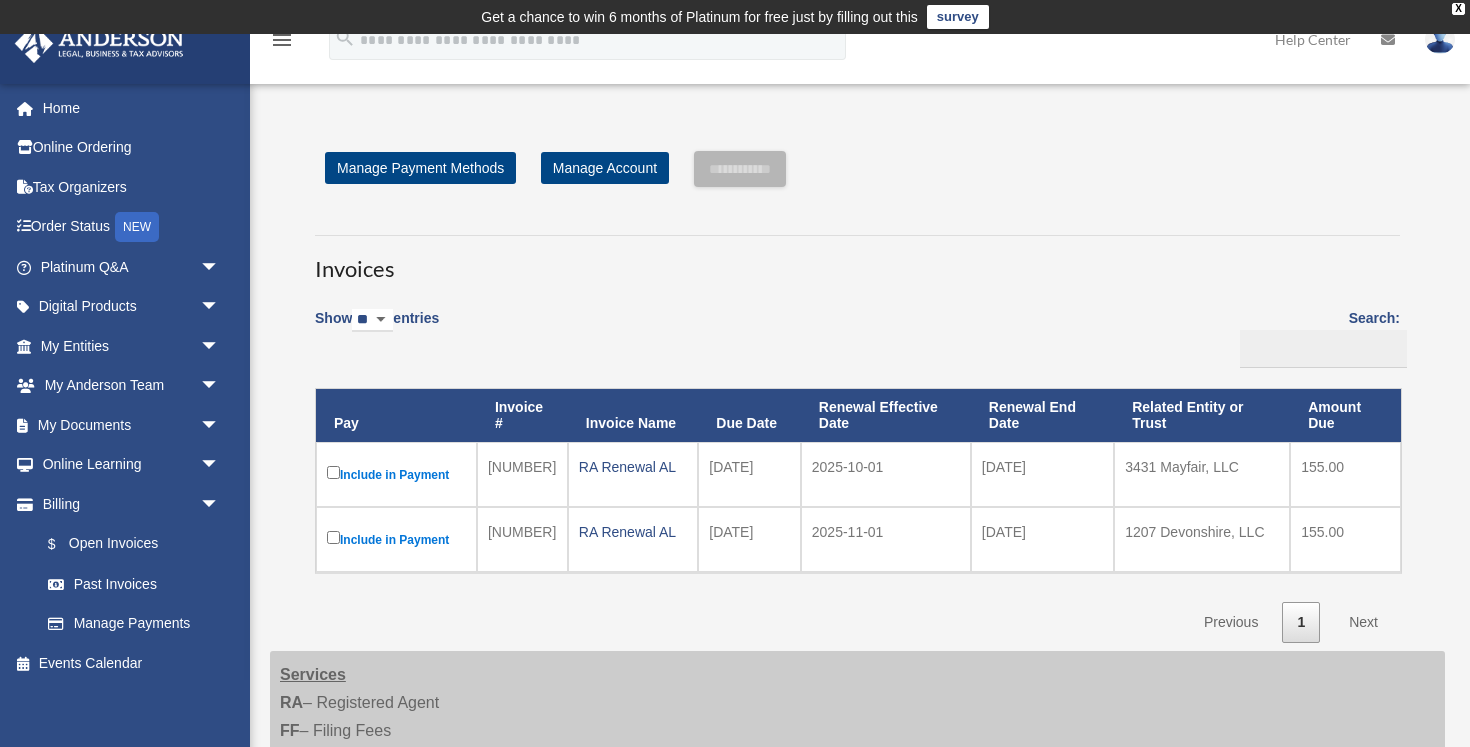 click on "Show  ** ** ** ***  entries Search:
Pay Invoice # Invoice Name Due Date Renewal Effective Date Renewal End Date Related Entity or Trust Amount Due
Include in Payment
[NUMBER]
RA Renewal AL
[DATE]
[DATE]
[DATE]
[NUMBER] [STREET], [LLC]
155.00
Include in Payment
[NUMBER]    [DATE] 1" at bounding box center (857, 469) 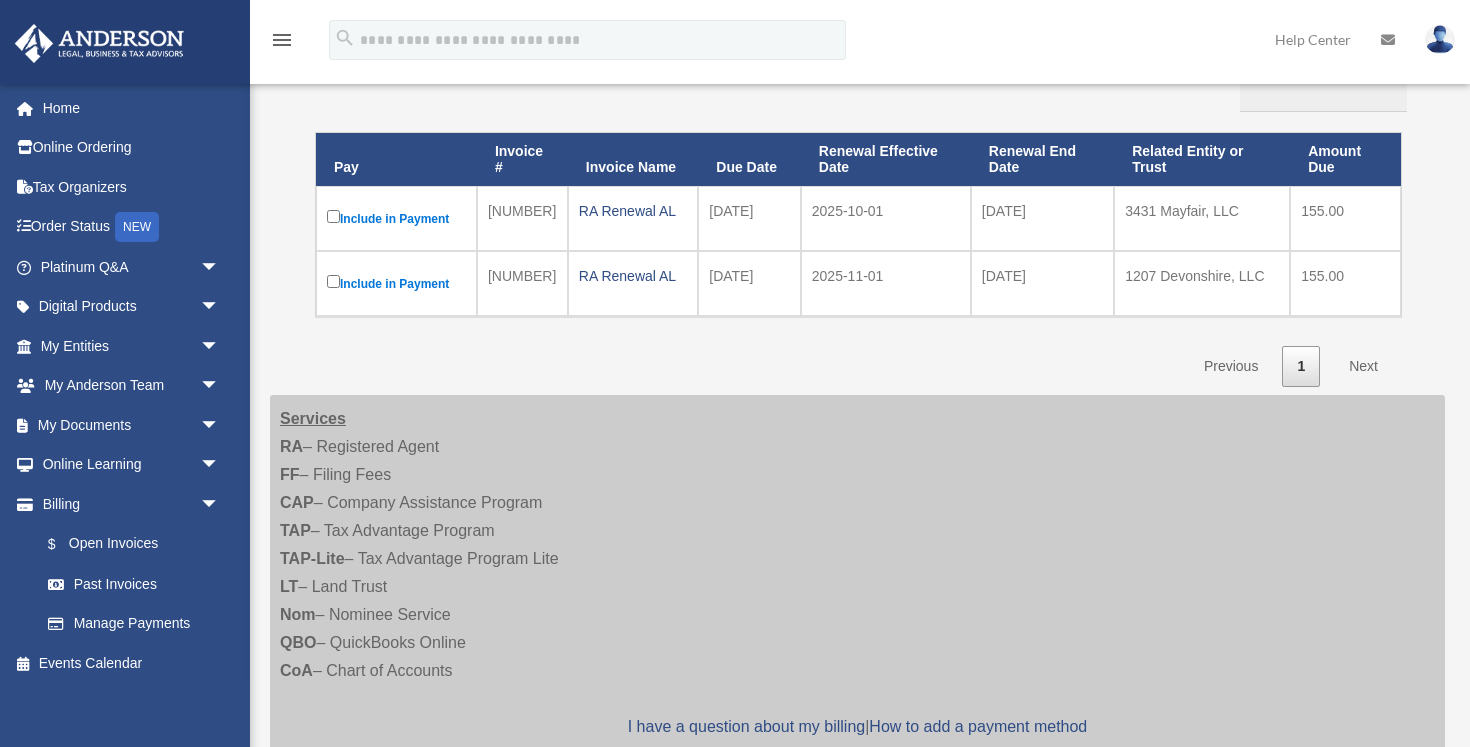 scroll, scrollTop: 258, scrollLeft: 0, axis: vertical 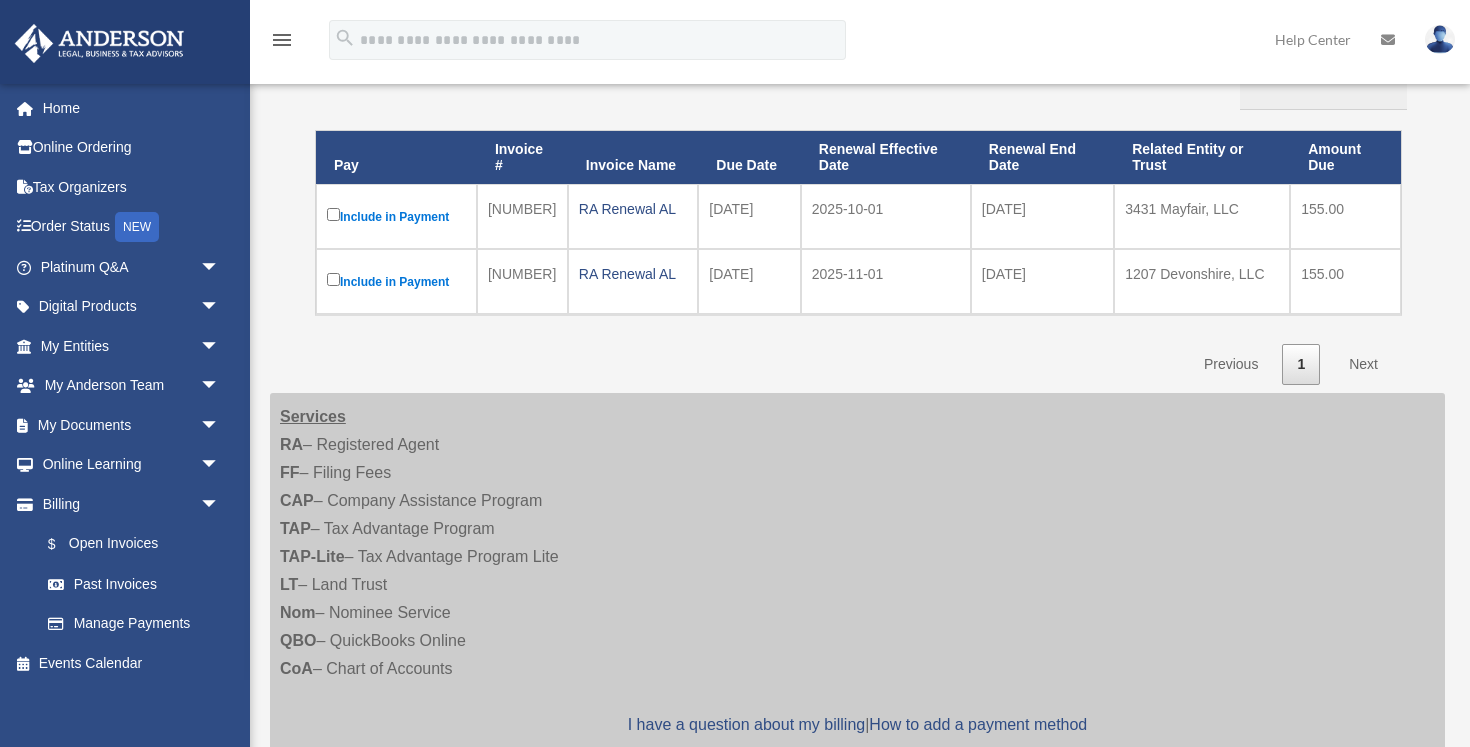 click on "Show  ** ** ** ***  entries Search:
Pay Invoice # Invoice Name Due Date Renewal Effective Date Renewal End Date Related Entity or Trust Amount Due
Include in Payment
[NUMBER]
RA Renewal AL
[DATE]
[DATE]
[DATE]
[NUMBER] [STREET], [LLC]
155.00
Include in Payment
[NUMBER]    [DATE] 1" at bounding box center [857, 211] 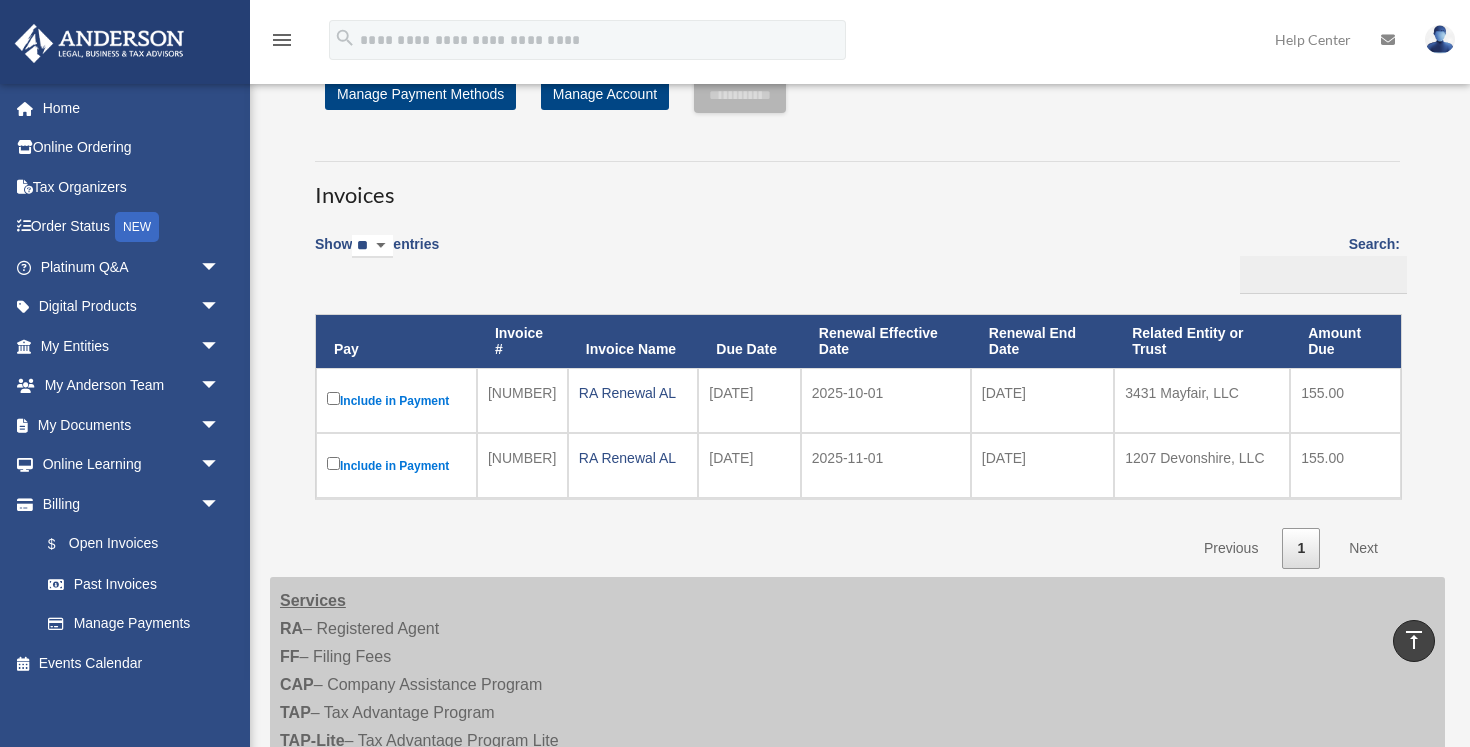 scroll, scrollTop: 0, scrollLeft: 0, axis: both 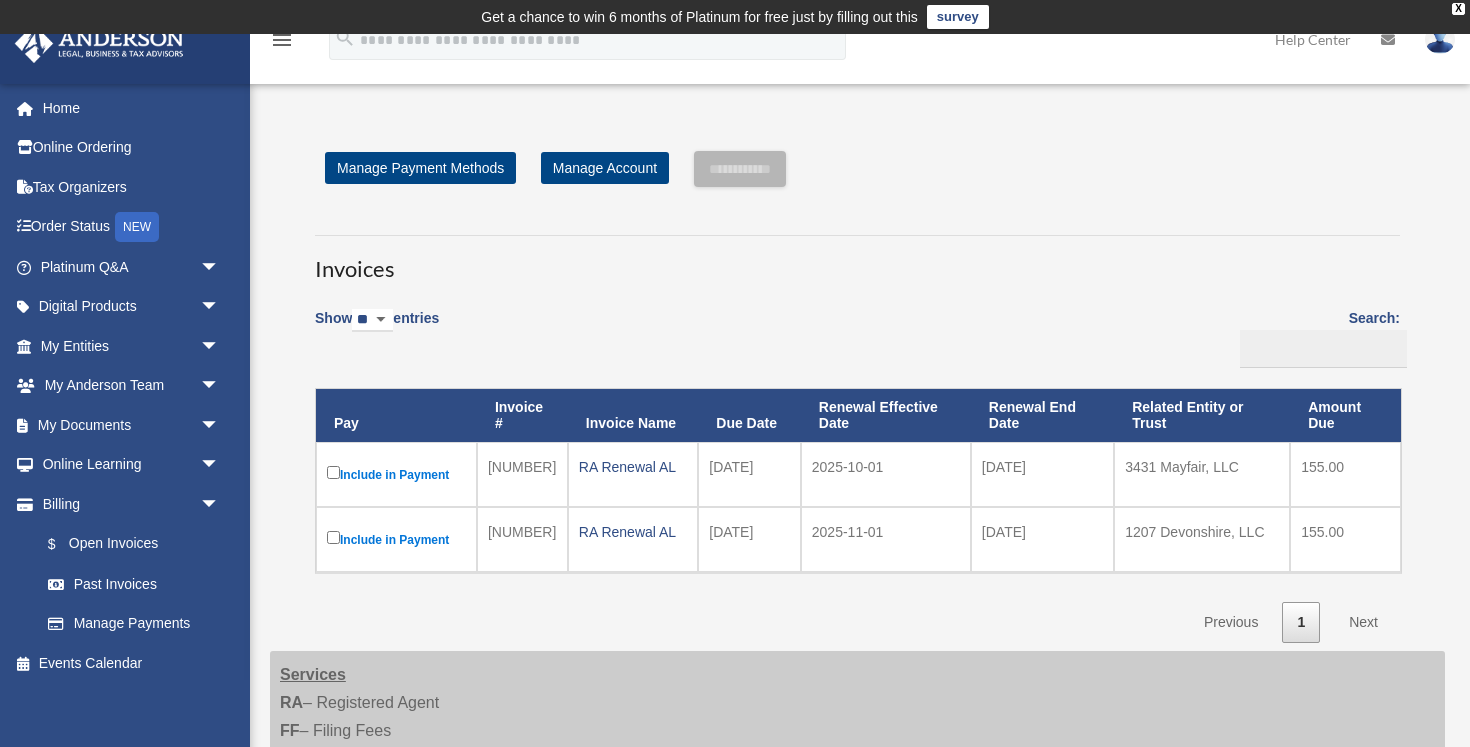 click on "Invoices
Show  ** ** ** ***  entries Search:
Pay Invoice # Invoice Name Due Date Renewal Effective Date Renewal End Date Related Entity or Trust Amount Due
Include in Payment
[NUMBER]
RA Renewal AL
[DATE]
[DATE]
[DATE]
[NUMBER] [STREET], [LLC]
155.00
Include in Payment [NUMBER]    [DATE]" at bounding box center [857, 429] 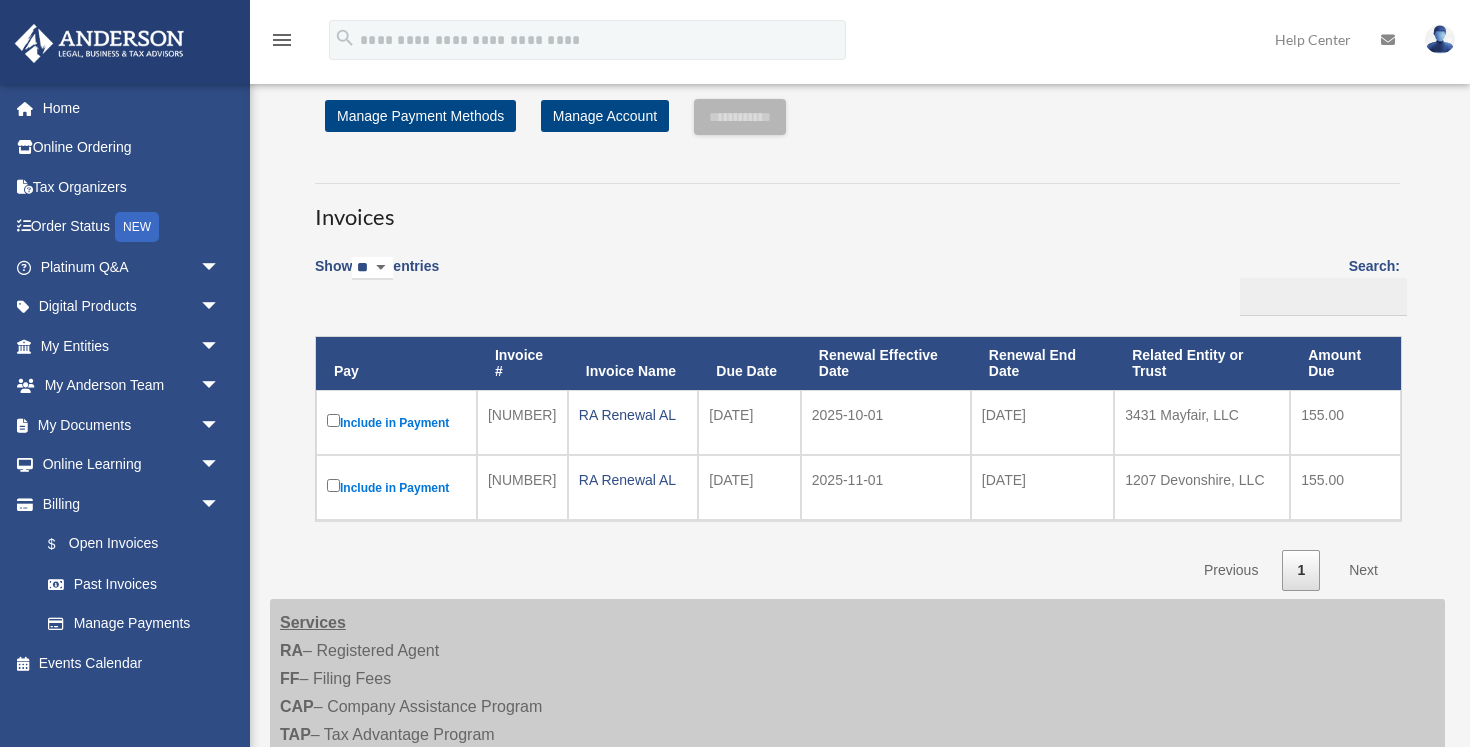 scroll, scrollTop: 98, scrollLeft: 0, axis: vertical 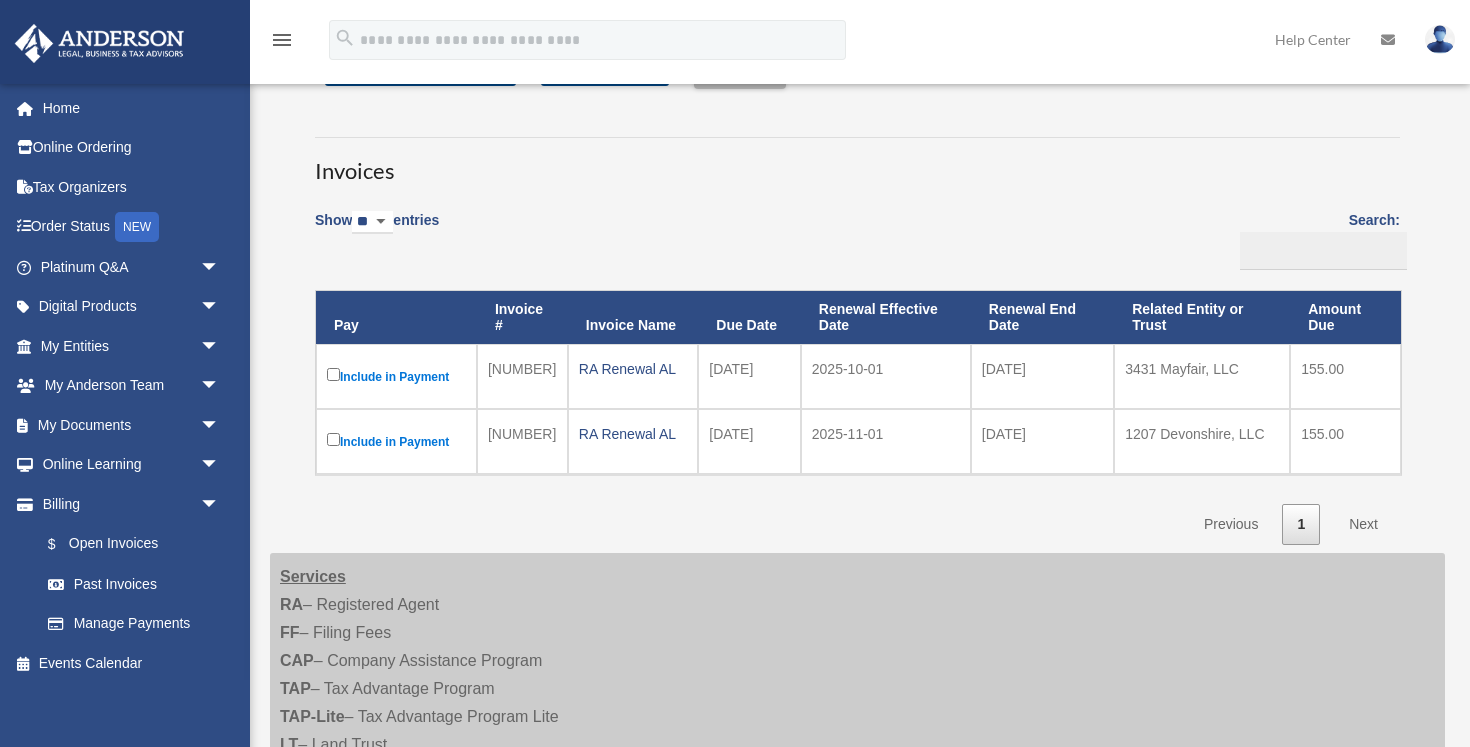 click on "Show  ** ** ** ***  entries Search:
Pay Invoice # Invoice Name Due Date Renewal Effective Date Renewal End Date Related Entity or Trust Amount Due
Include in Payment
[NUMBER]
RA Renewal AL
[DATE]
[DATE]
[DATE]
[NUMBER] [STREET], [LLC]
155.00
Include in Payment
[NUMBER]    [DATE] 1" at bounding box center (857, 371) 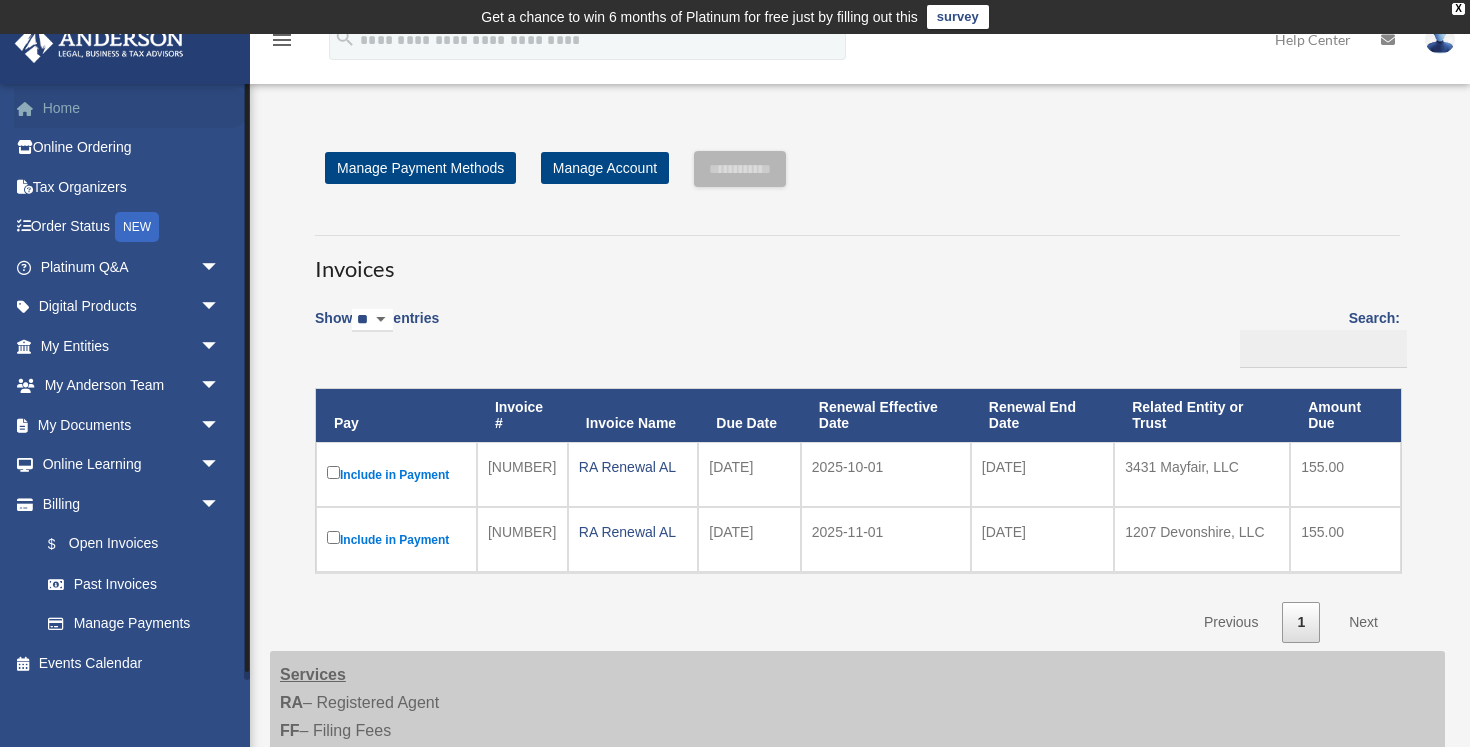 click on "Home" at bounding box center (132, 108) 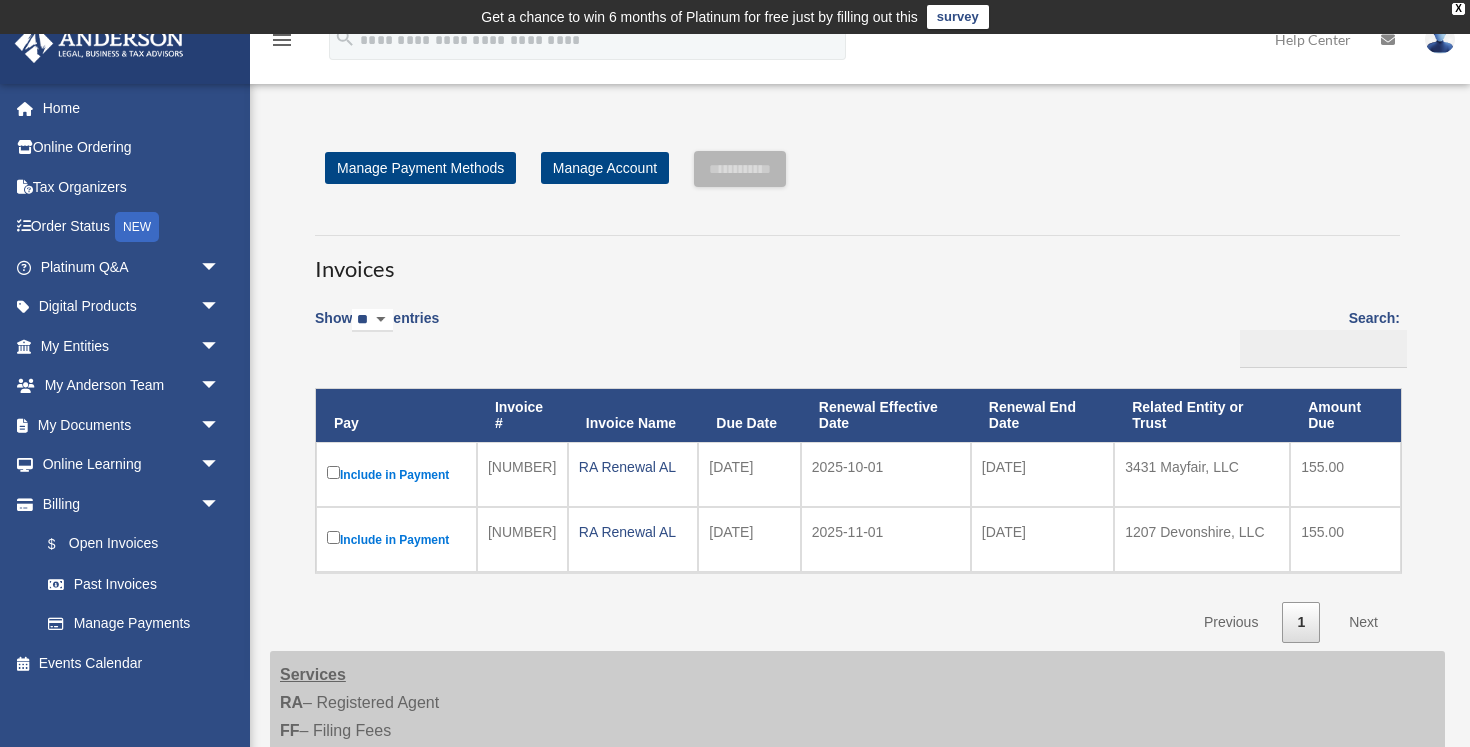 click on "Show  ** ** ** ***  entries Search:
Pay Invoice # Invoice Name Due Date Renewal Effective Date Renewal End Date Related Entity or Trust Amount Due
Include in Payment
2159552
RA Renewal AL
2025-09-10
2025-10-01
2026-09-30
3431 Mayfair, LLC
155.00
Include in Payment
2208372    2025-10-11 1" at bounding box center (857, 469) 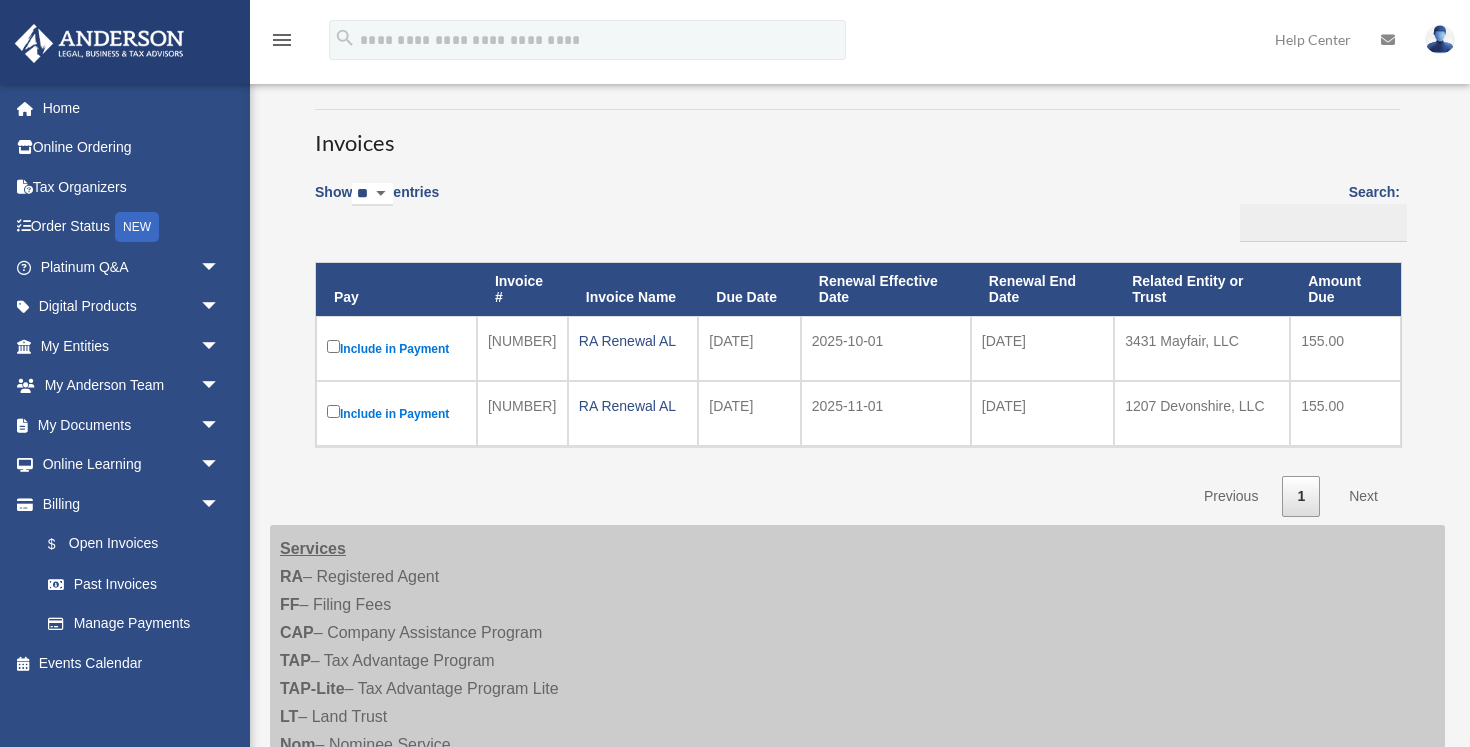 scroll, scrollTop: 329, scrollLeft: 0, axis: vertical 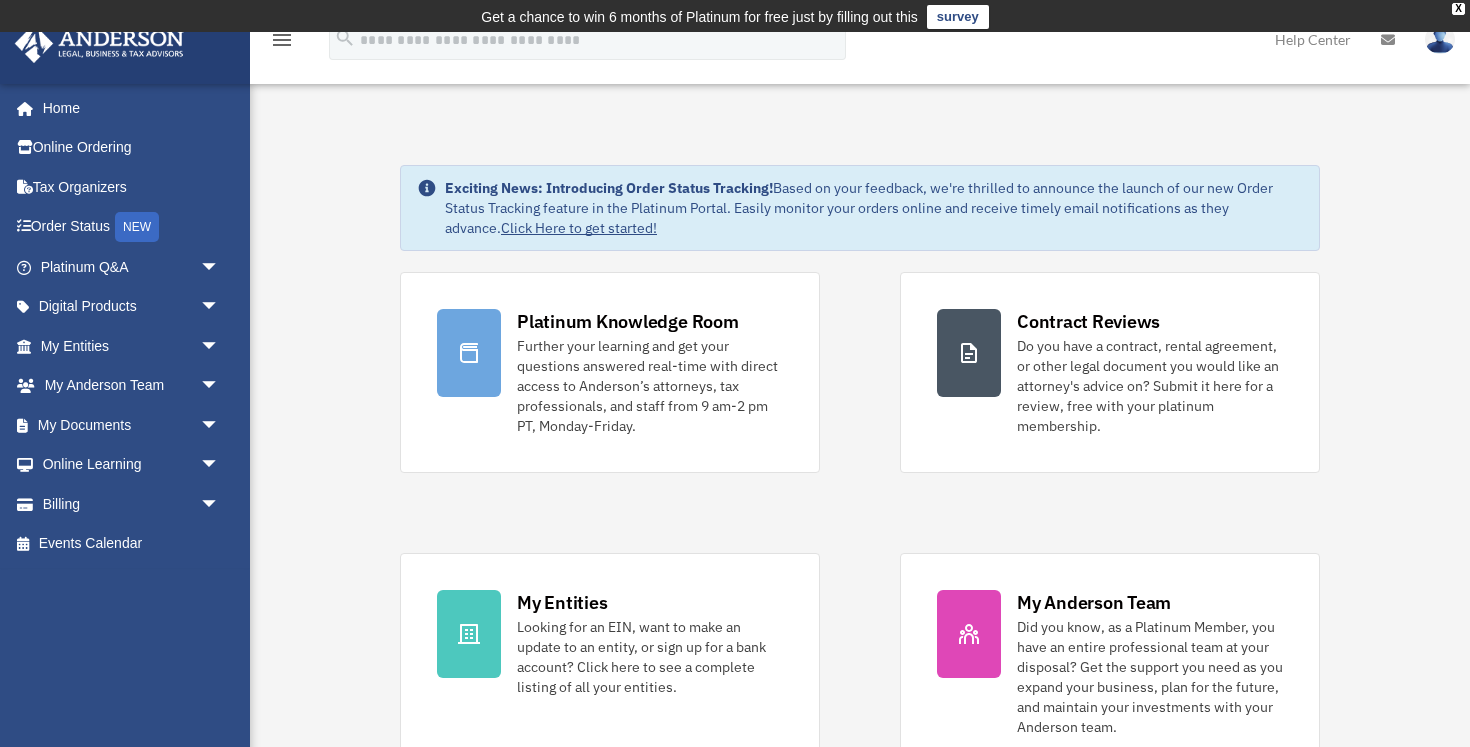 click on "Exciting News: Introducing Order Status Tracking!  Based on your feedback, we're thrilled to announce the launch of our new Order Status Tracking feature in the Platinum Portal. Easily monitor your orders online and receive timely email notifications as they advance.   Click Here to get started!
Platinum Knowledge Room
Further your learning and get your questions answered real-time with direct access to Anderson’s attorneys, tax professionals, and staff from 9 am-2 pm PT, Monday-Friday." at bounding box center (860, 1084) 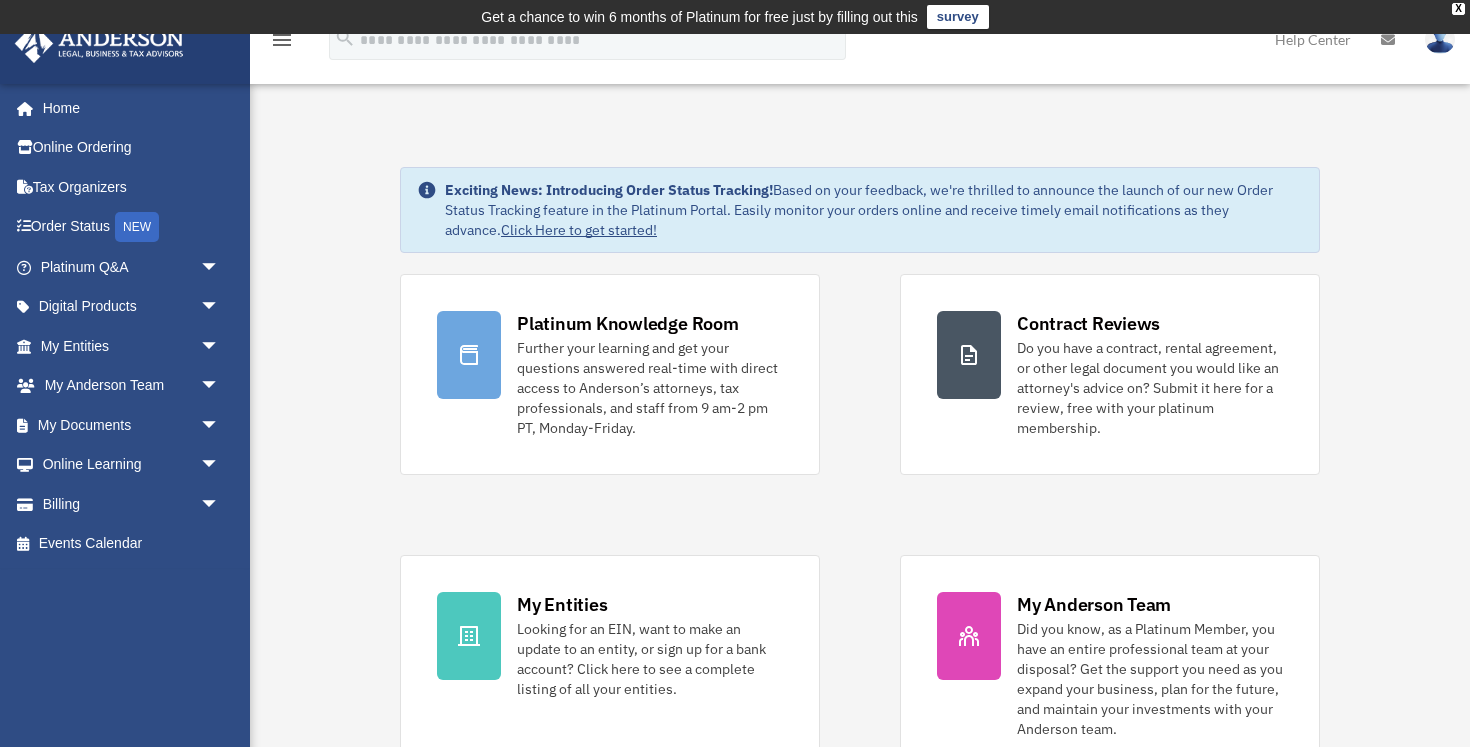 click on "Dashboard
email[EMAIL]com
Sign Out
email[EMAIL]com
Home
Online Ordering
Tax Organizers
Order Status  NEW
Platinum Q&A arrow_drop_down
Client FAQ
Platinum Walkthrough
Submit a Question
Answered Questions
Document Review
Platinum Knowledge Room
Tax & Bookkeeping Packages
Land Trust & Deed Forum
Portal Feedback
Digital Products arrow_drop_down
Tax Toolbox
Virtual Bookkeeping
Land Trust Kit
Wholesale Trust Kit" at bounding box center (735, 1075) 